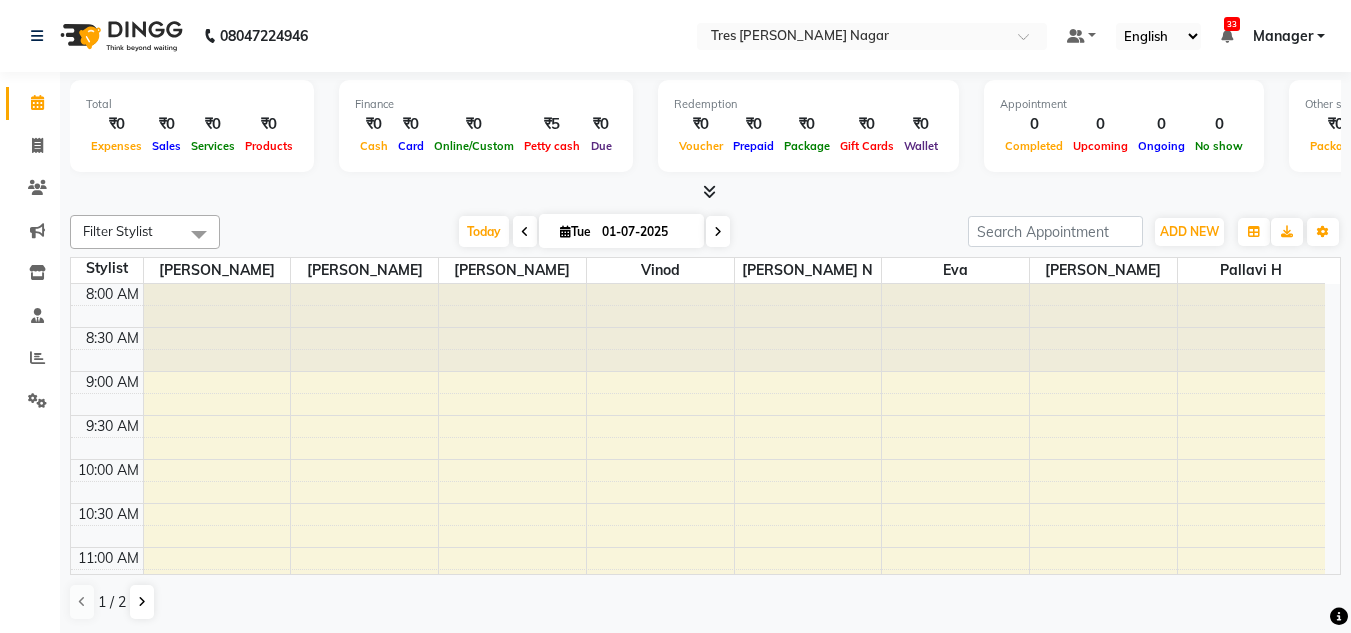 scroll, scrollTop: 0, scrollLeft: 0, axis: both 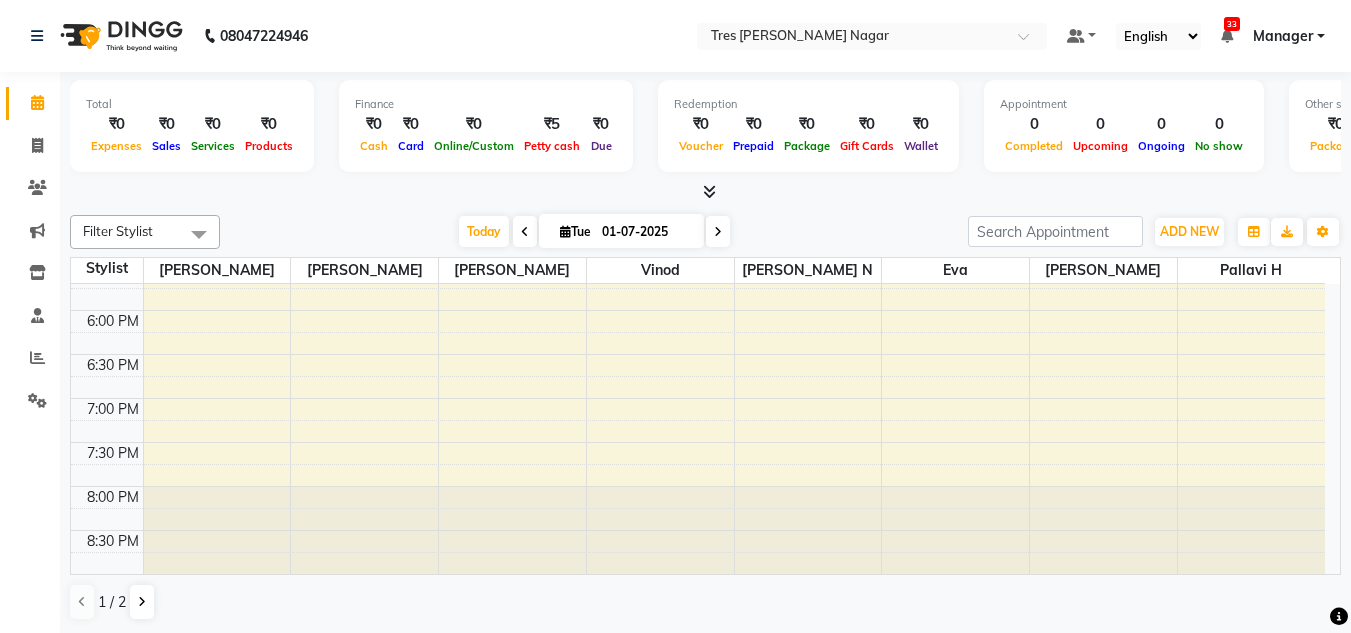 click at bounding box center (718, 232) 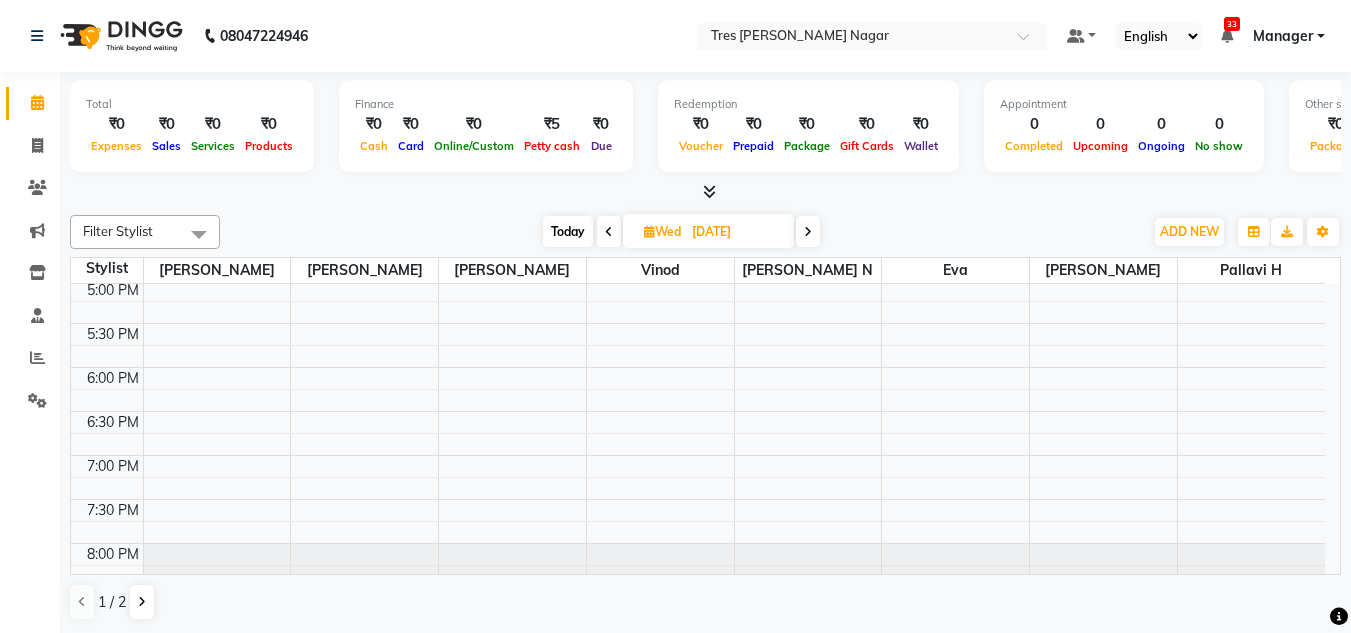 scroll, scrollTop: 800, scrollLeft: 0, axis: vertical 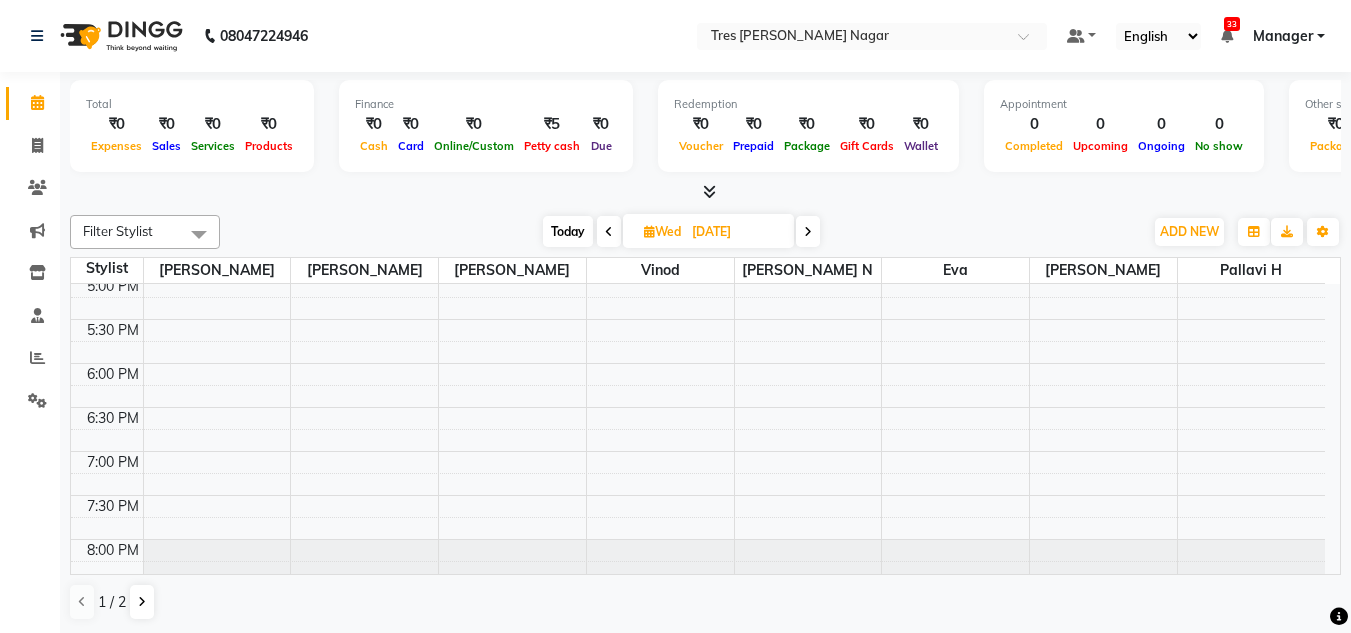 click at bounding box center (808, 232) 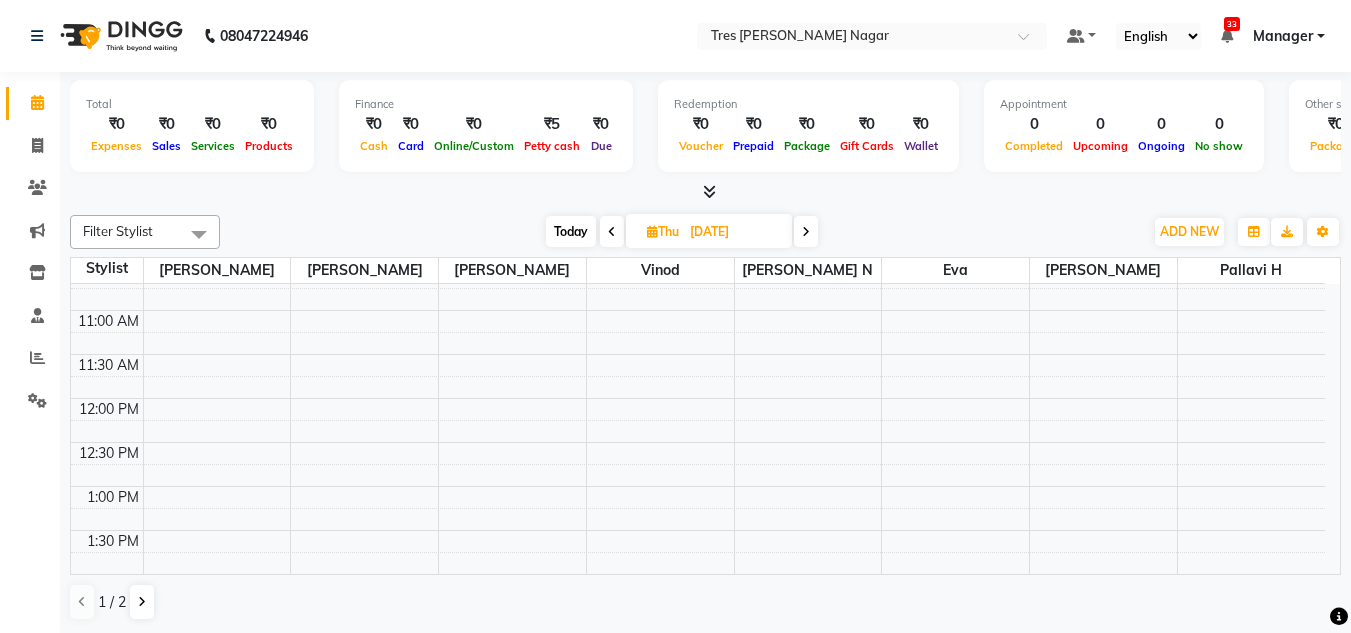 scroll, scrollTop: 700, scrollLeft: 0, axis: vertical 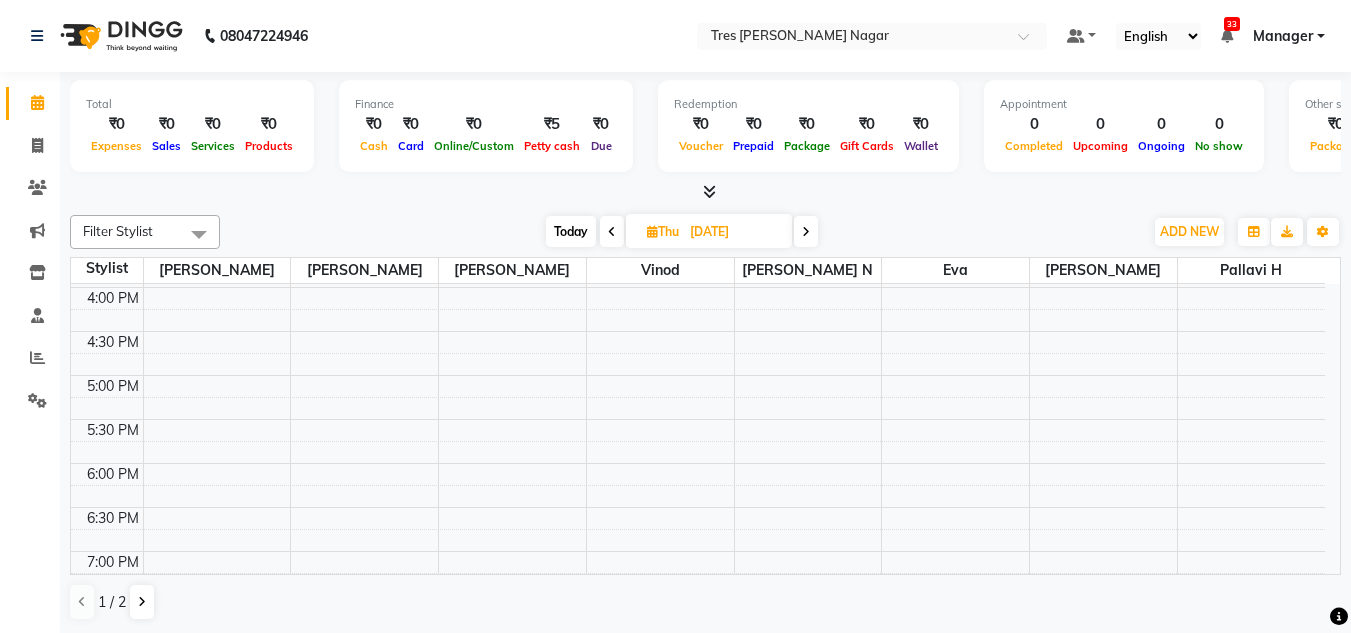 click at bounding box center (806, 231) 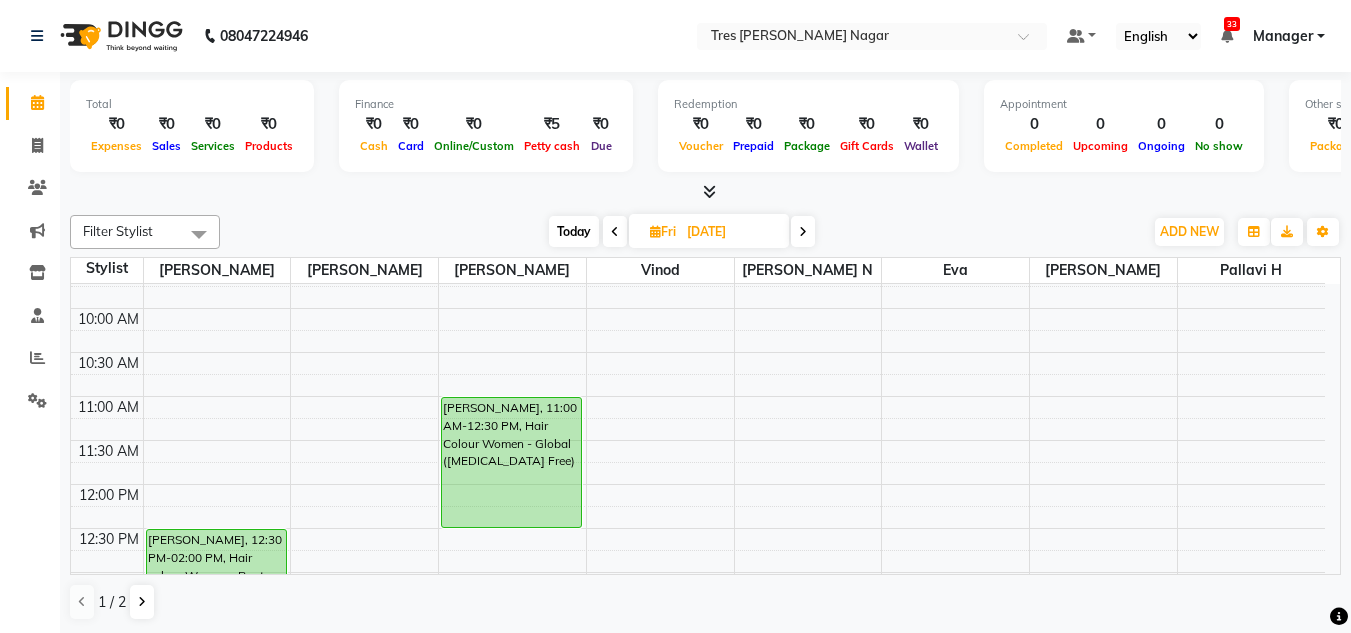 scroll, scrollTop: 200, scrollLeft: 0, axis: vertical 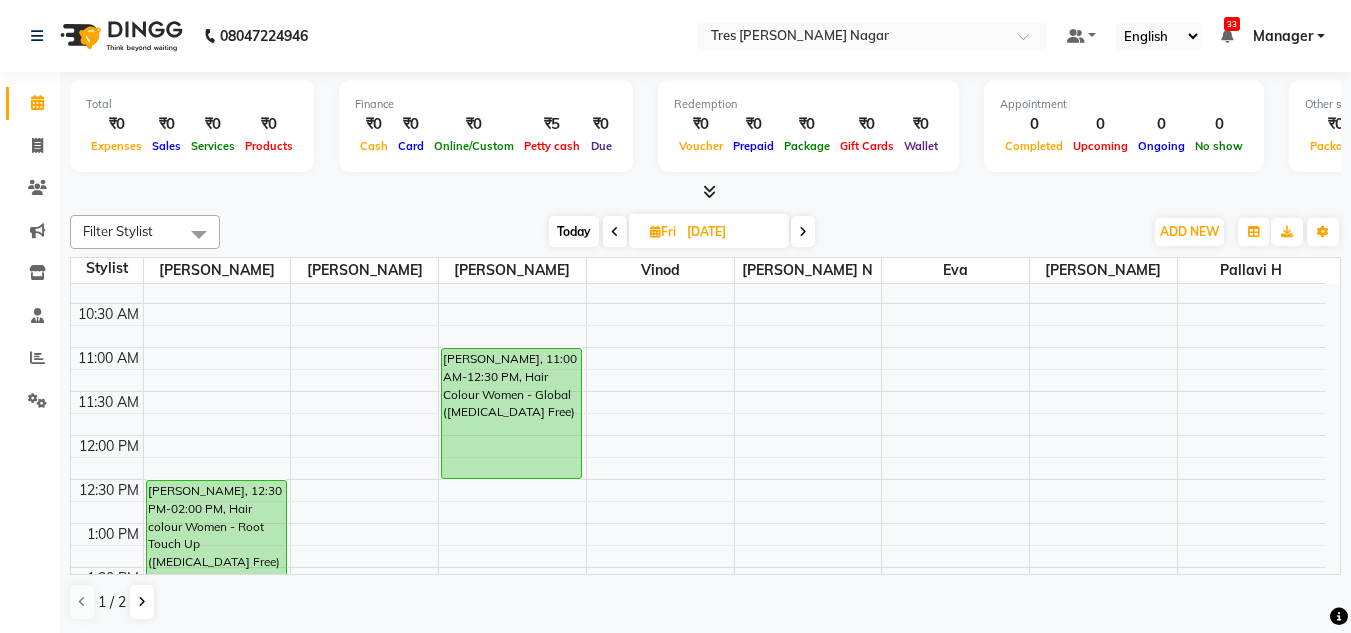 click at bounding box center (803, 231) 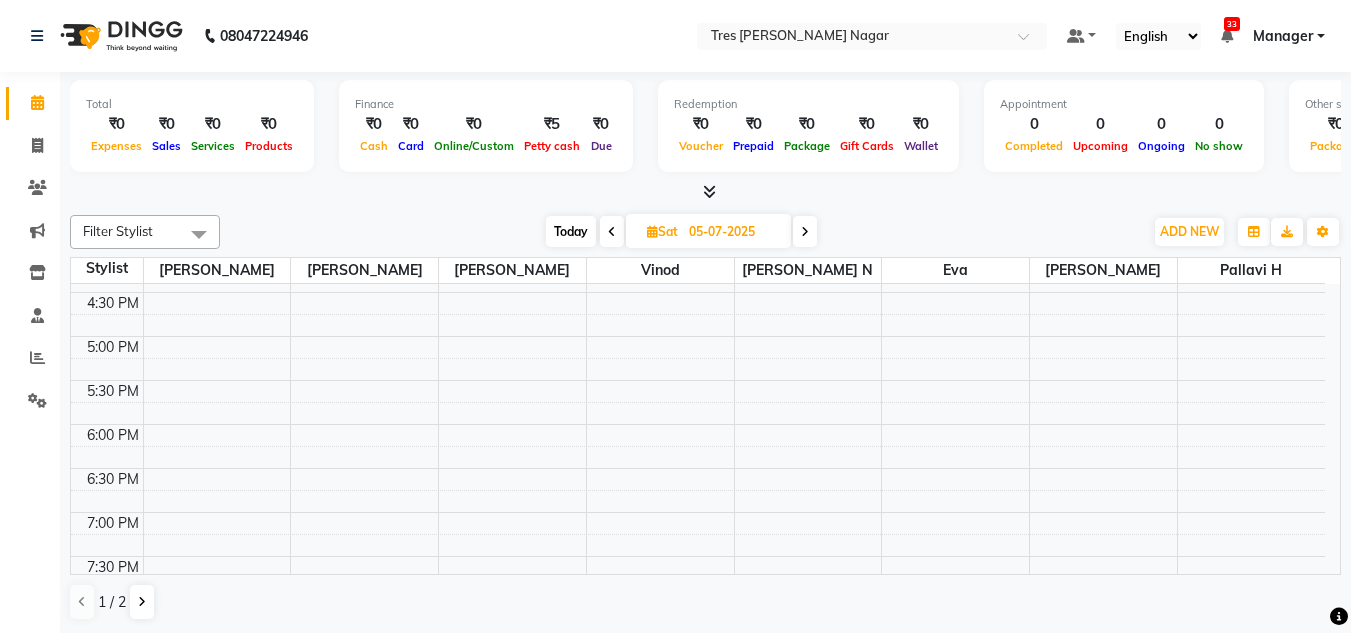 scroll, scrollTop: 853, scrollLeft: 0, axis: vertical 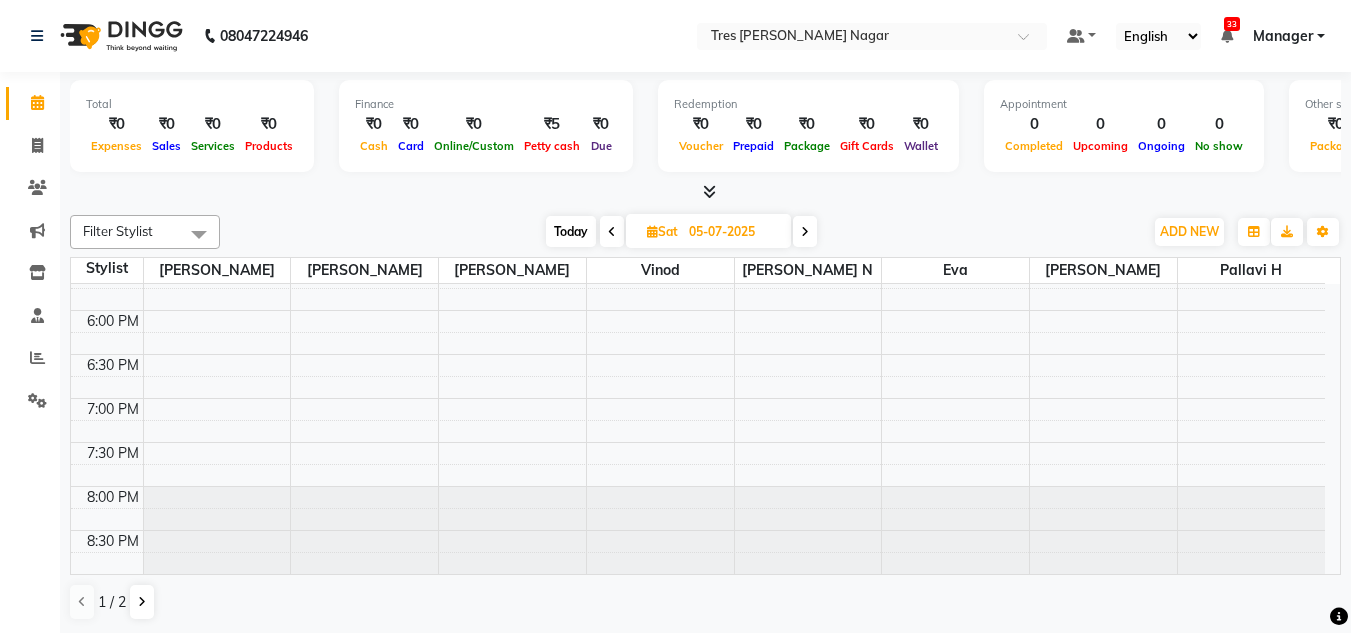 click at bounding box center [805, 231] 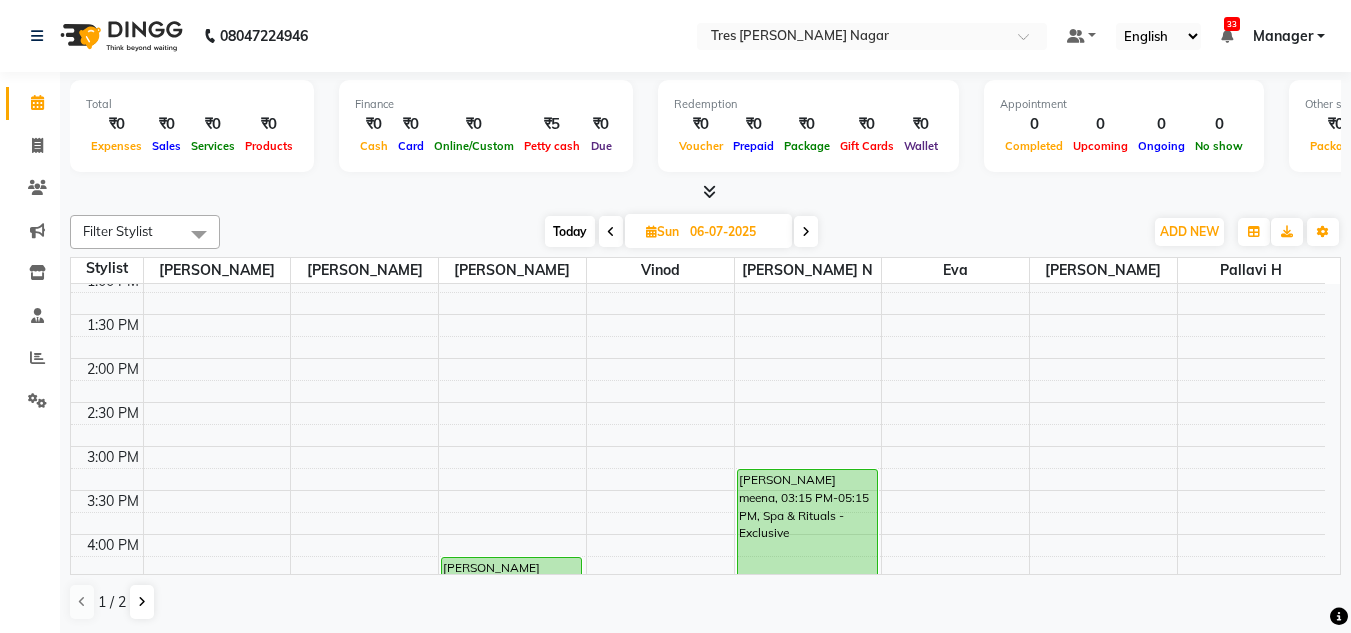 scroll, scrollTop: 553, scrollLeft: 0, axis: vertical 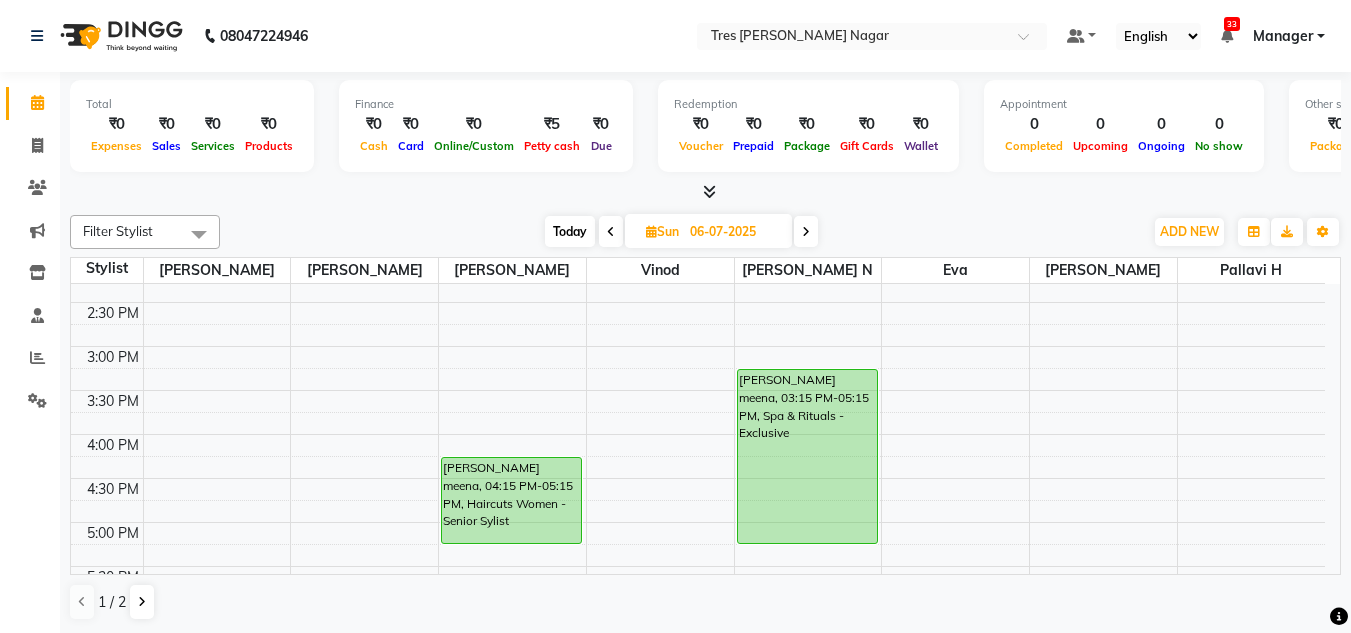 click on "06-07-2025" at bounding box center (734, 232) 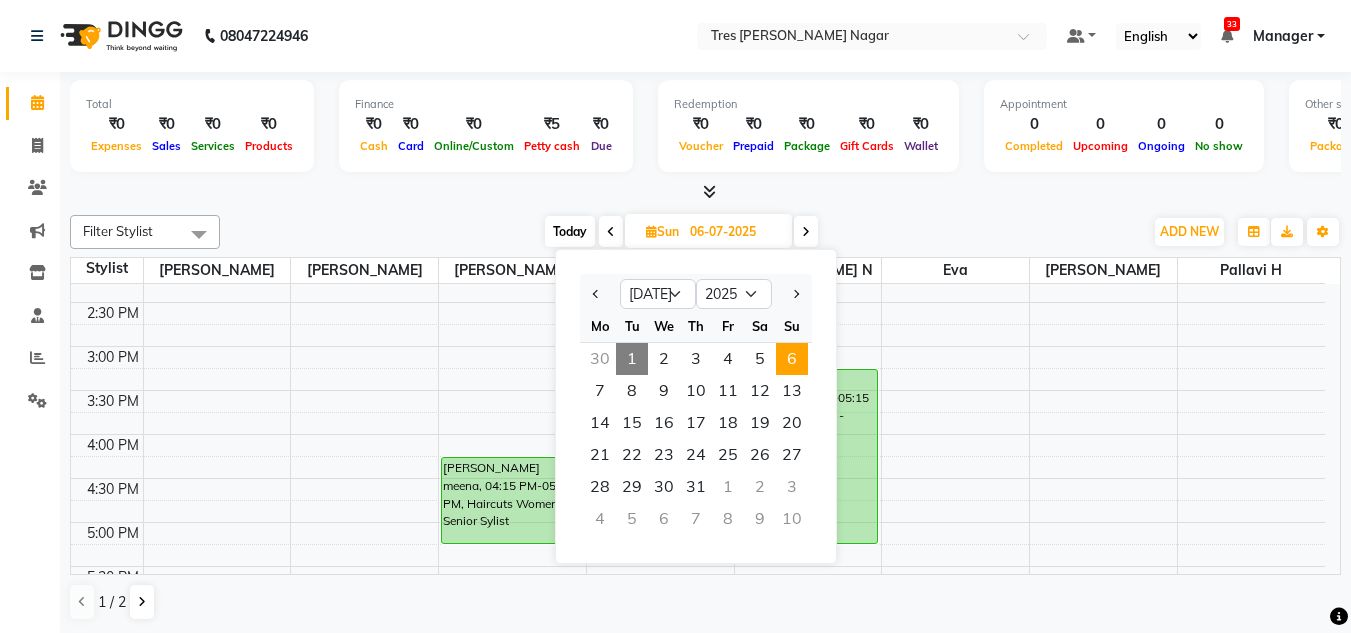 click at bounding box center [806, 232] 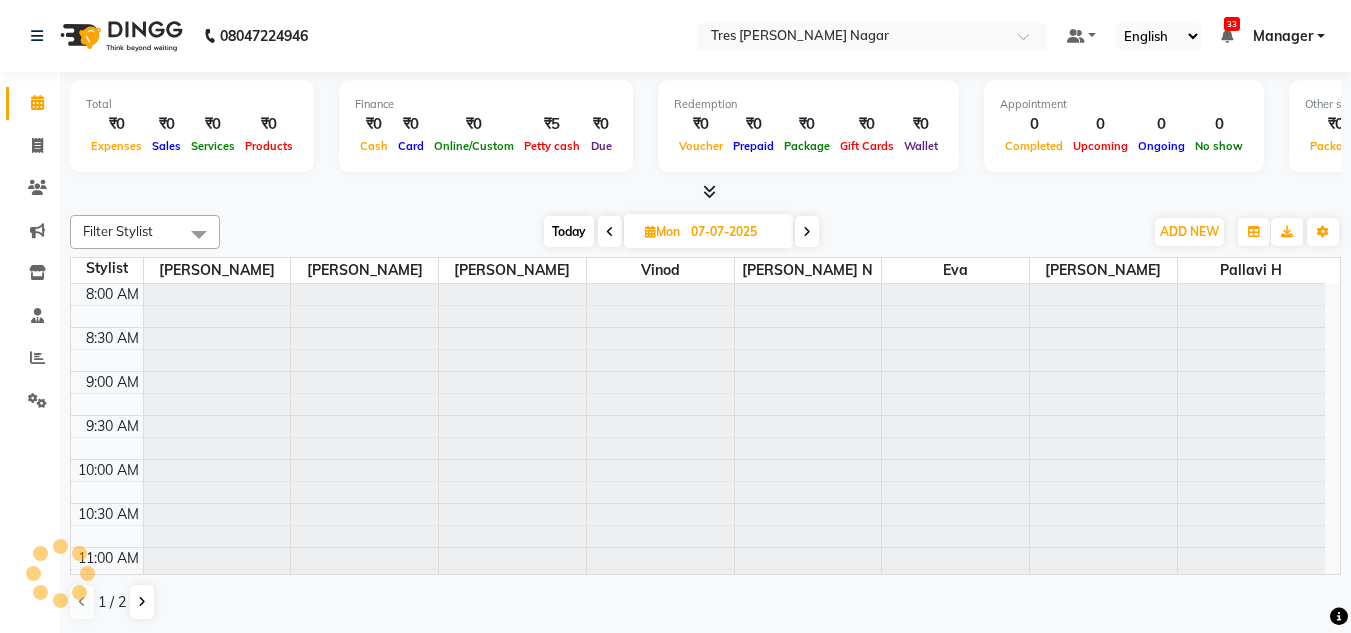 scroll, scrollTop: 353, scrollLeft: 0, axis: vertical 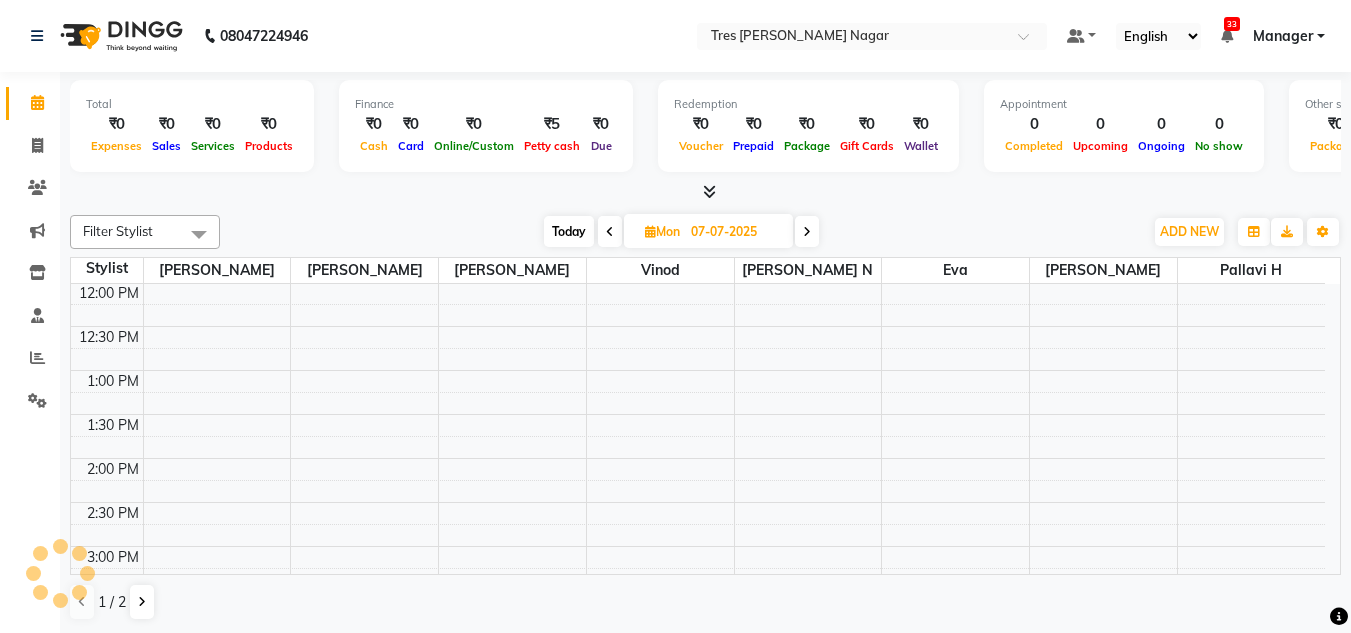 click at bounding box center [807, 232] 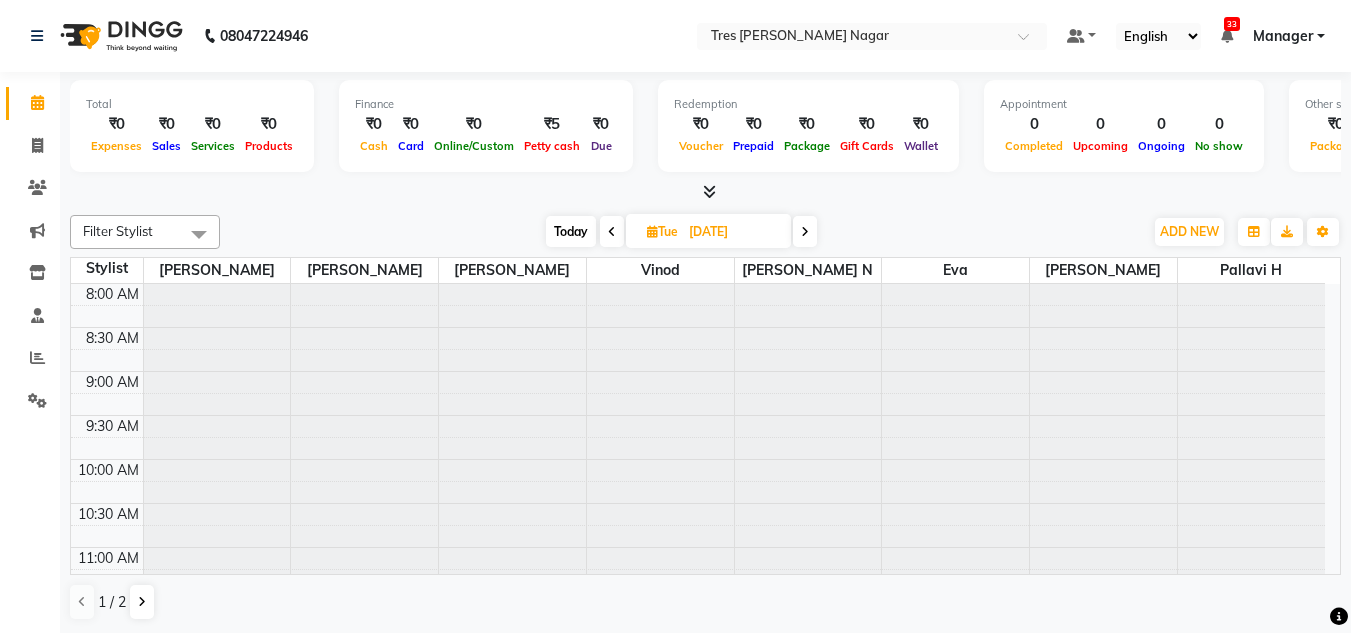 scroll, scrollTop: 353, scrollLeft: 0, axis: vertical 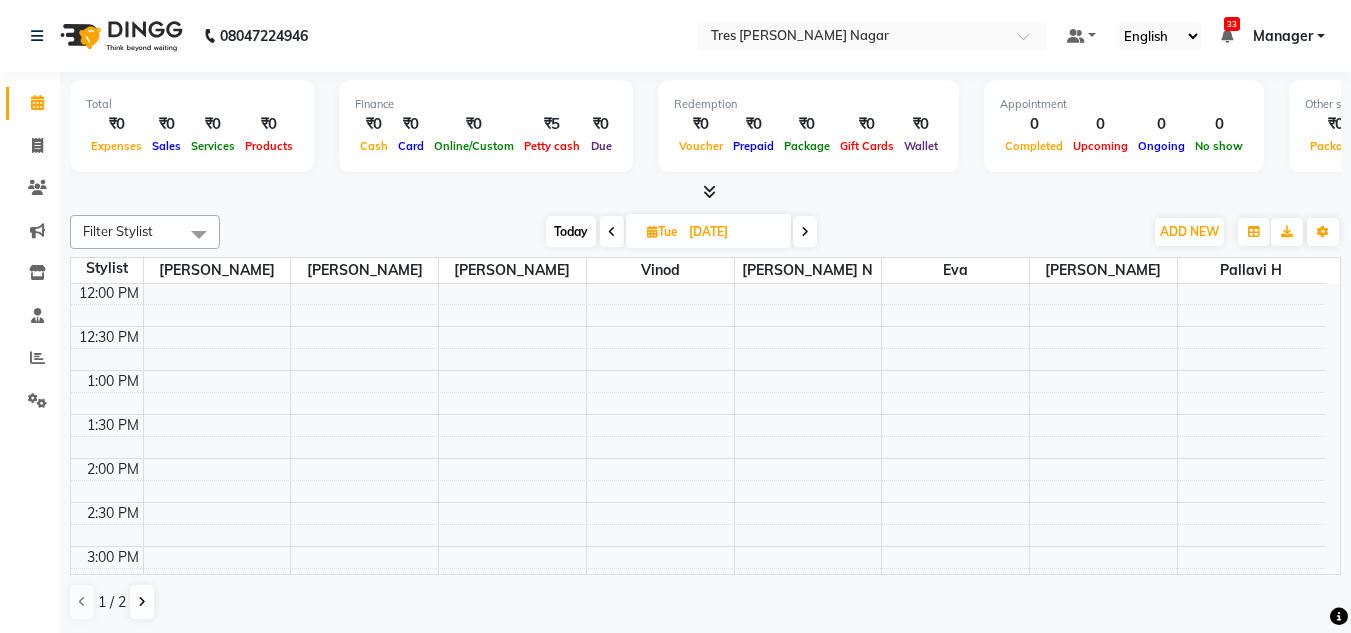click at bounding box center [805, 231] 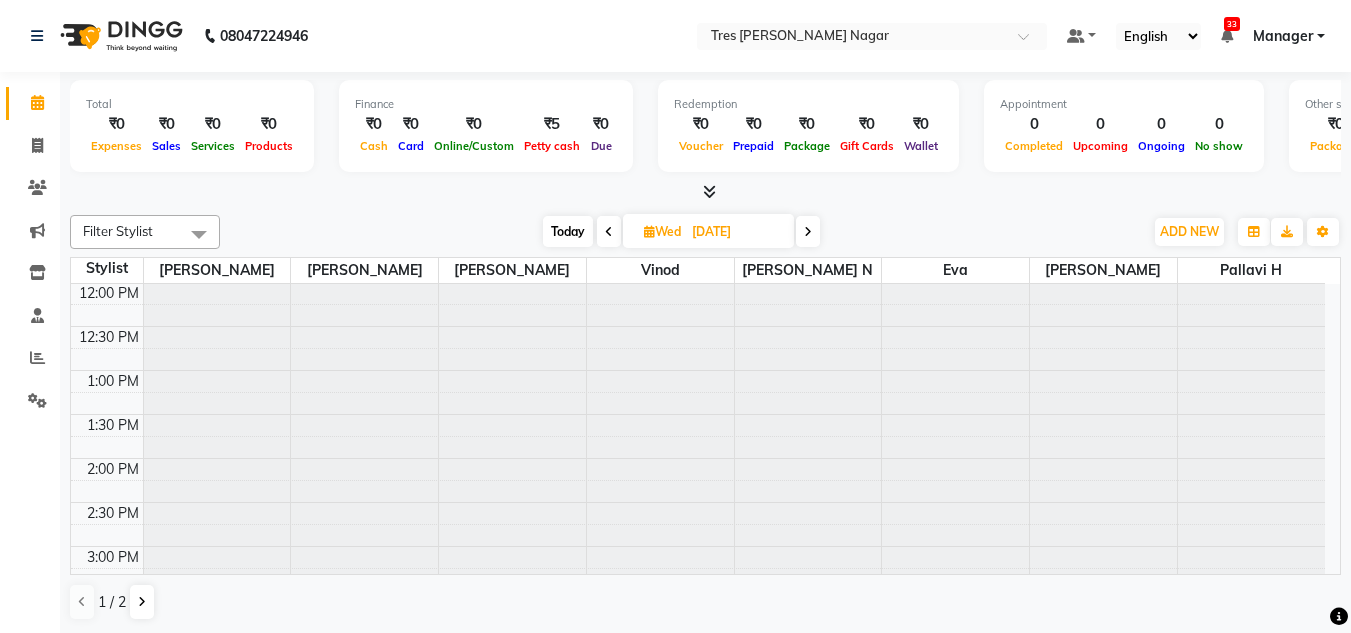 scroll 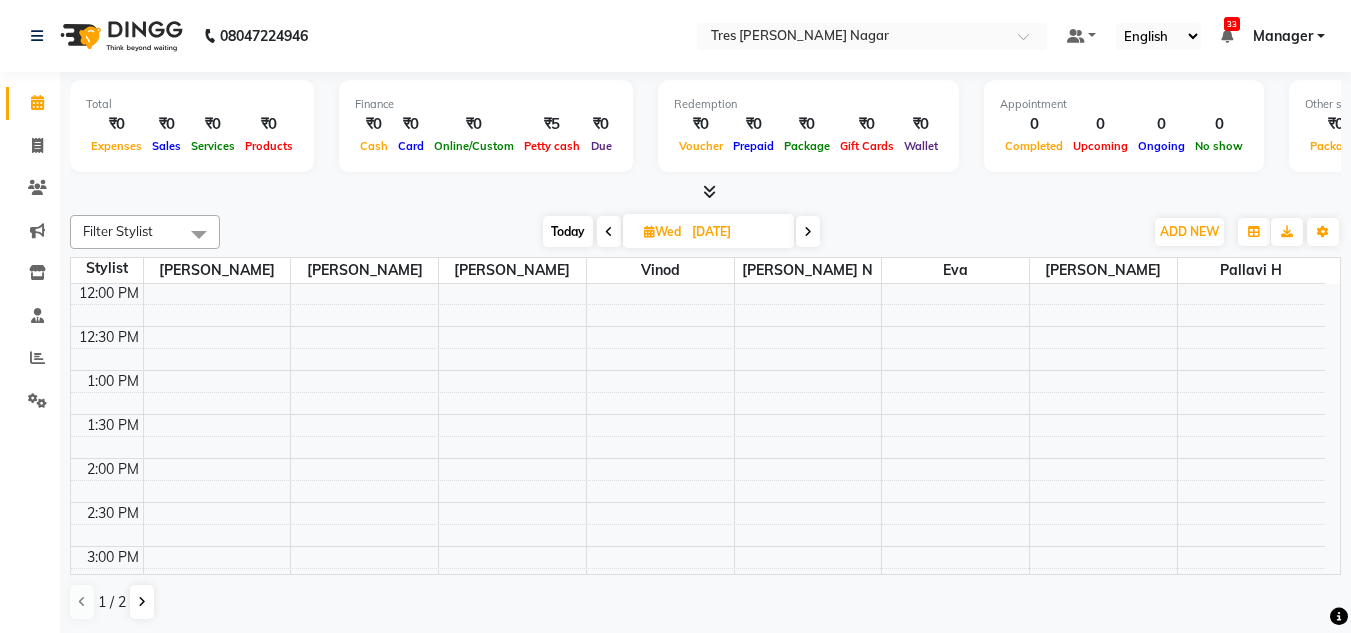 click at bounding box center (808, 232) 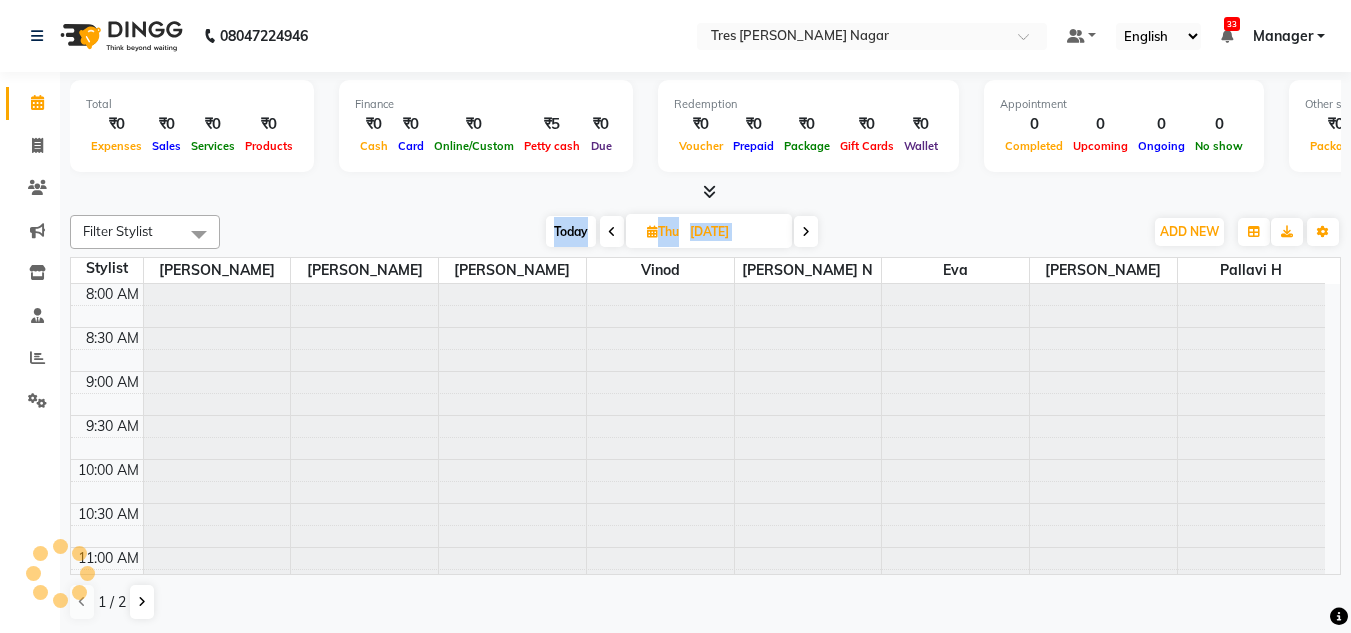 click at bounding box center [806, 231] 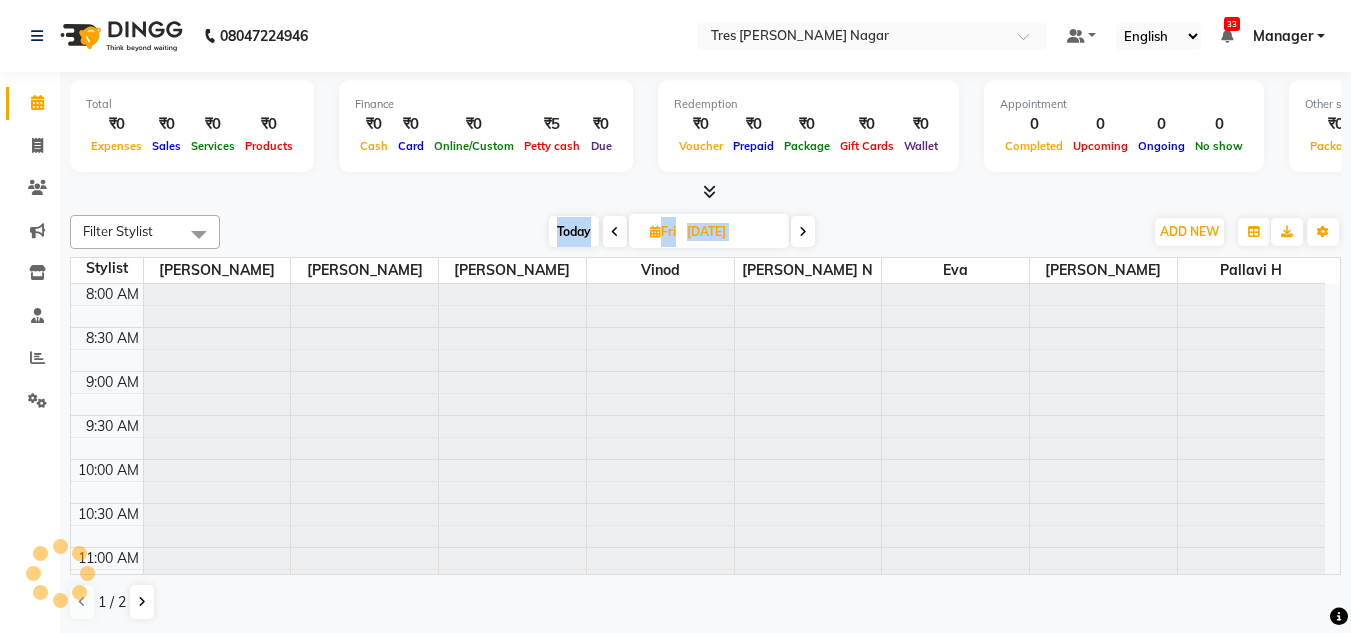 click at bounding box center [803, 231] 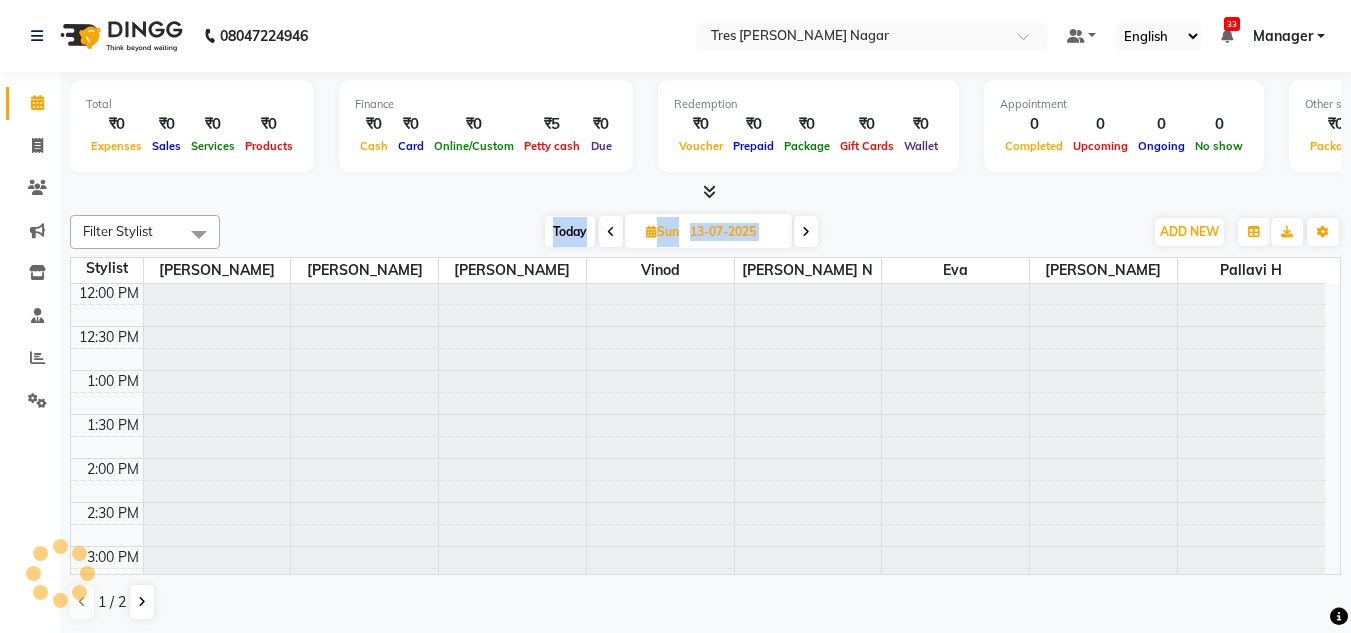 click at bounding box center [806, 231] 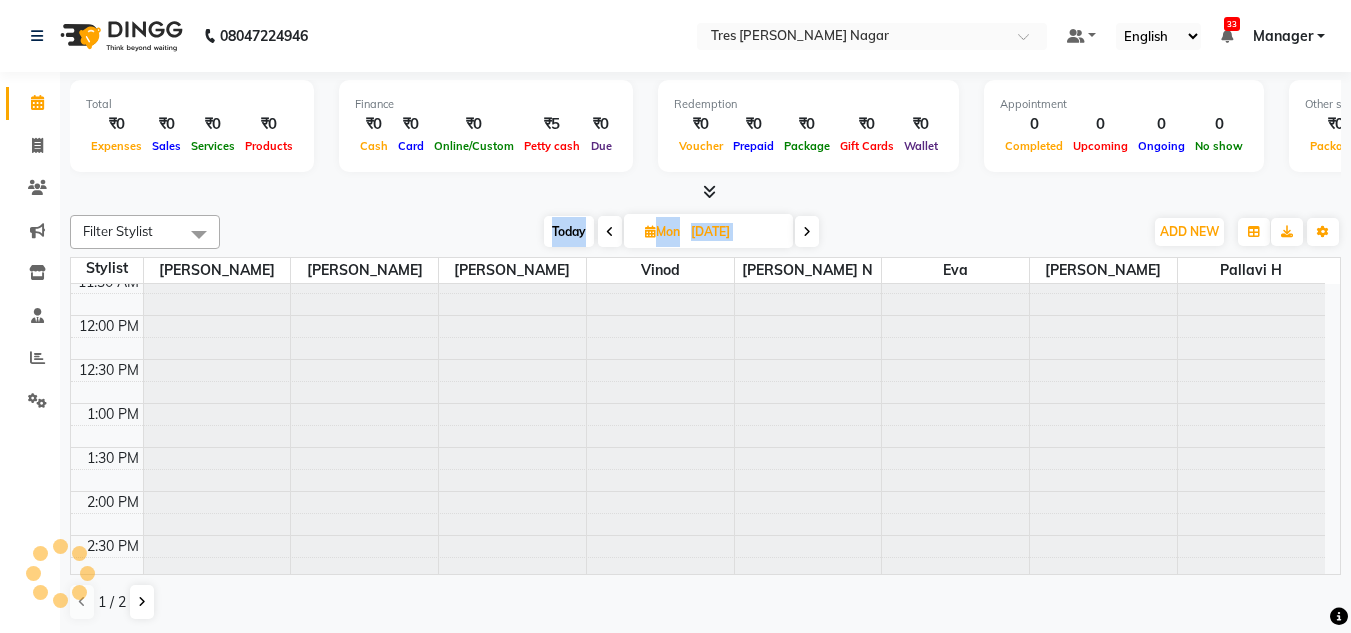 click at bounding box center (807, 232) 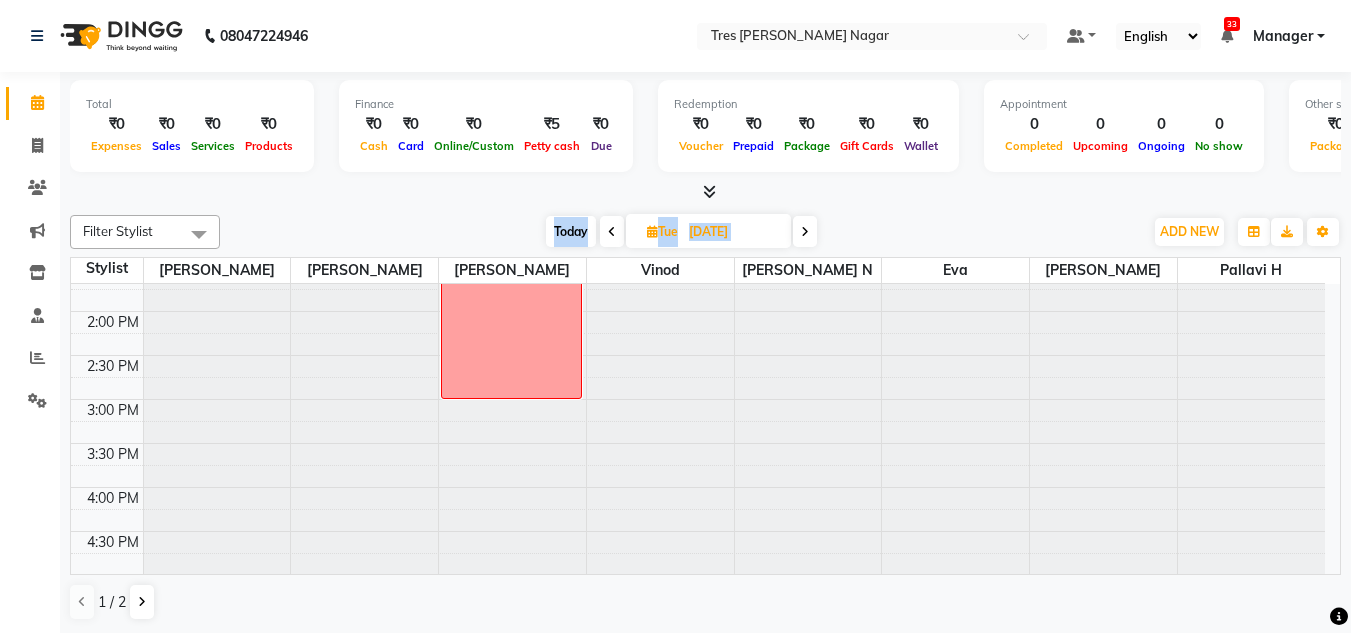 click on "[DATE]  [DATE]" at bounding box center [681, 232] 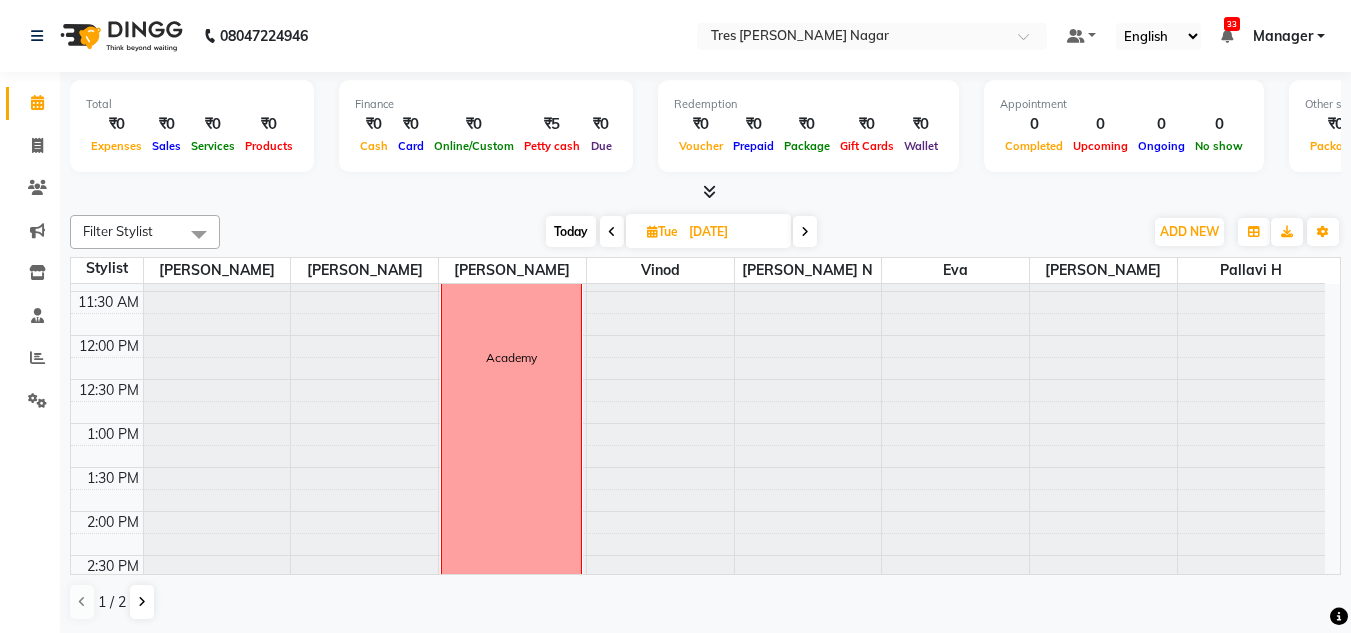 click at bounding box center [612, 232] 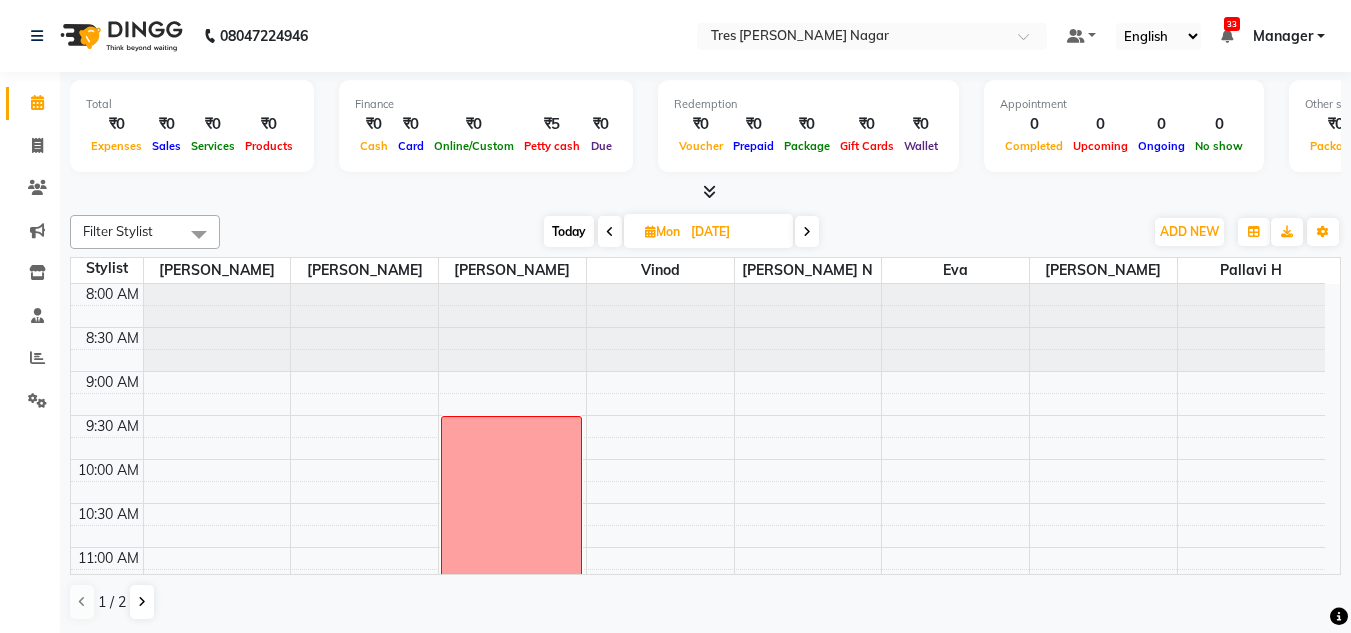 click at bounding box center (807, 232) 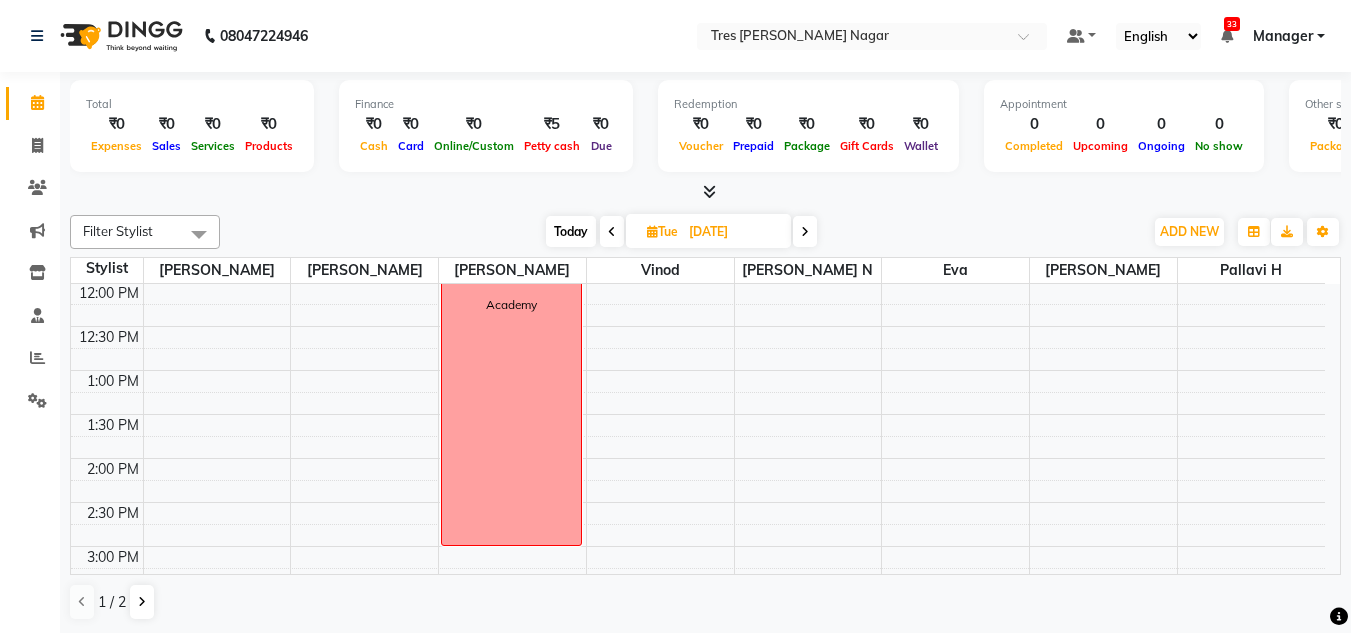 click at bounding box center [805, 231] 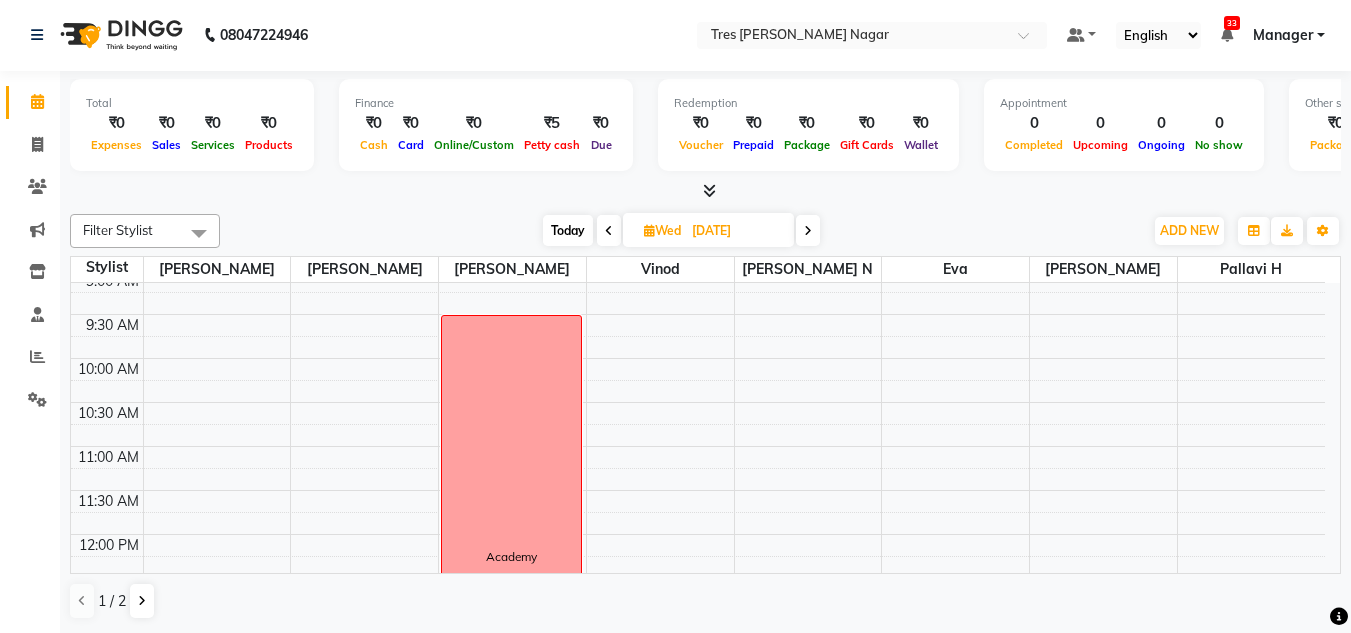 click at bounding box center [808, 230] 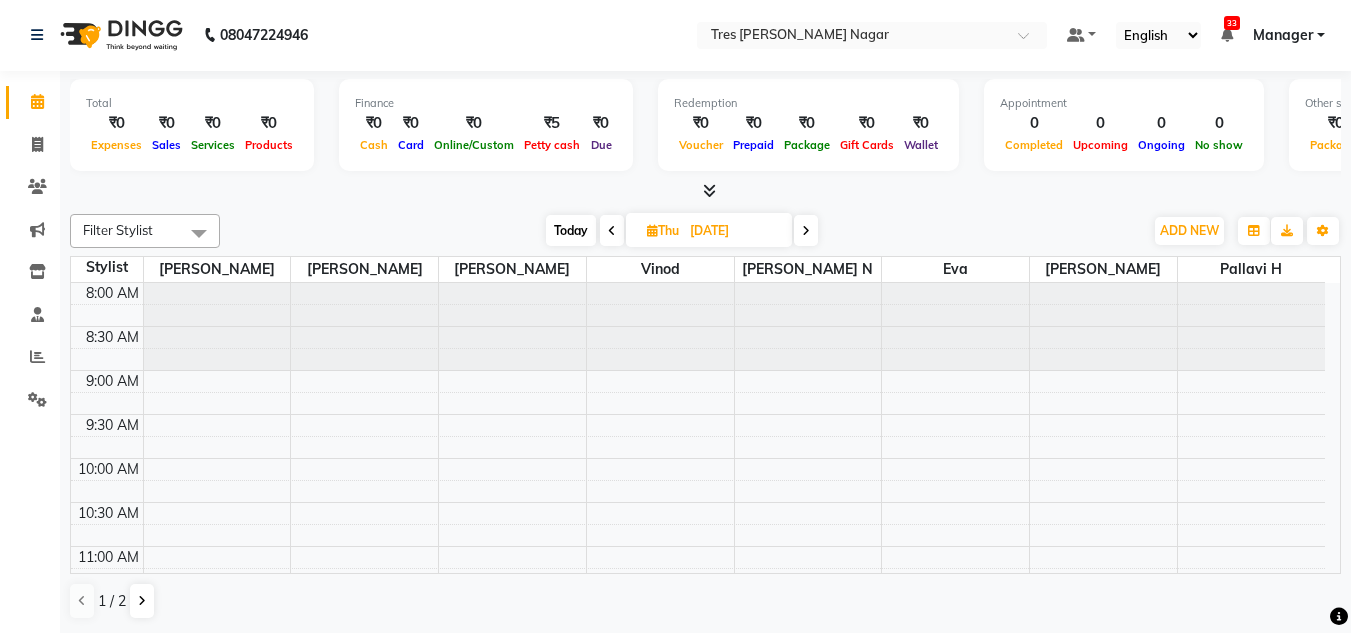click at bounding box center (806, 230) 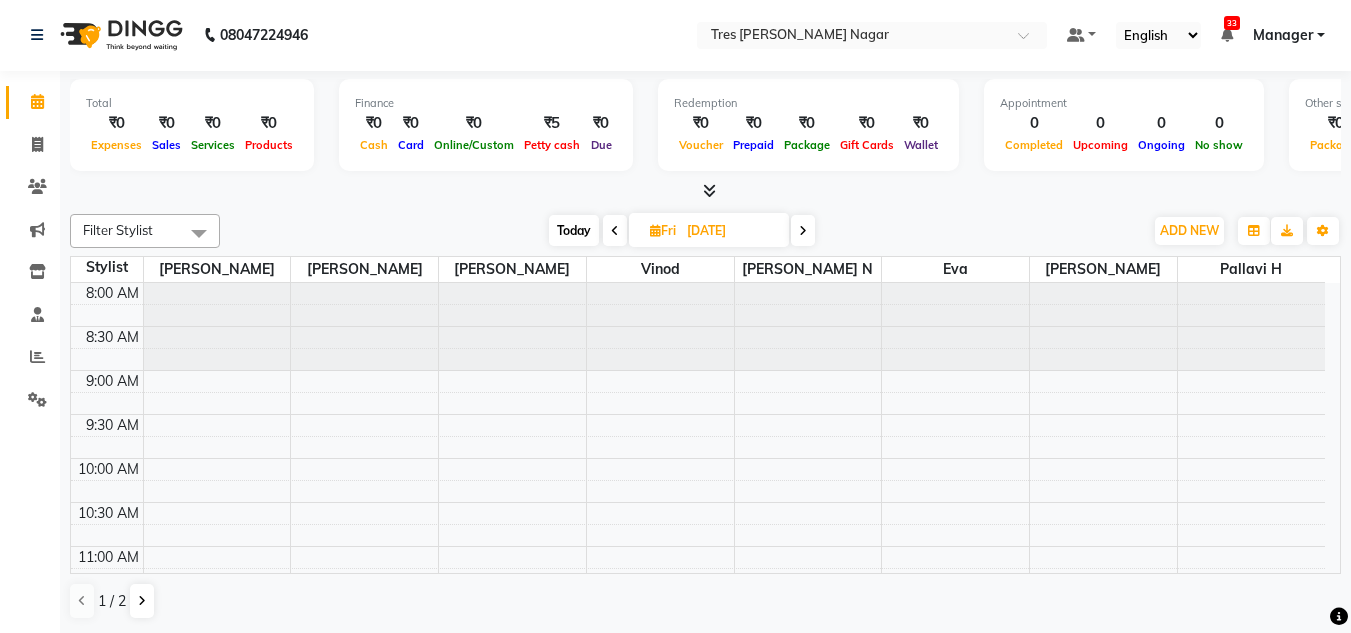 click at bounding box center [803, 230] 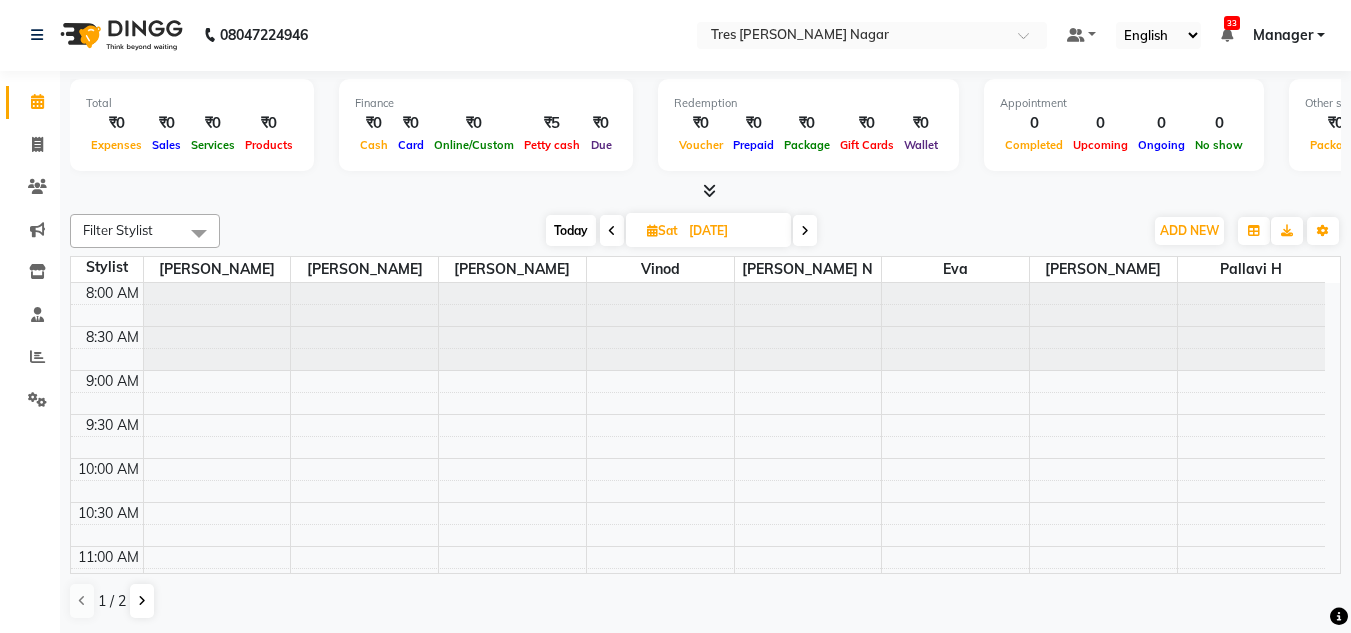 click at bounding box center [805, 231] 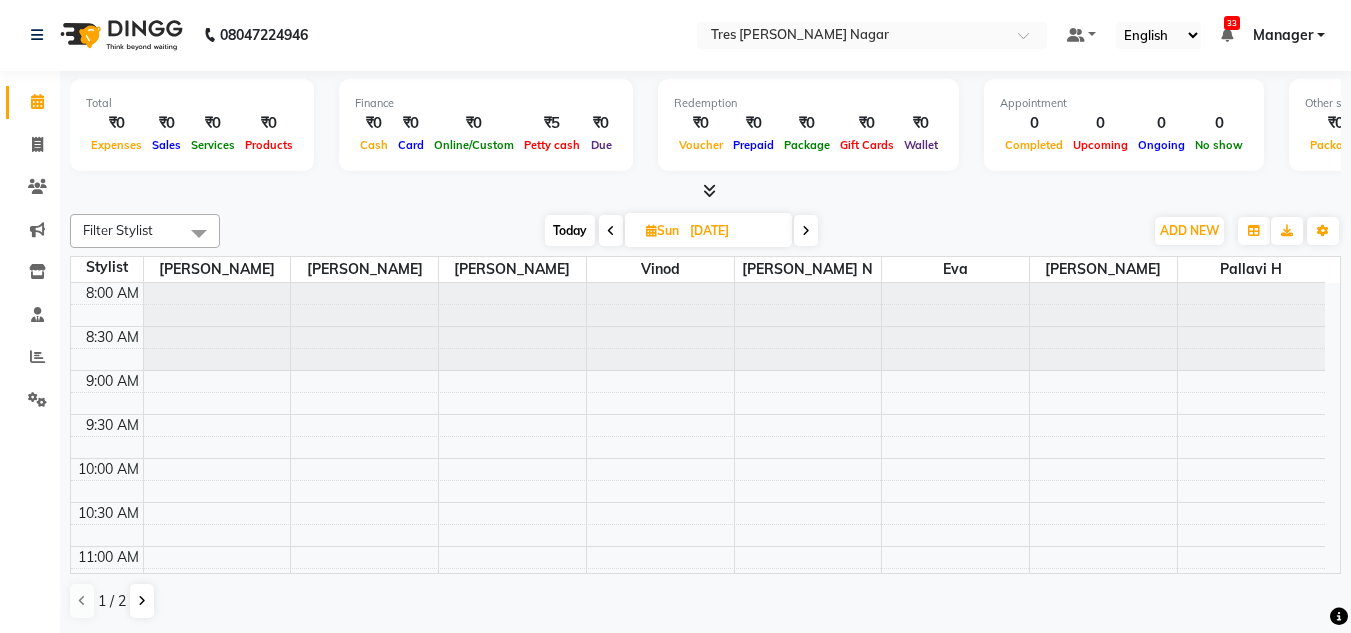click on "Today" at bounding box center [570, 230] 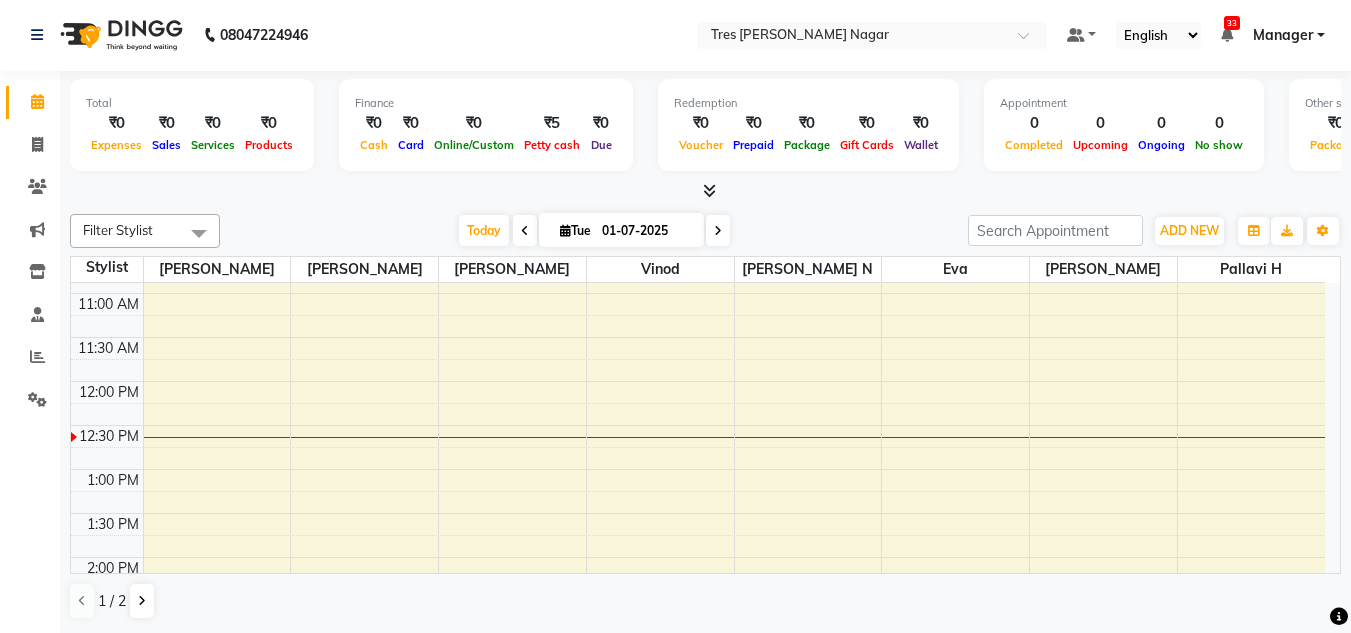 click at bounding box center [709, 190] 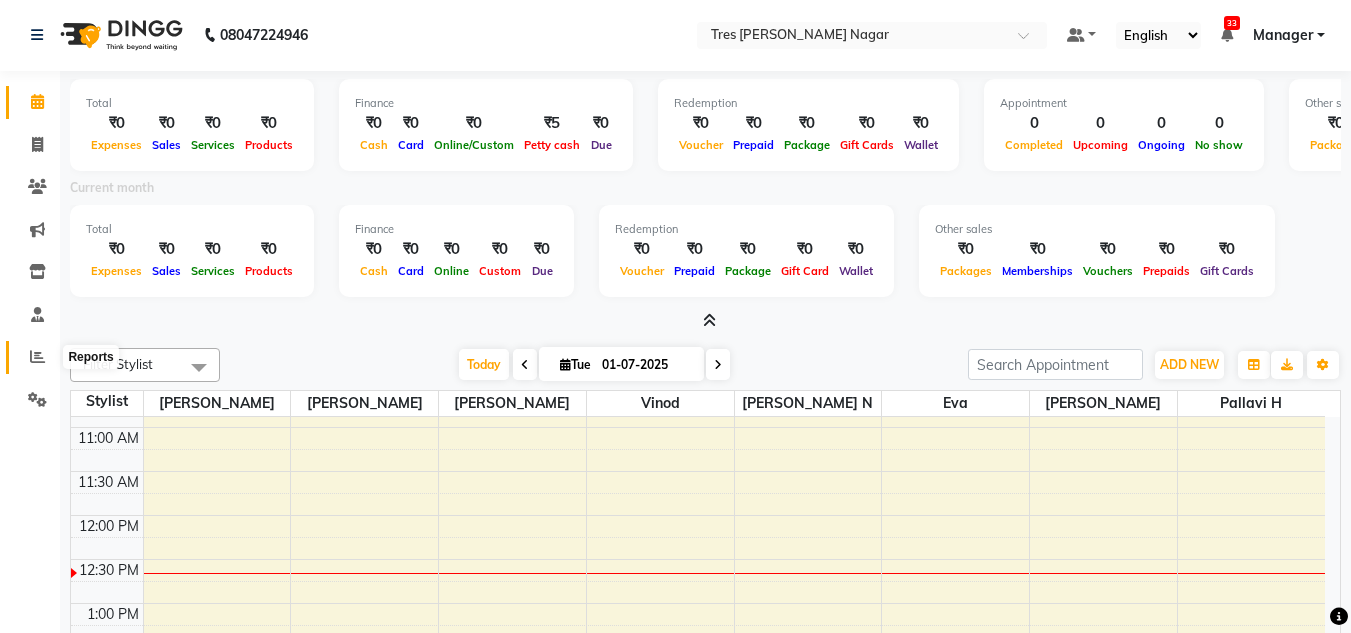 click 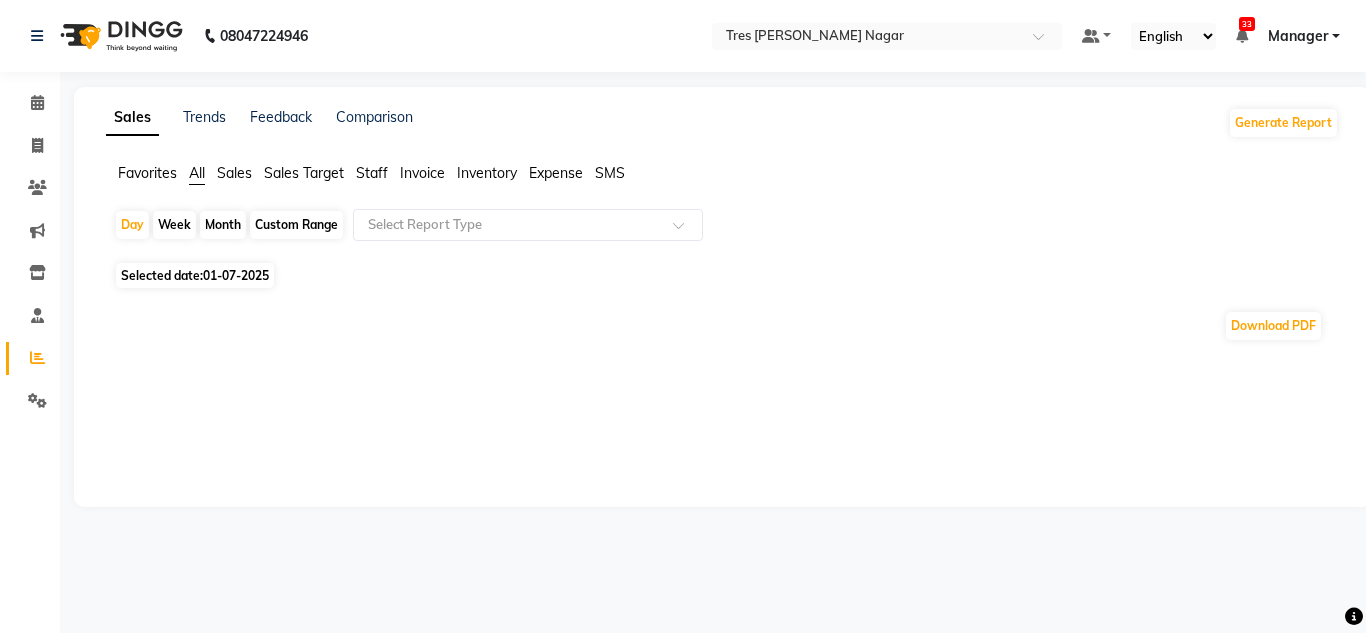 click on "Month" 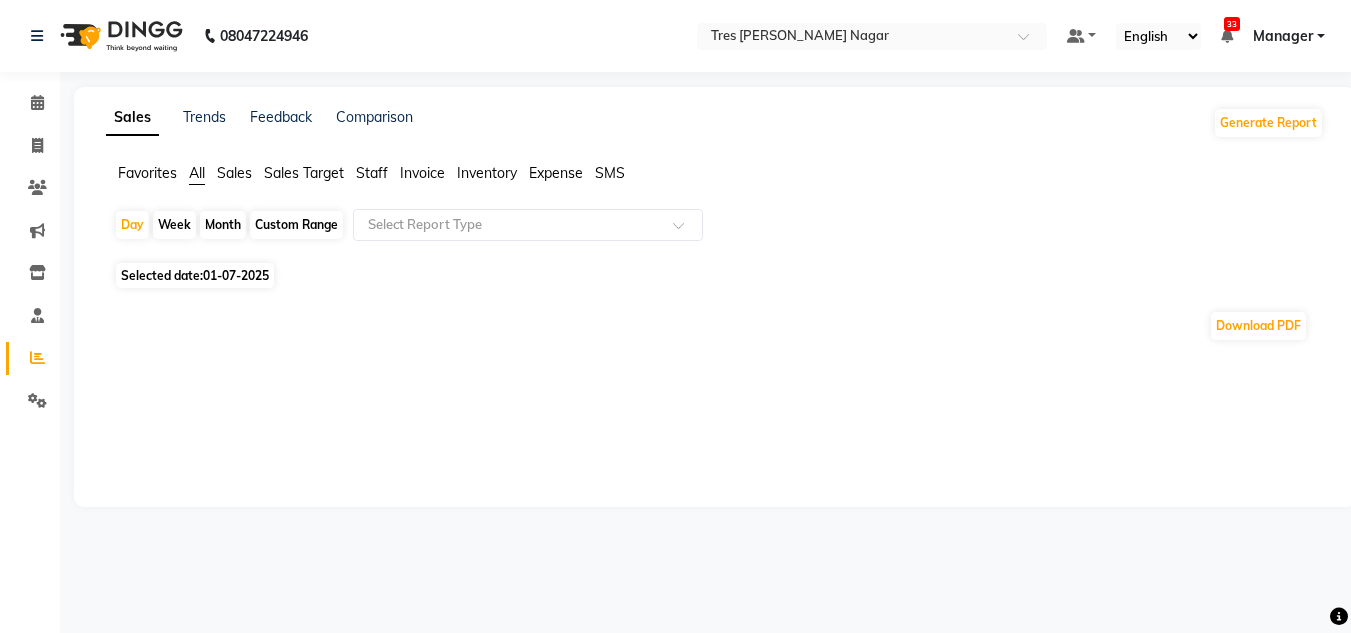 select on "7" 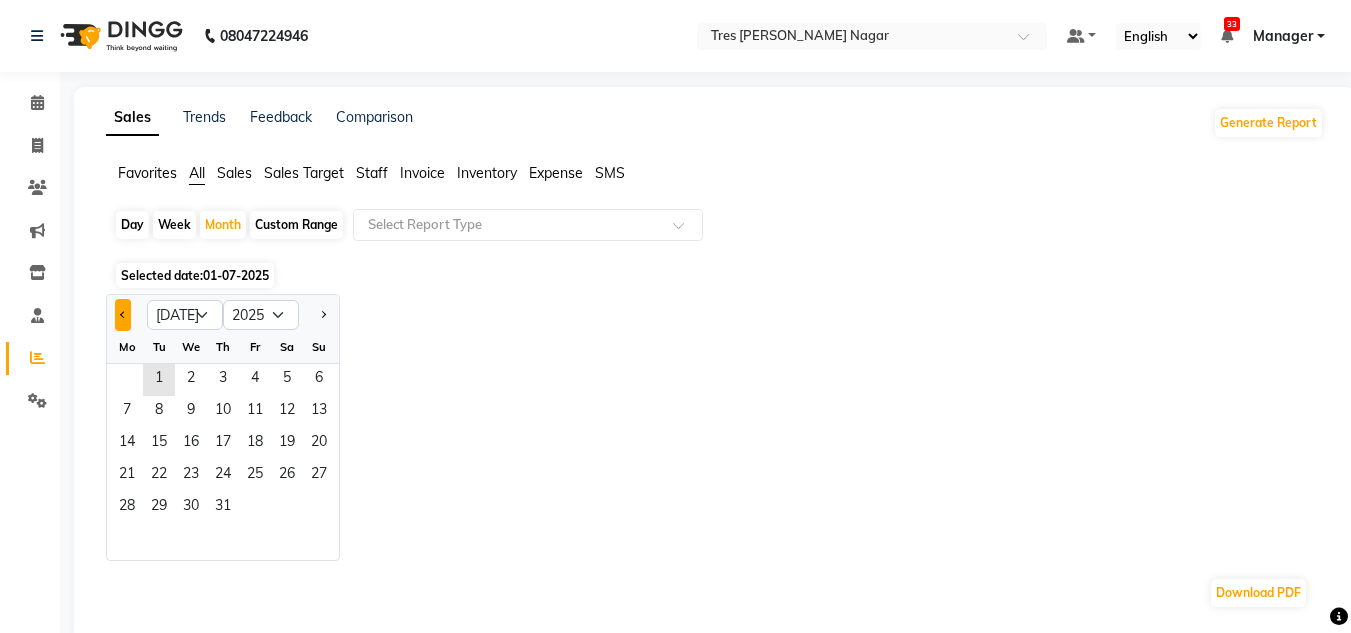 click 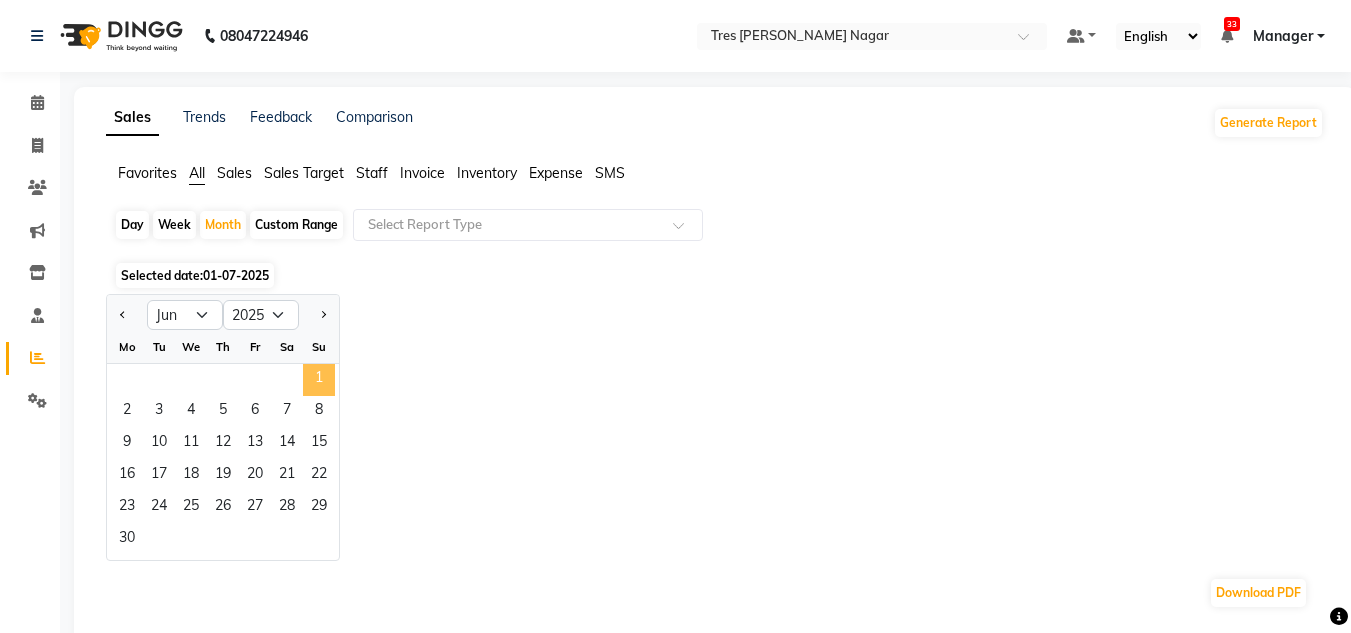 click on "1" 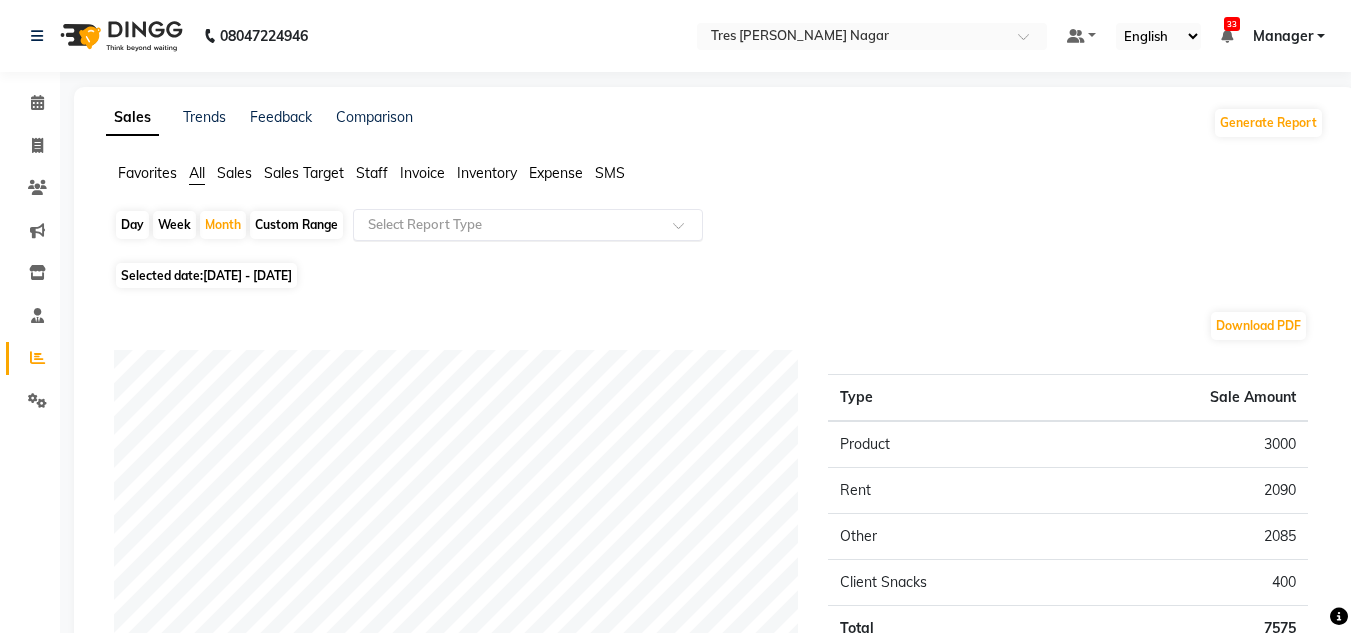 click 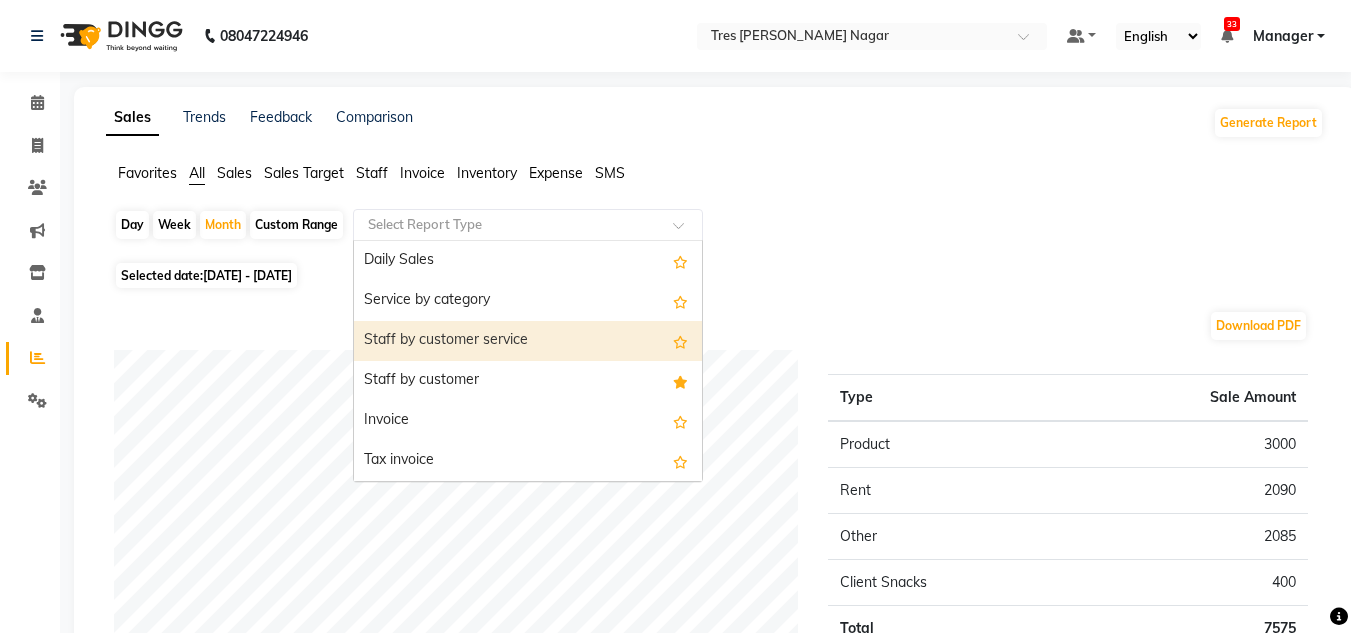 click on "Staff by customer service" at bounding box center [528, 341] 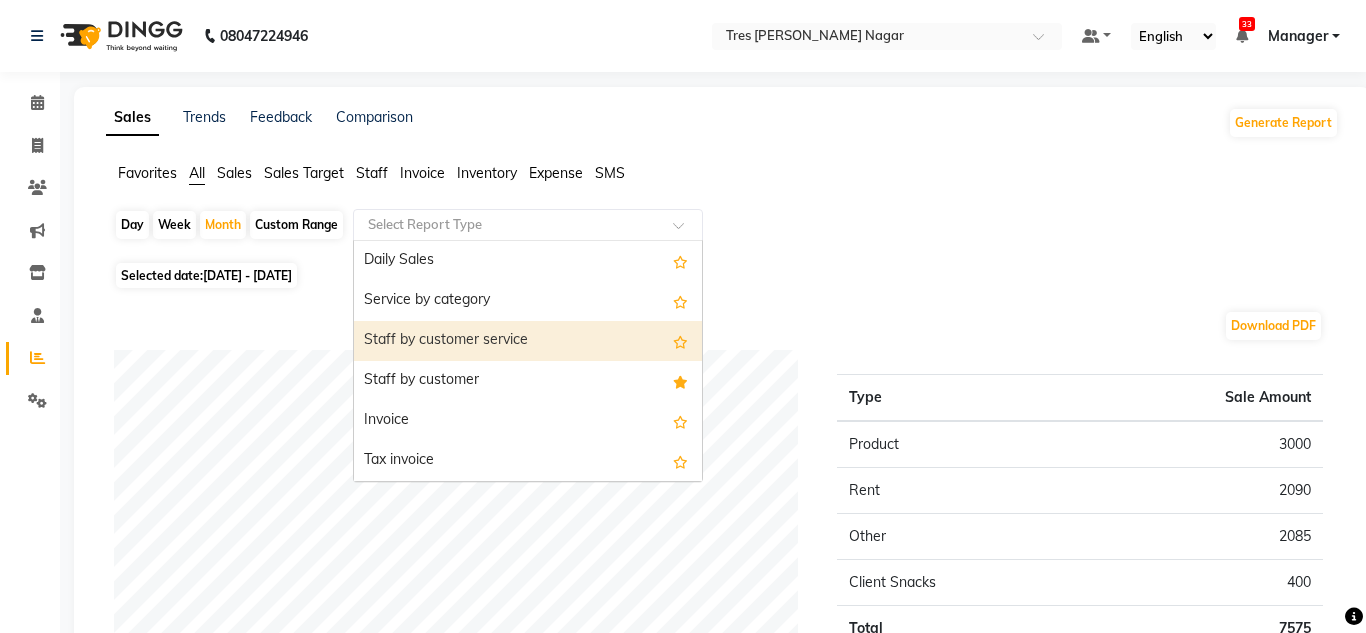 select on "filtered_report" 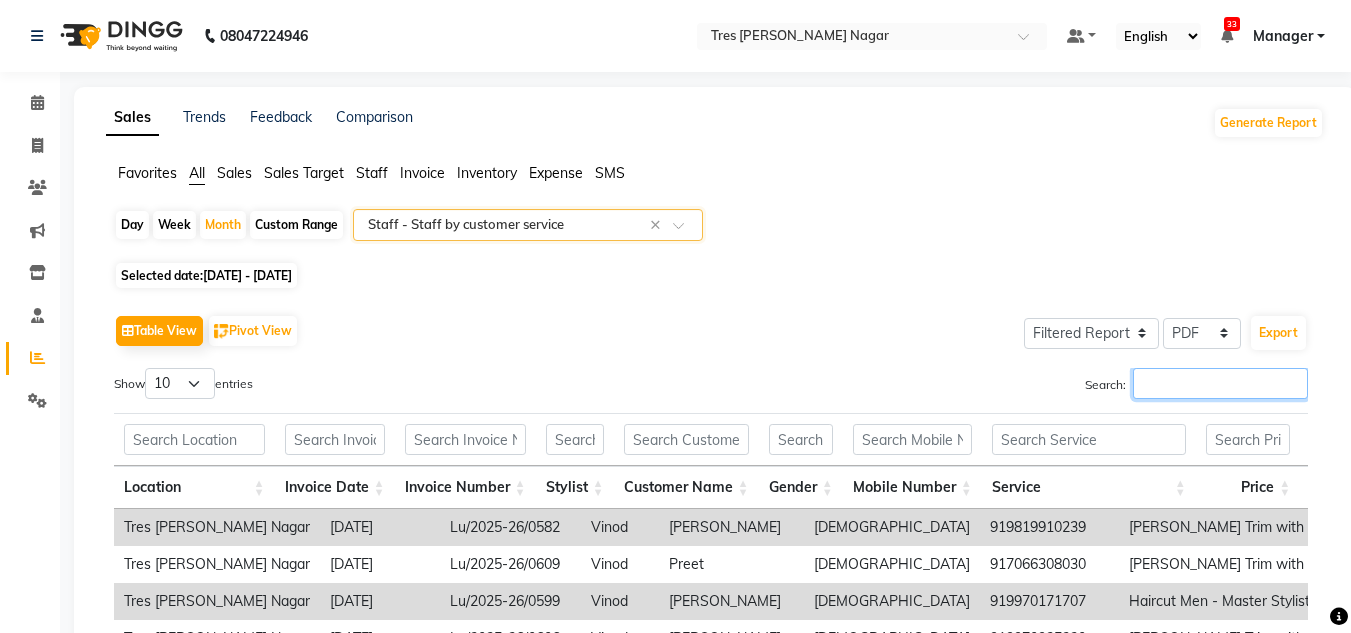 click on "Search:" at bounding box center (1220, 383) 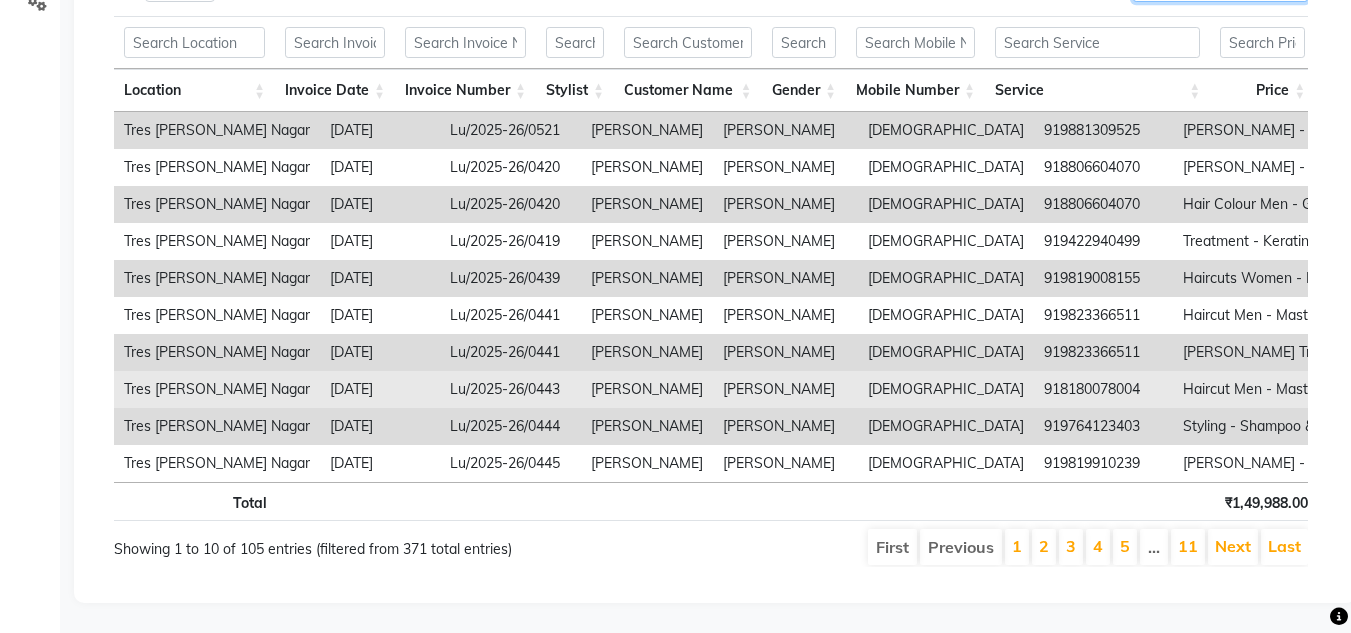 scroll, scrollTop: 427, scrollLeft: 0, axis: vertical 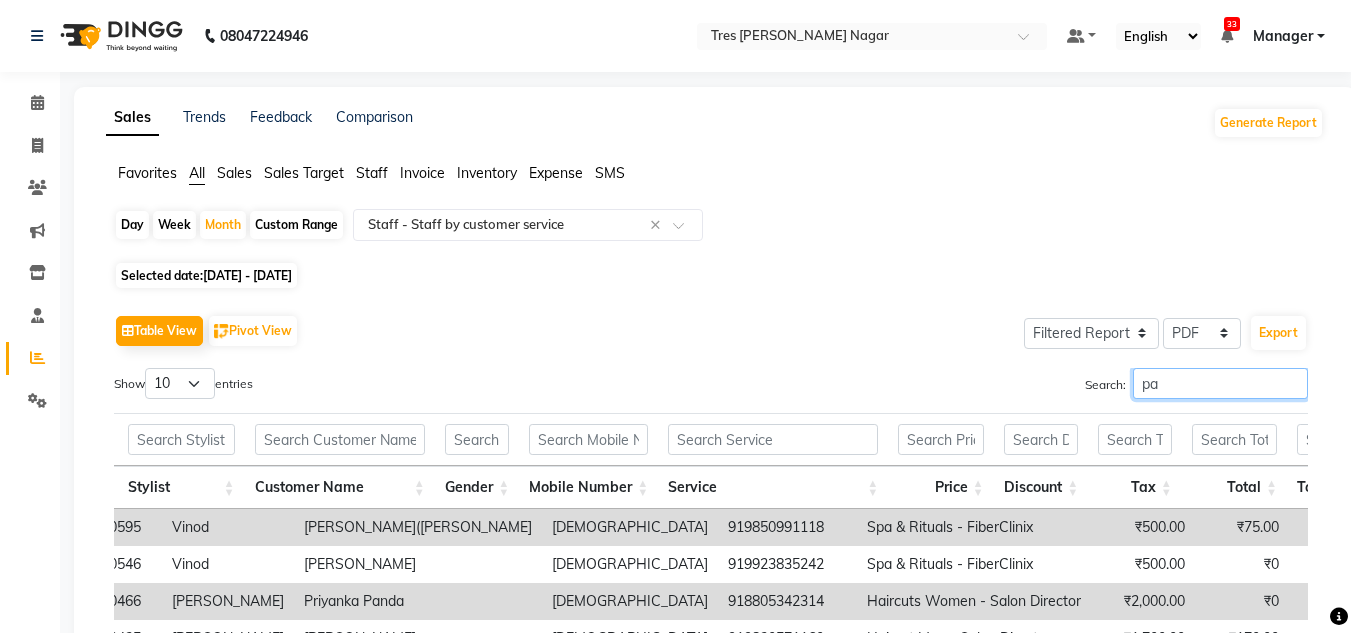 type on "p" 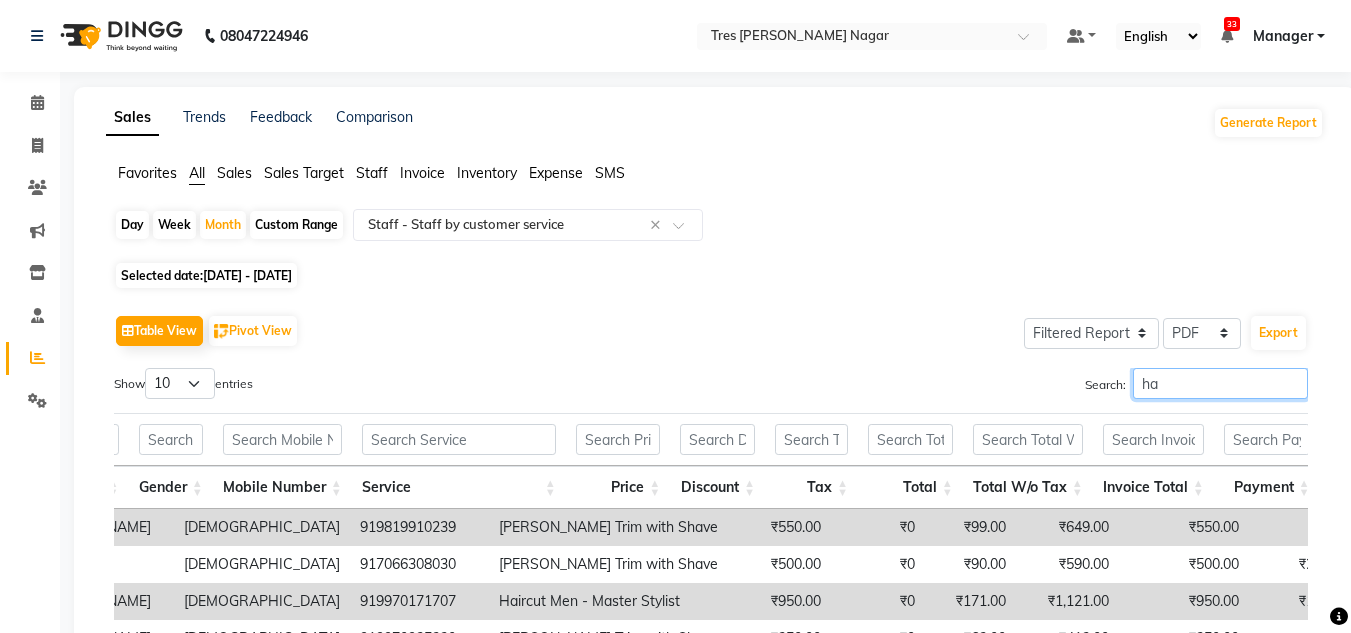 type on "h" 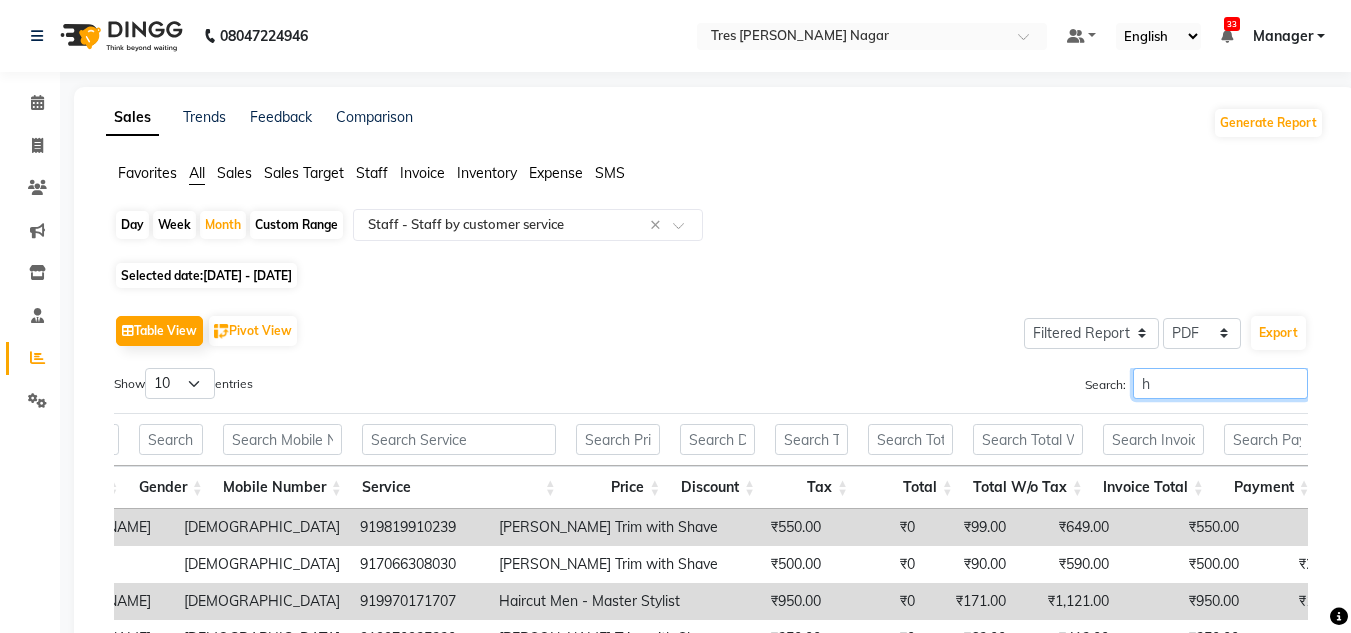 type 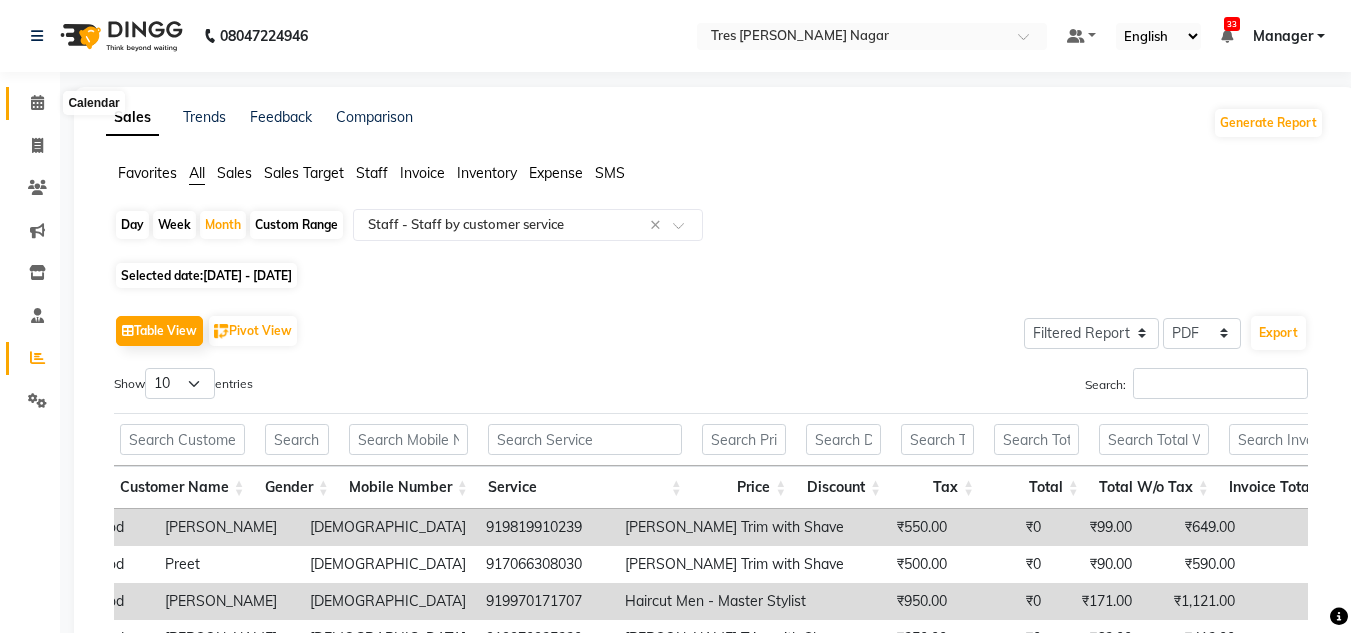 click 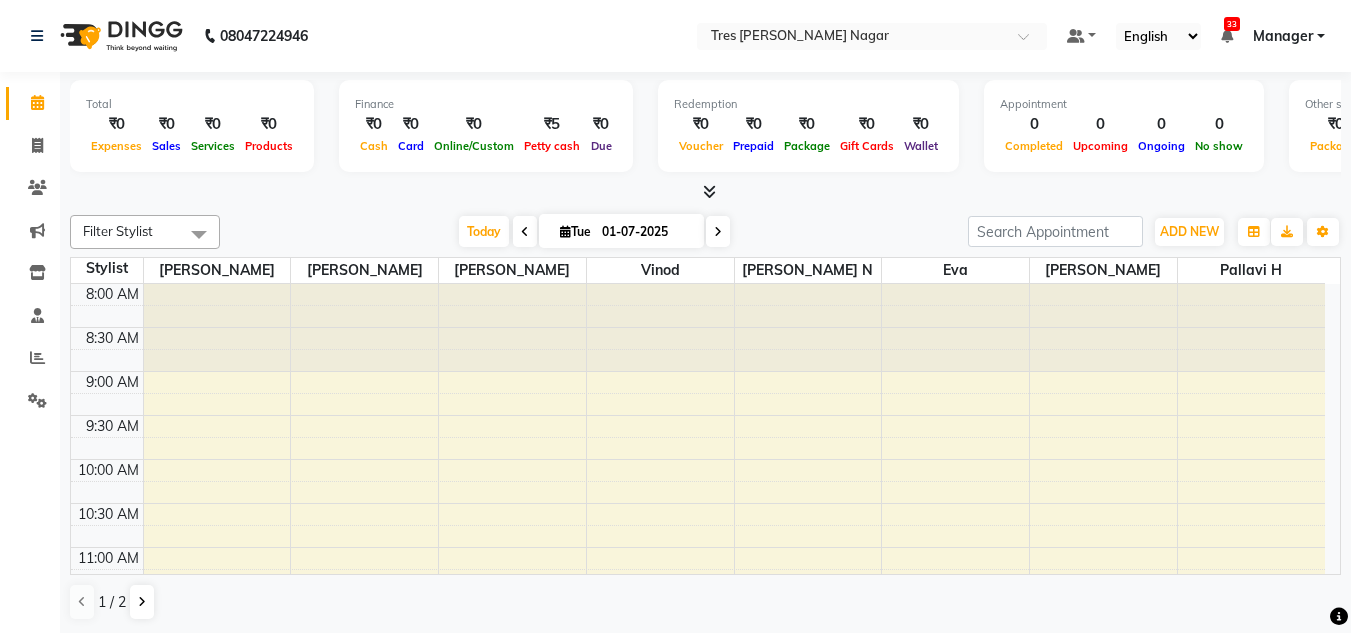 scroll, scrollTop: 1, scrollLeft: 0, axis: vertical 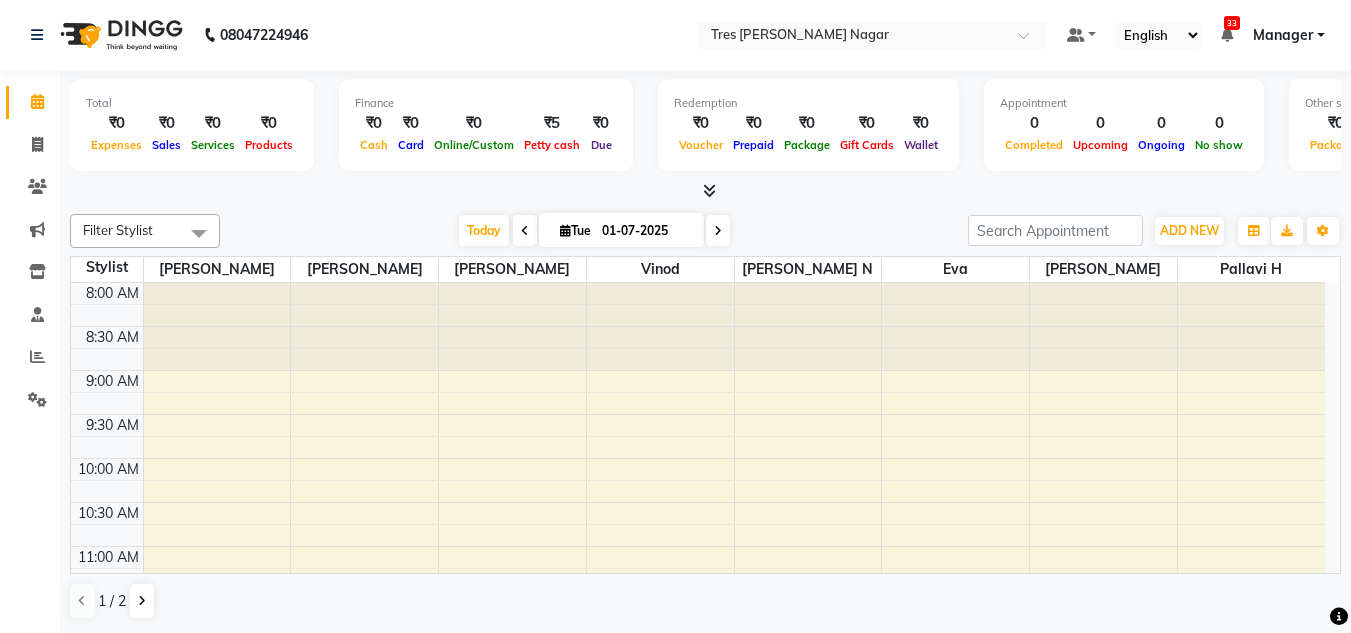 click on "[DATE]" at bounding box center (621, 230) 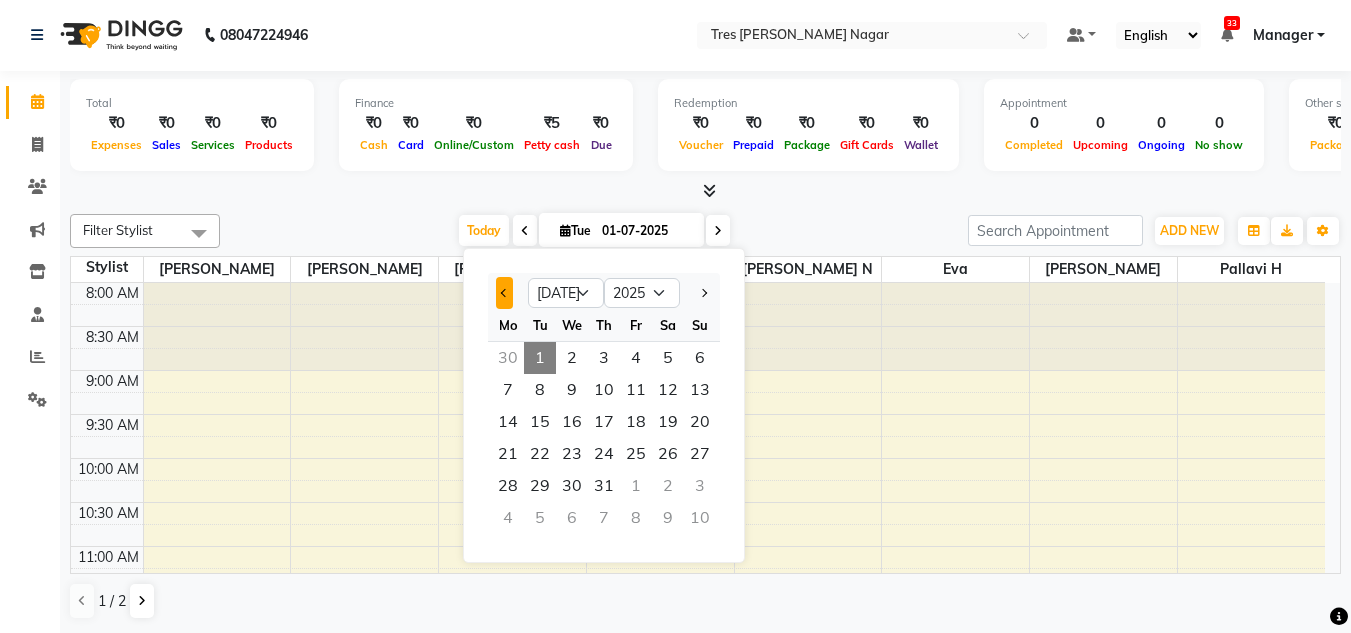 click at bounding box center (504, 293) 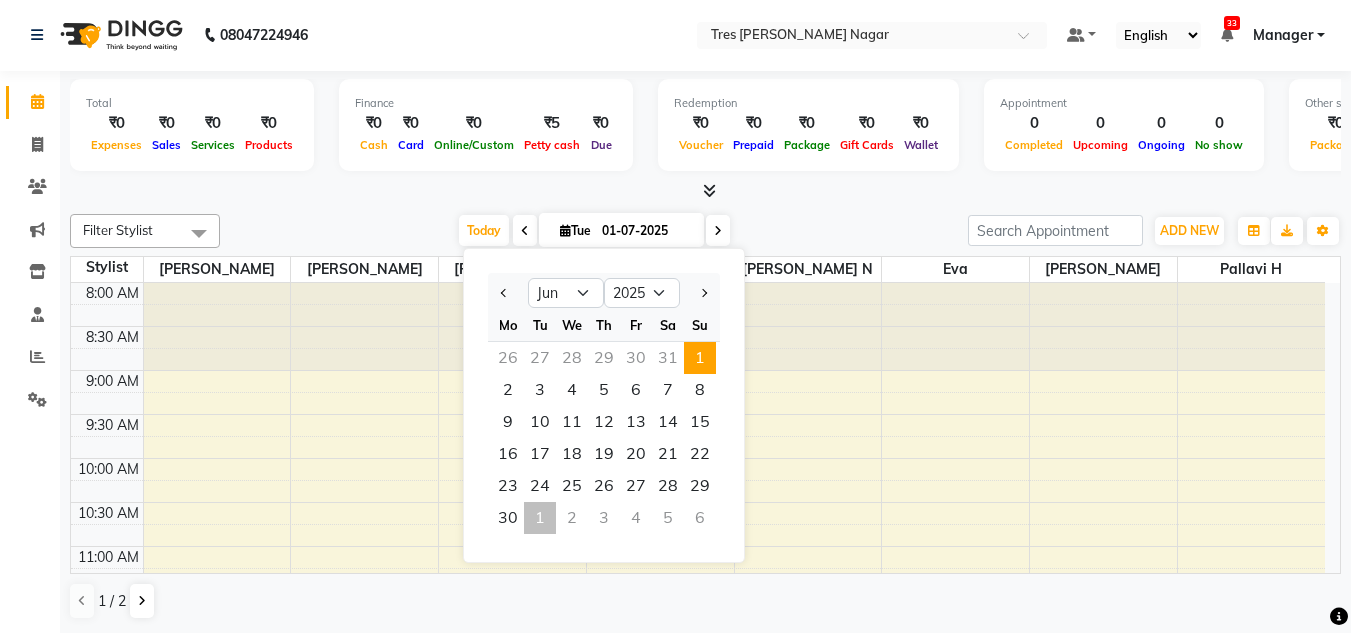 click on "1" at bounding box center [700, 358] 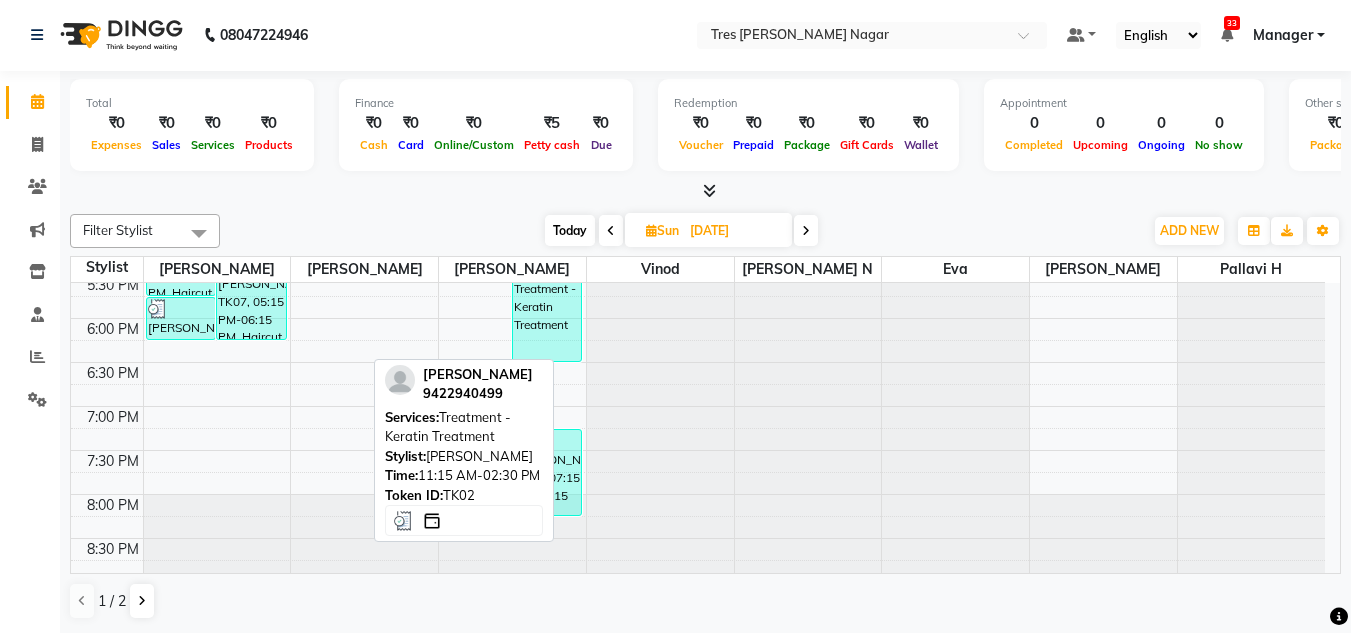 scroll, scrollTop: 853, scrollLeft: 0, axis: vertical 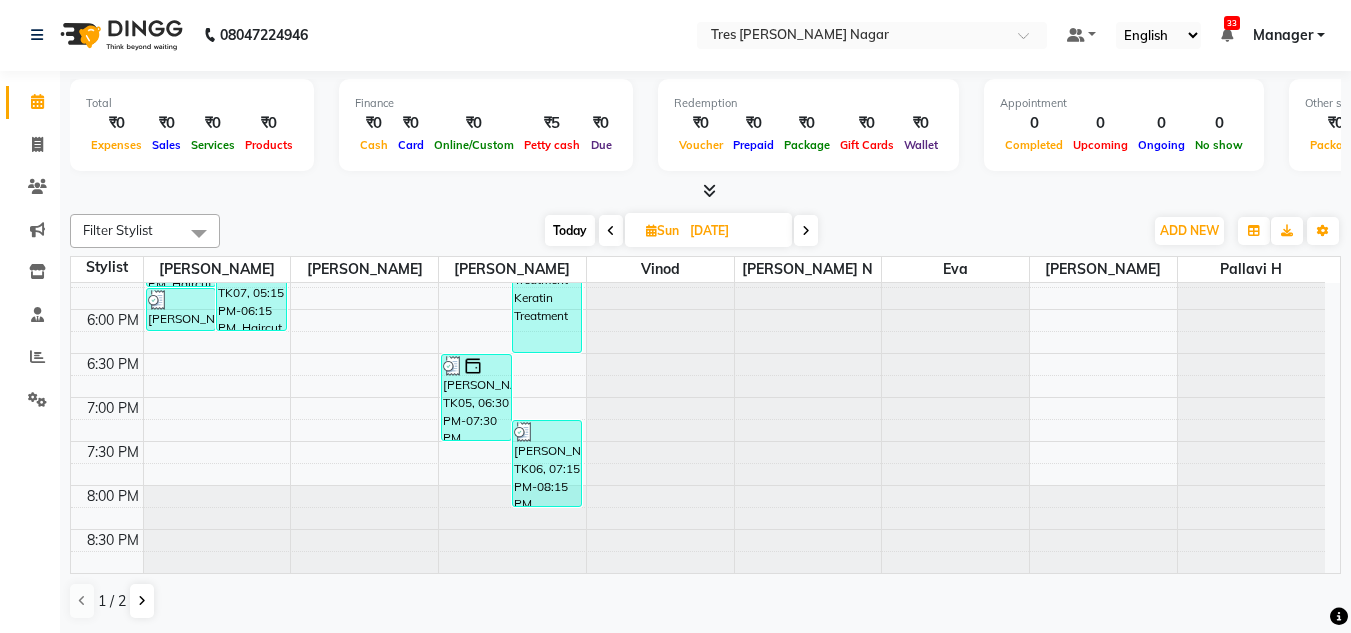 click at bounding box center [806, 231] 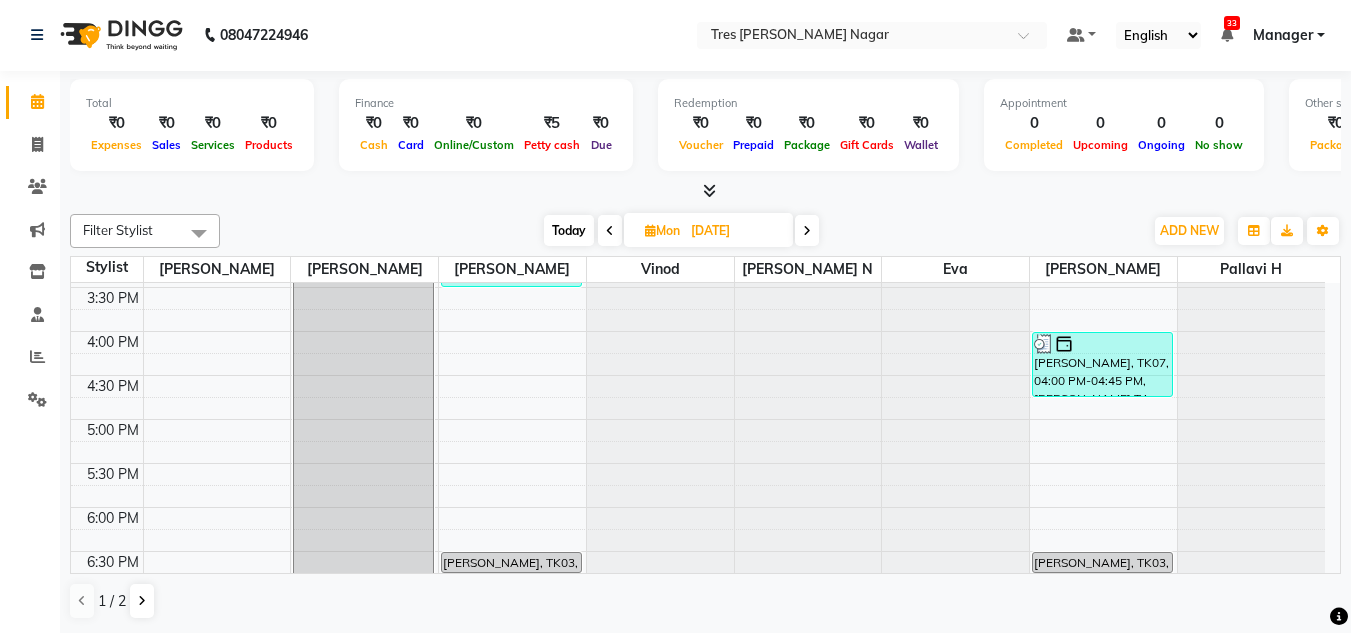 scroll, scrollTop: 700, scrollLeft: 0, axis: vertical 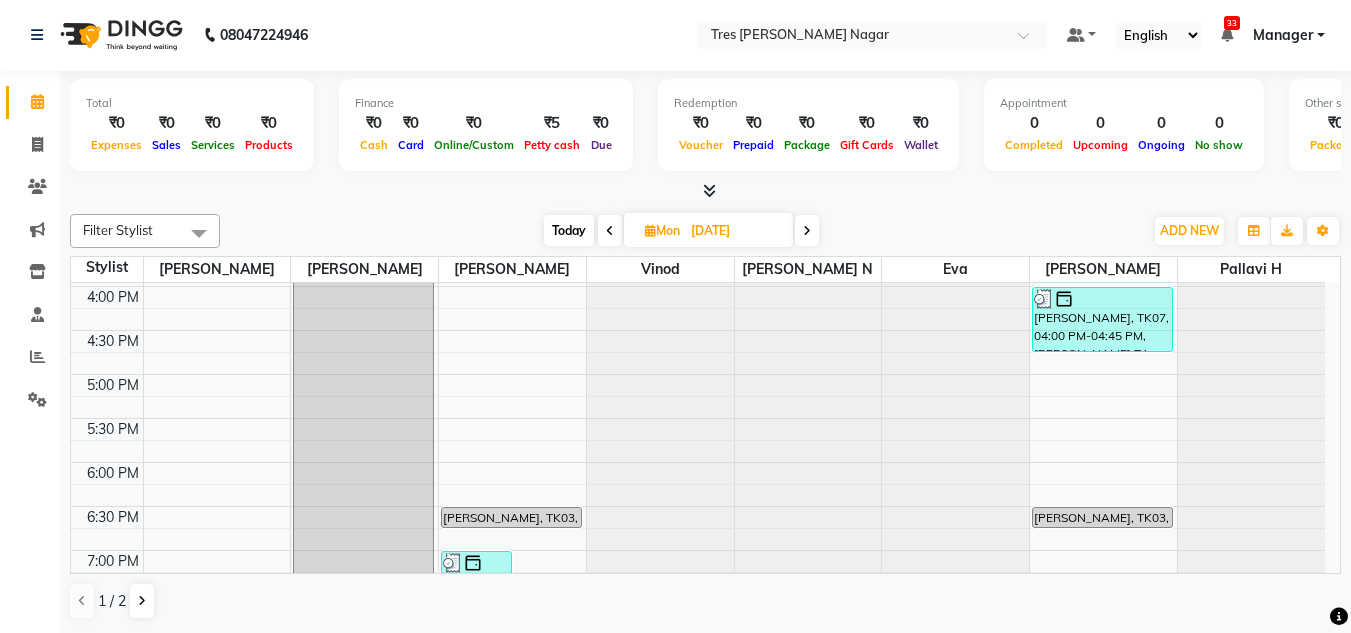 click on "[DATE]  [DATE]" at bounding box center [681, 231] 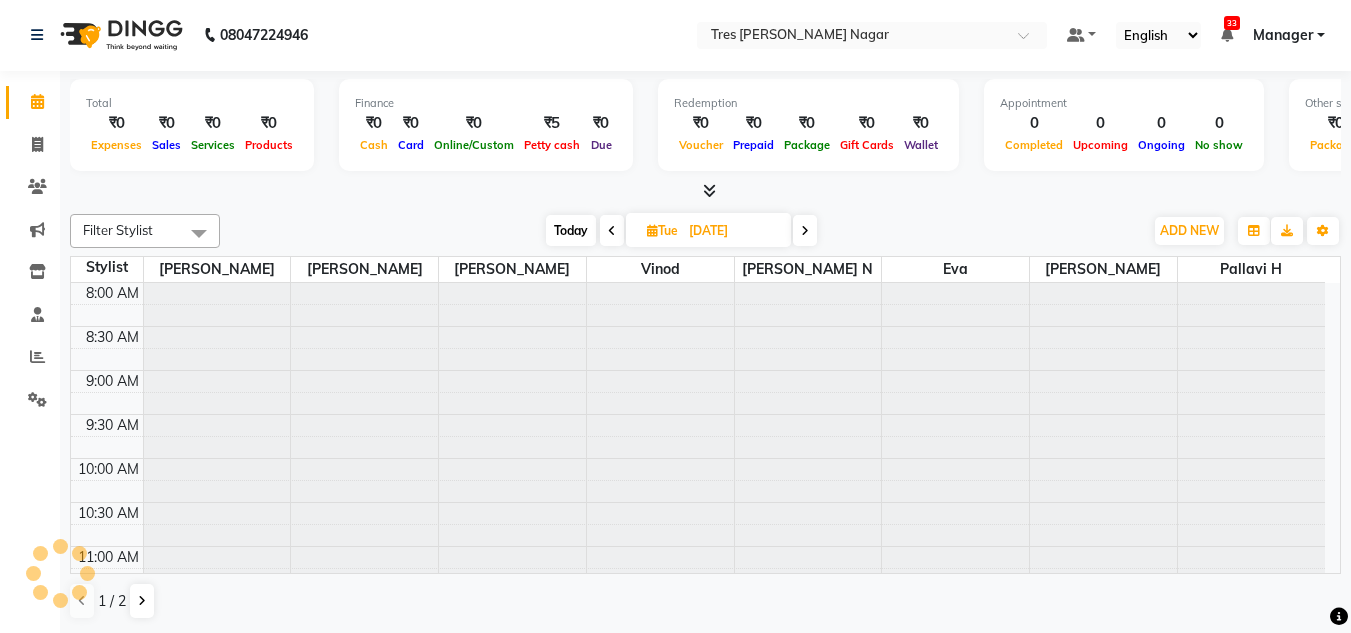 scroll, scrollTop: 353, scrollLeft: 0, axis: vertical 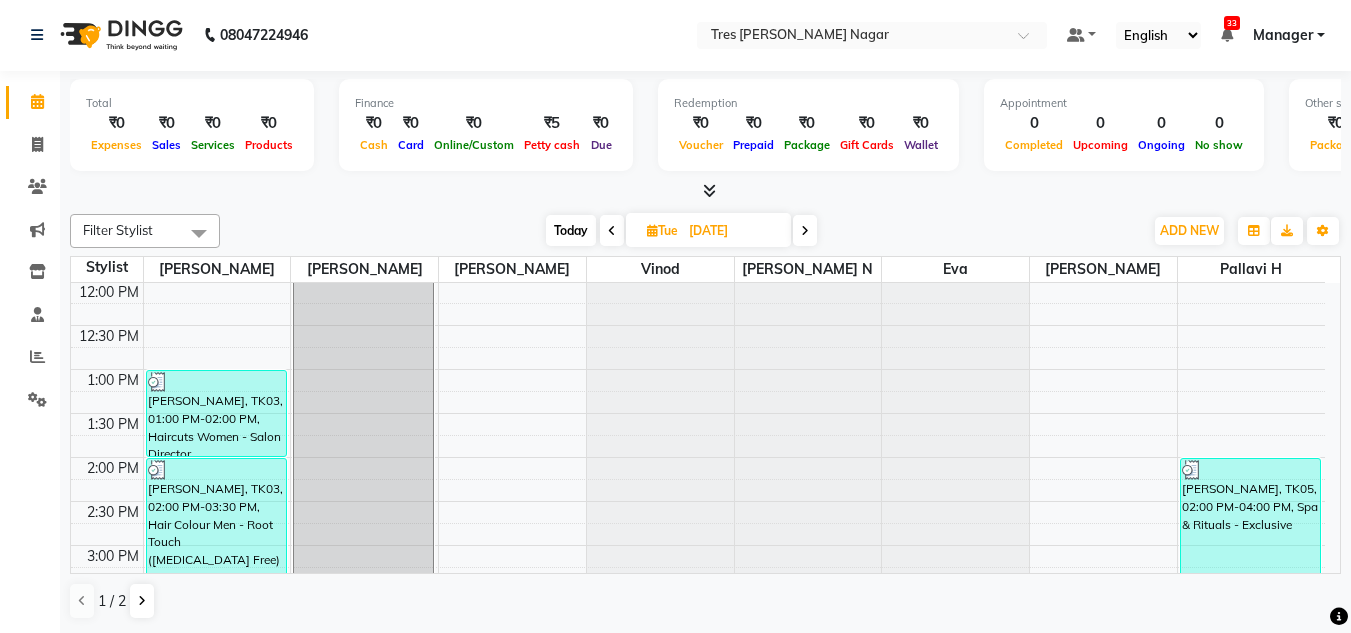 click at bounding box center [805, 231] 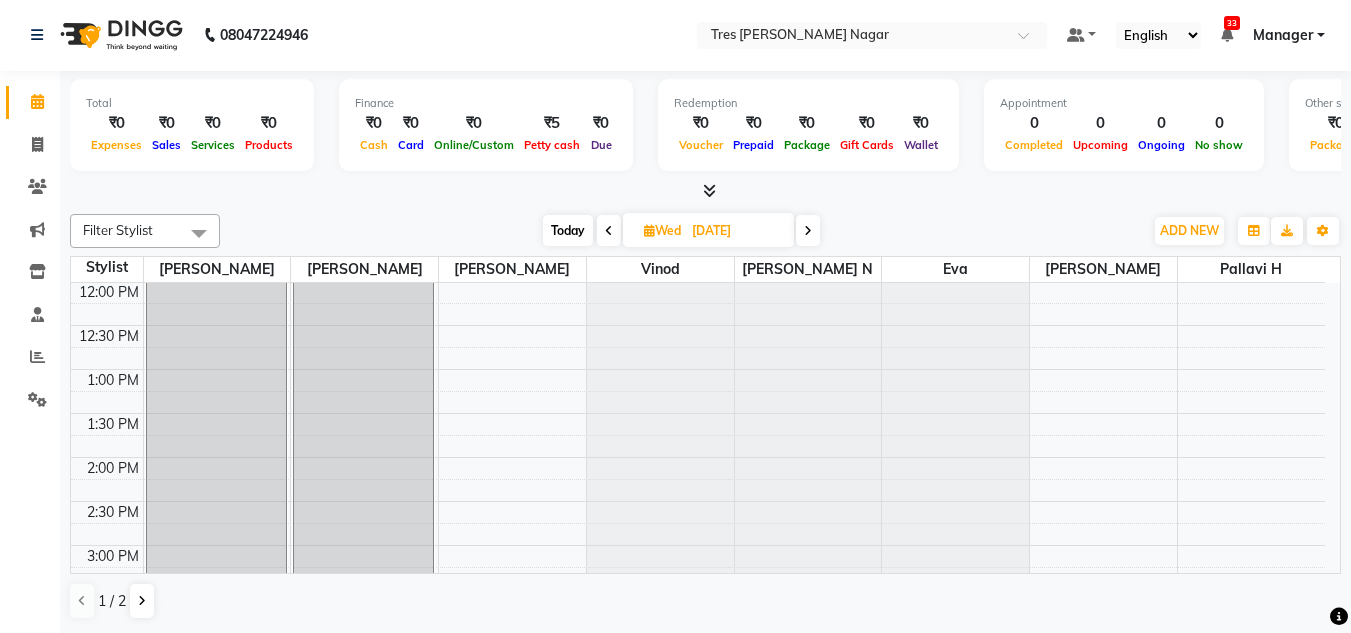 scroll, scrollTop: 253, scrollLeft: 0, axis: vertical 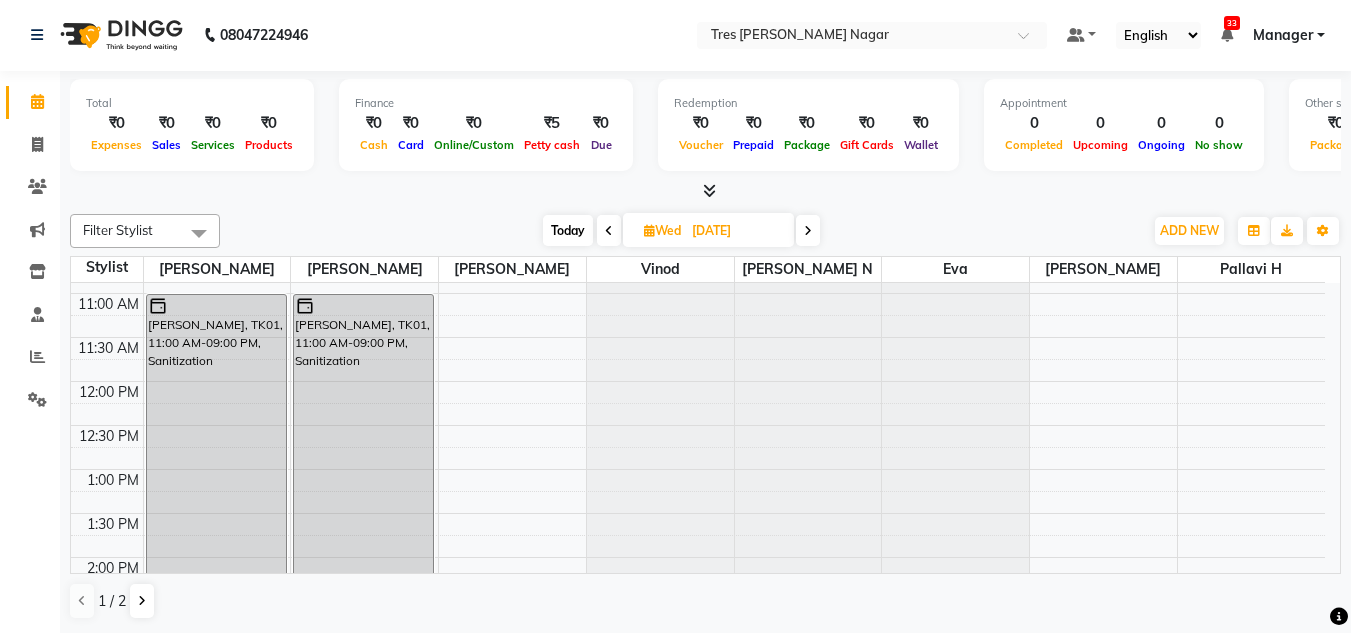 click at bounding box center [808, 231] 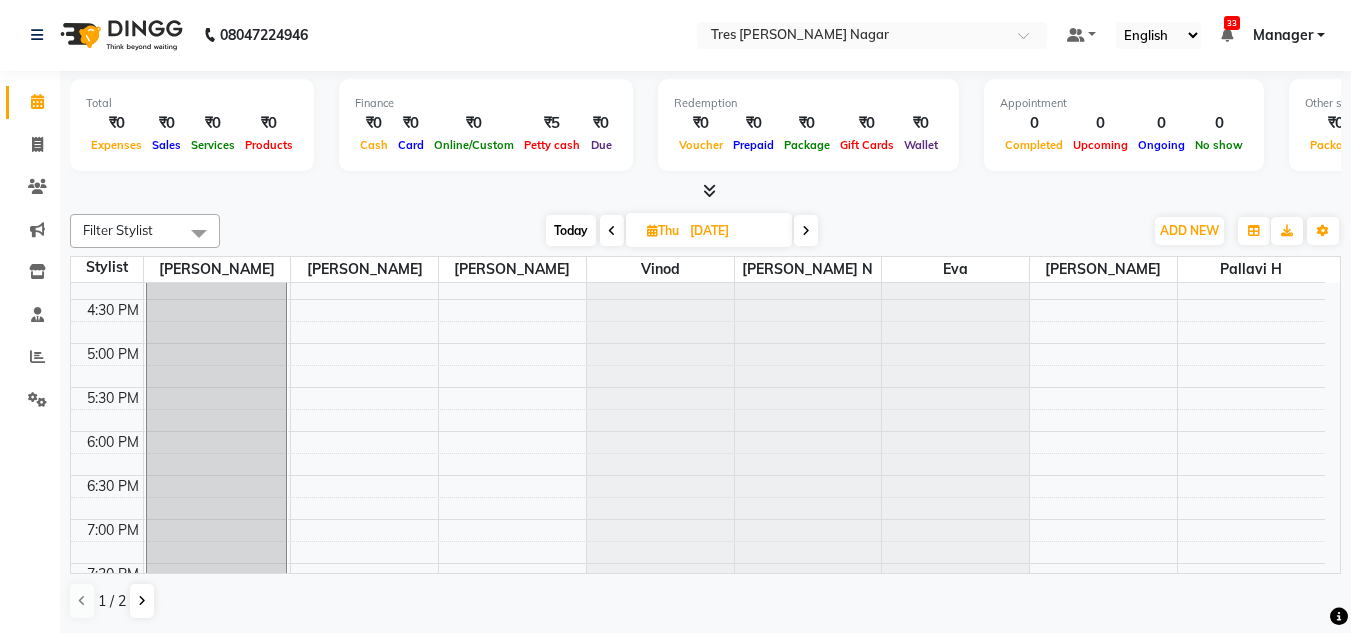 scroll, scrollTop: 800, scrollLeft: 0, axis: vertical 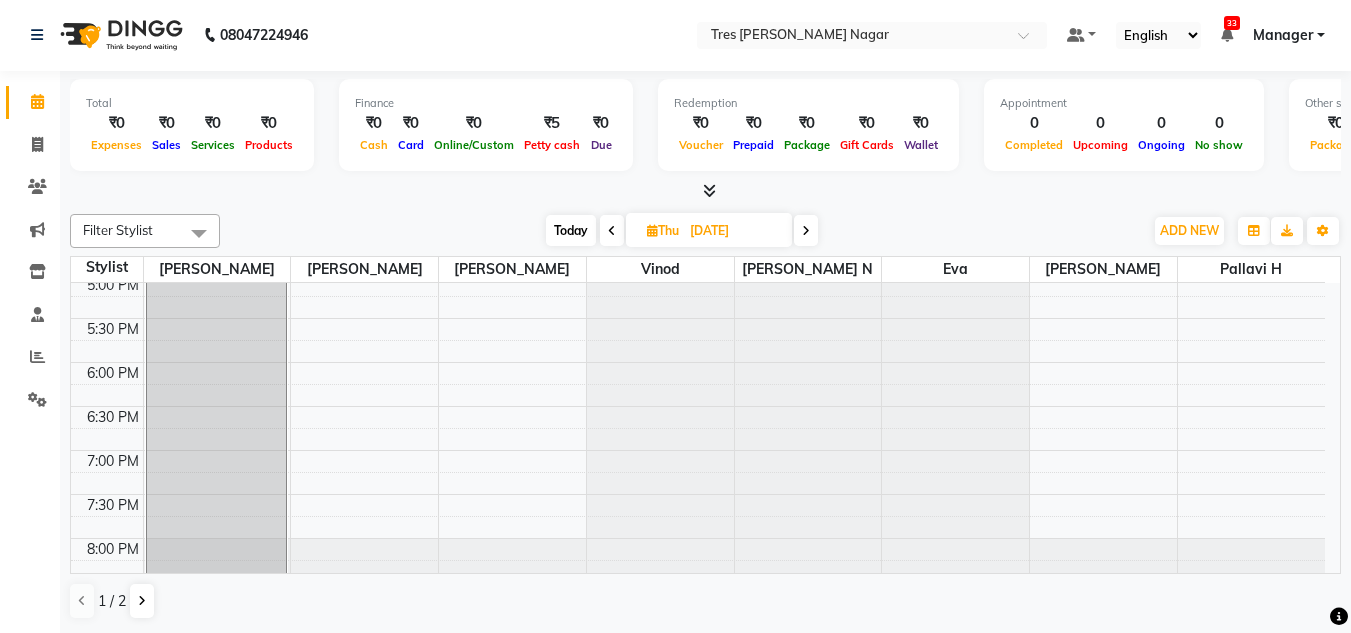 click at bounding box center [806, 230] 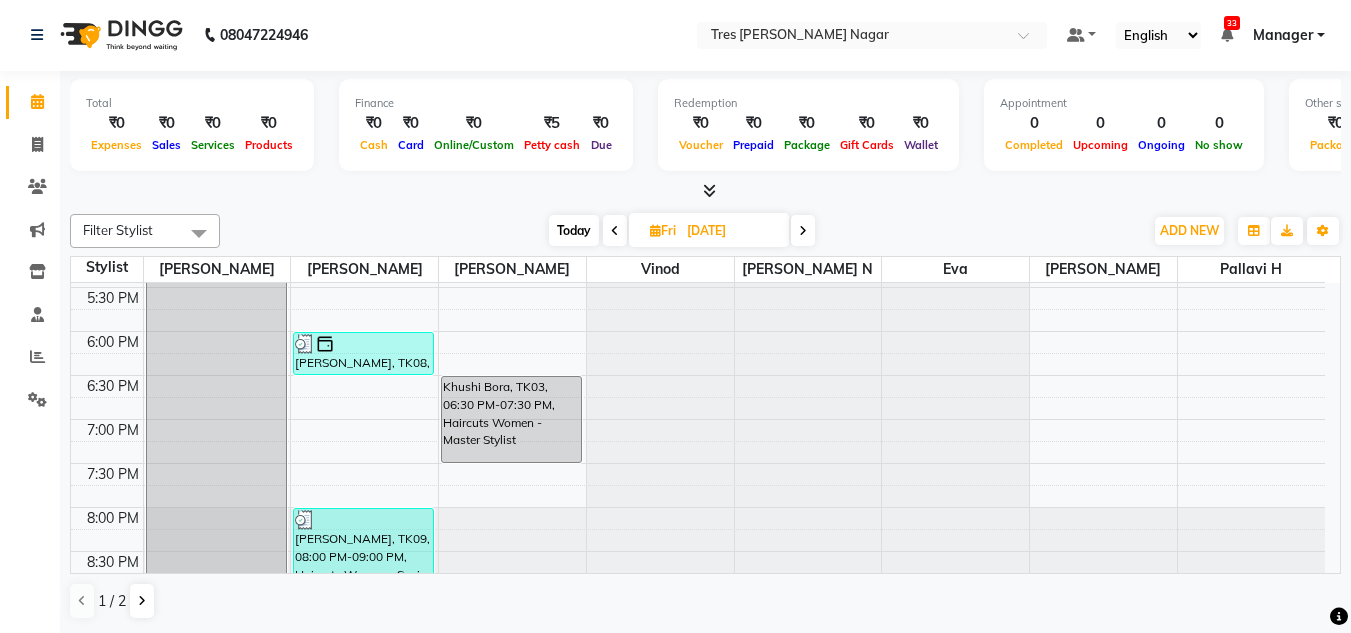 scroll, scrollTop: 853, scrollLeft: 0, axis: vertical 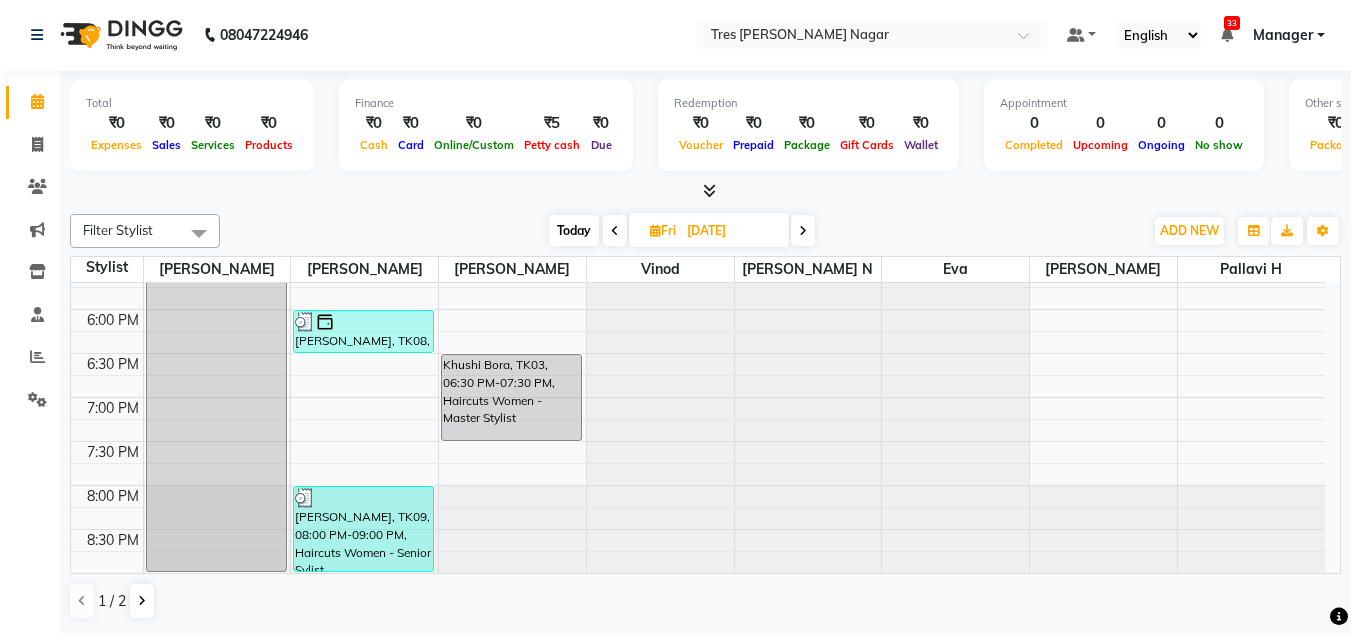 click at bounding box center (803, 231) 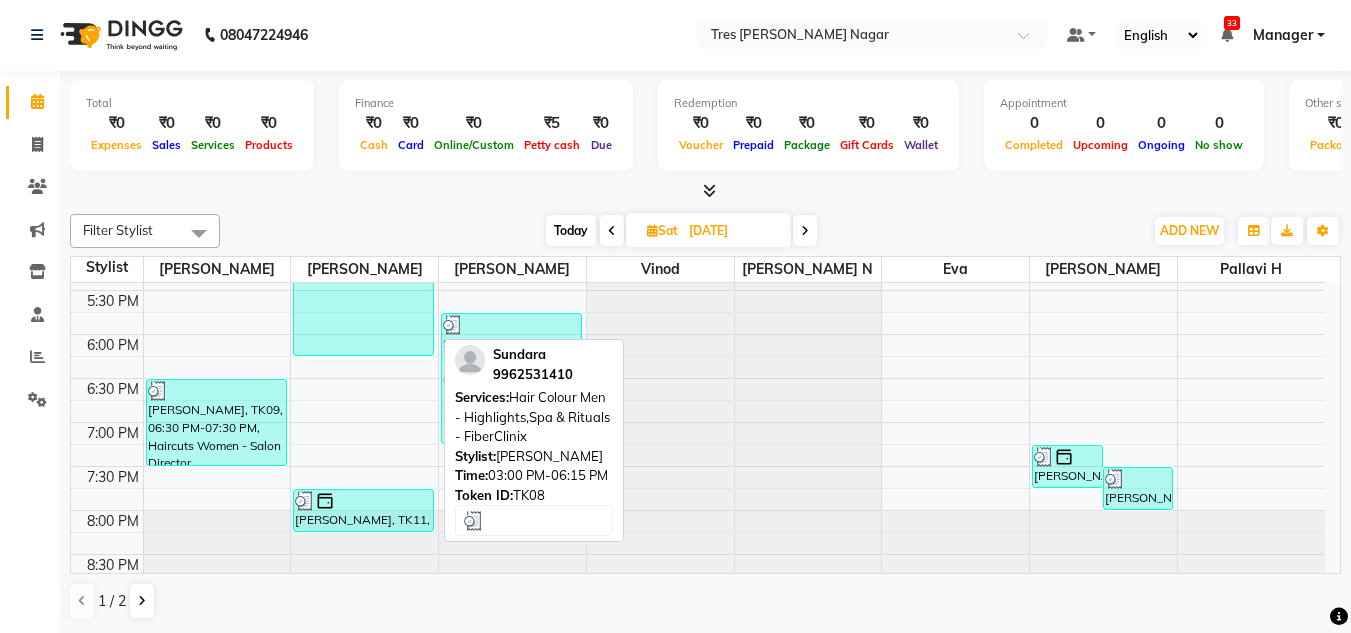scroll, scrollTop: 853, scrollLeft: 0, axis: vertical 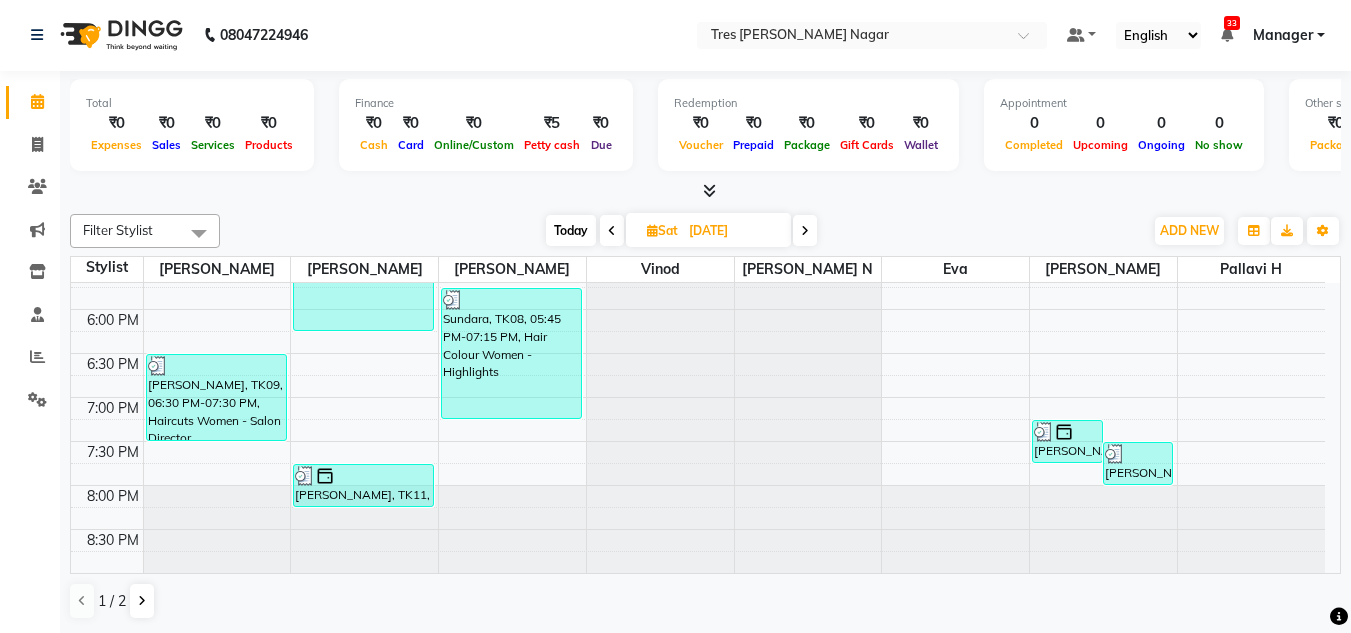 click at bounding box center (805, 230) 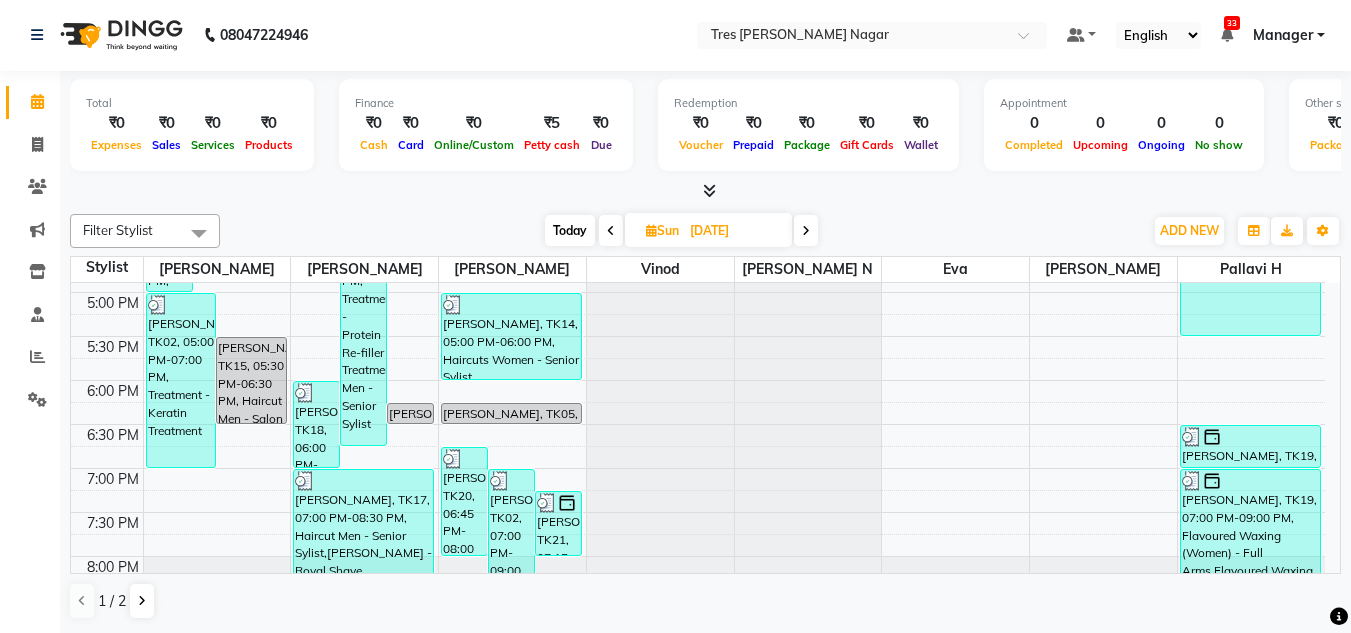 scroll, scrollTop: 853, scrollLeft: 0, axis: vertical 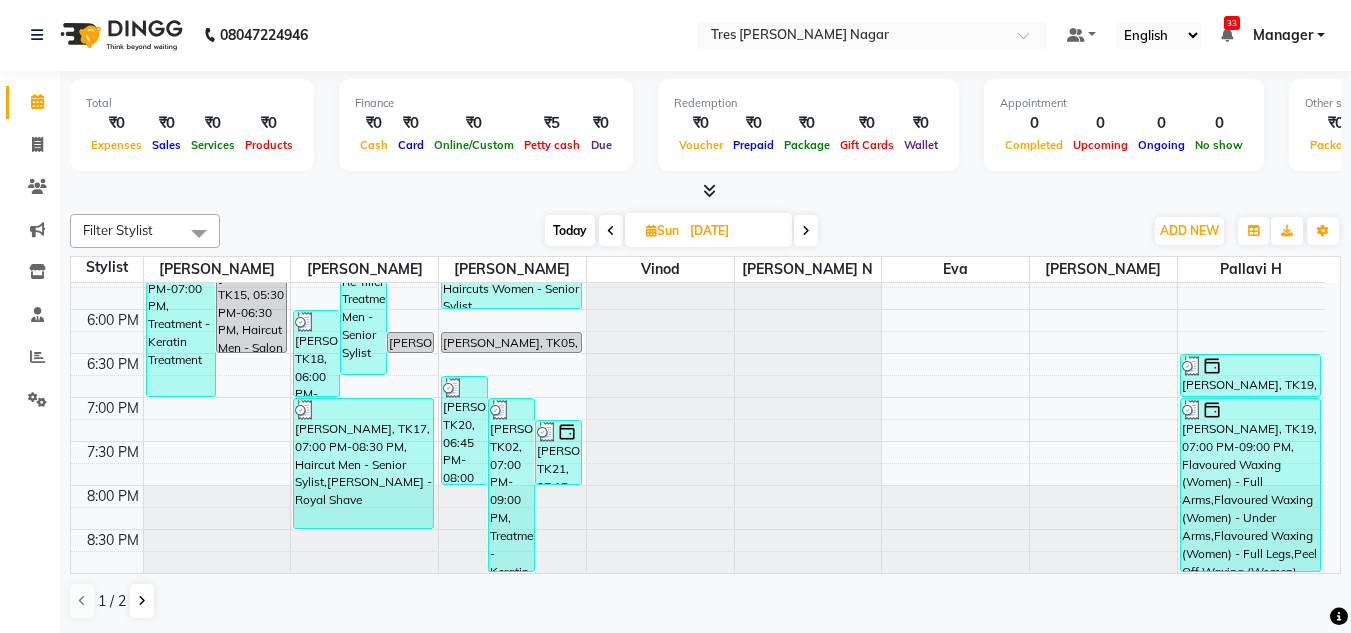 click at bounding box center [806, 230] 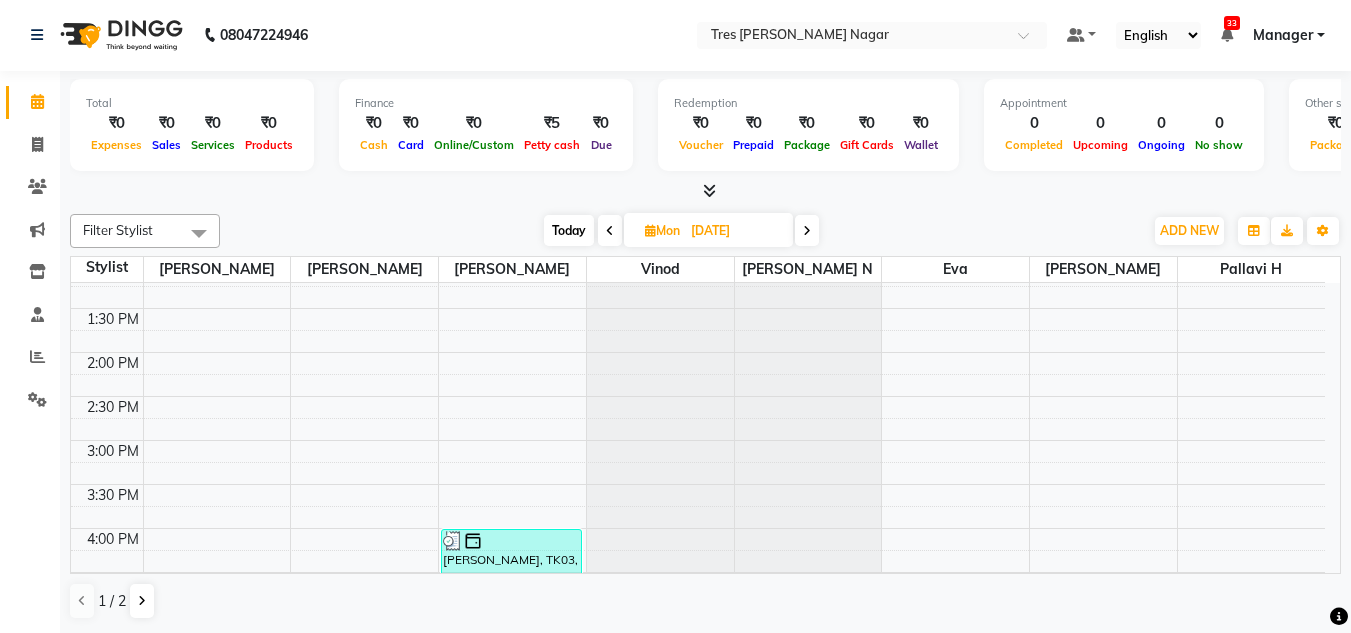 scroll, scrollTop: 453, scrollLeft: 0, axis: vertical 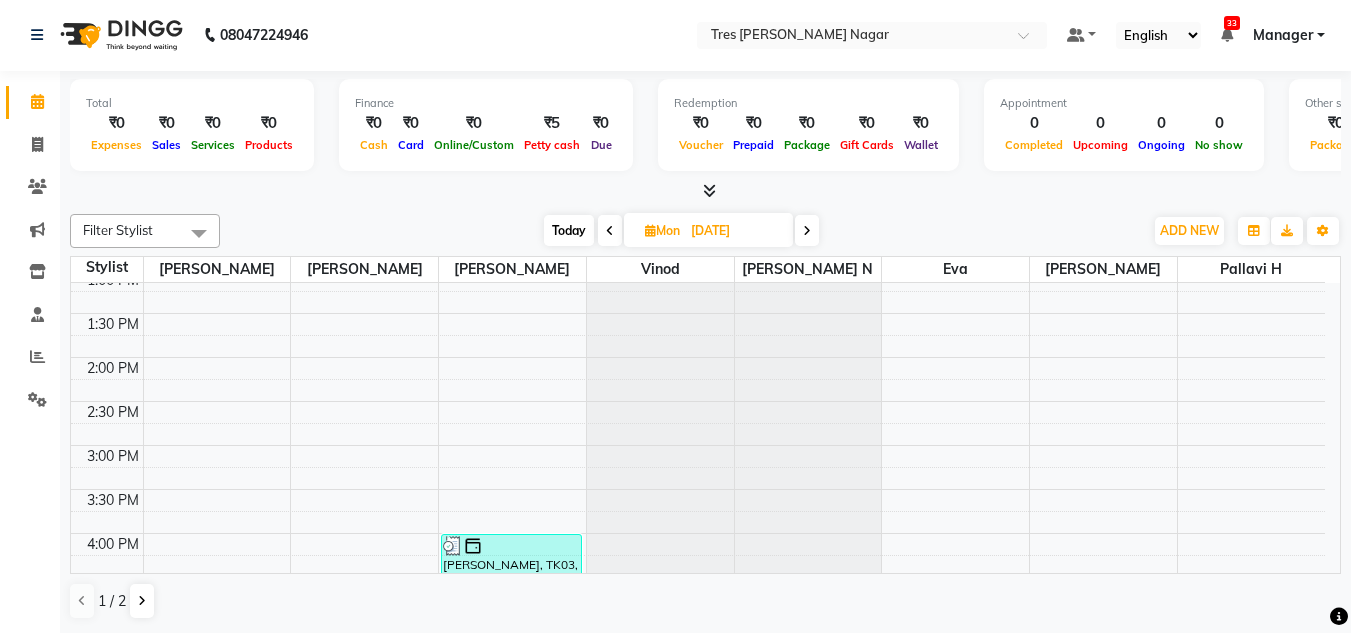 click at bounding box center (807, 230) 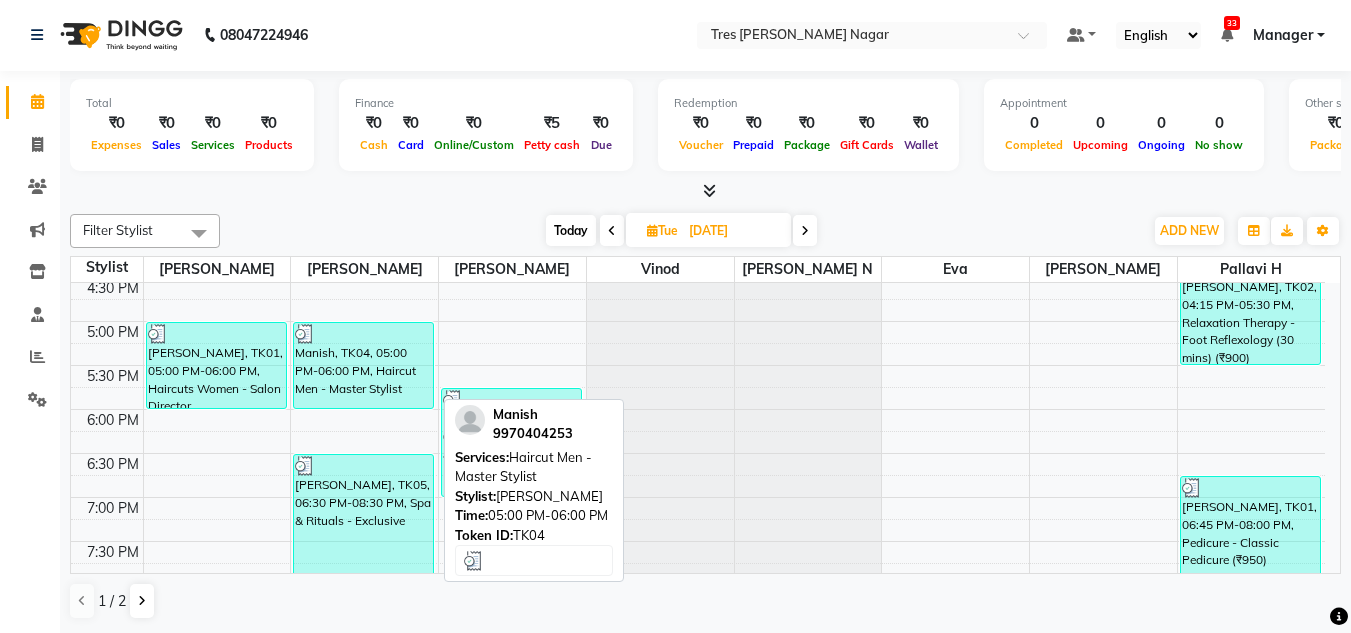 scroll, scrollTop: 853, scrollLeft: 0, axis: vertical 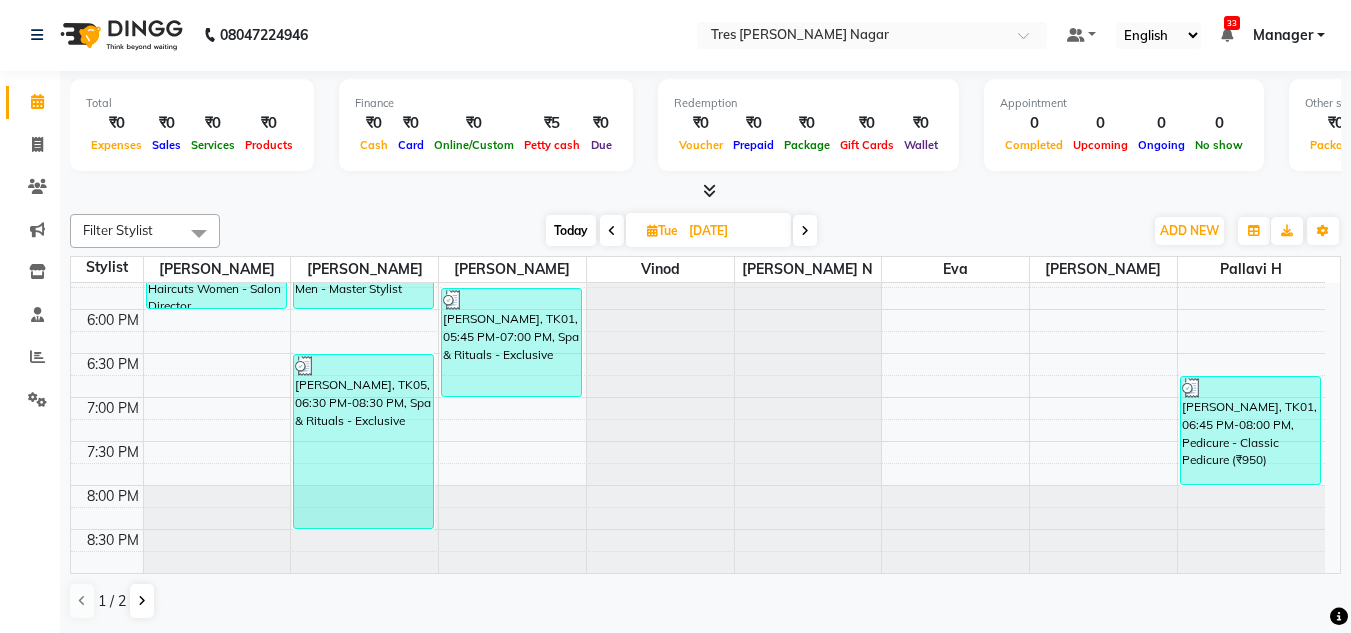 click at bounding box center (805, 231) 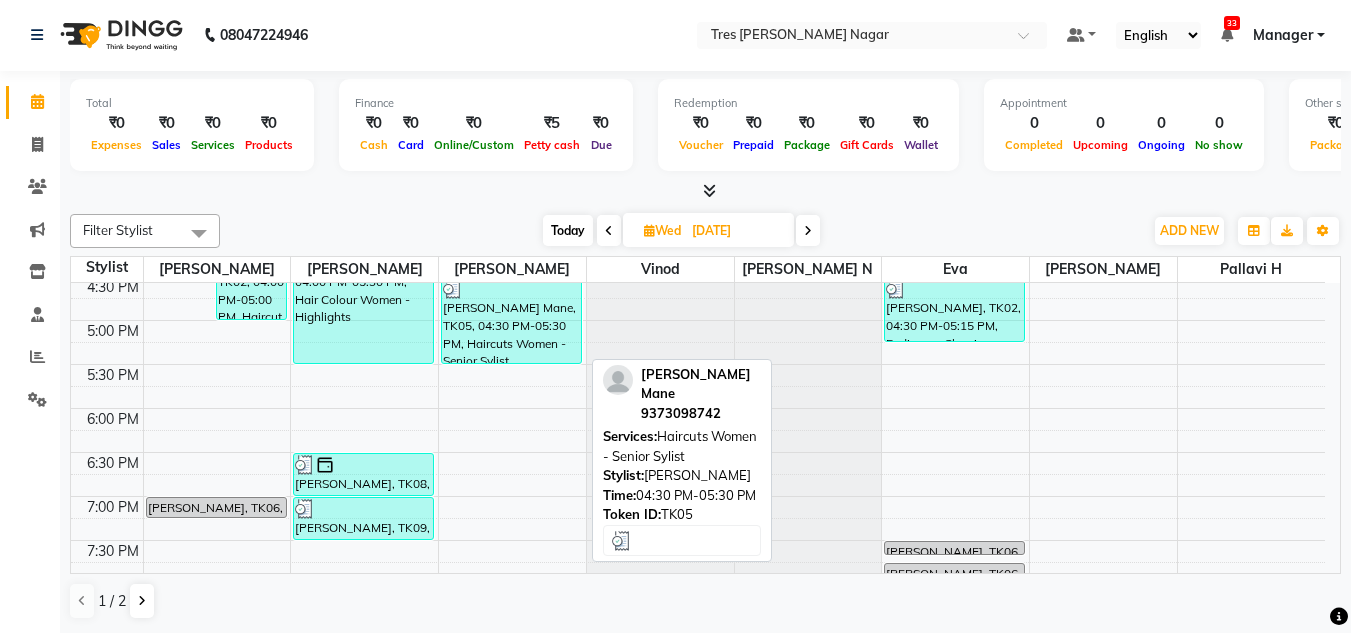 scroll, scrollTop: 853, scrollLeft: 0, axis: vertical 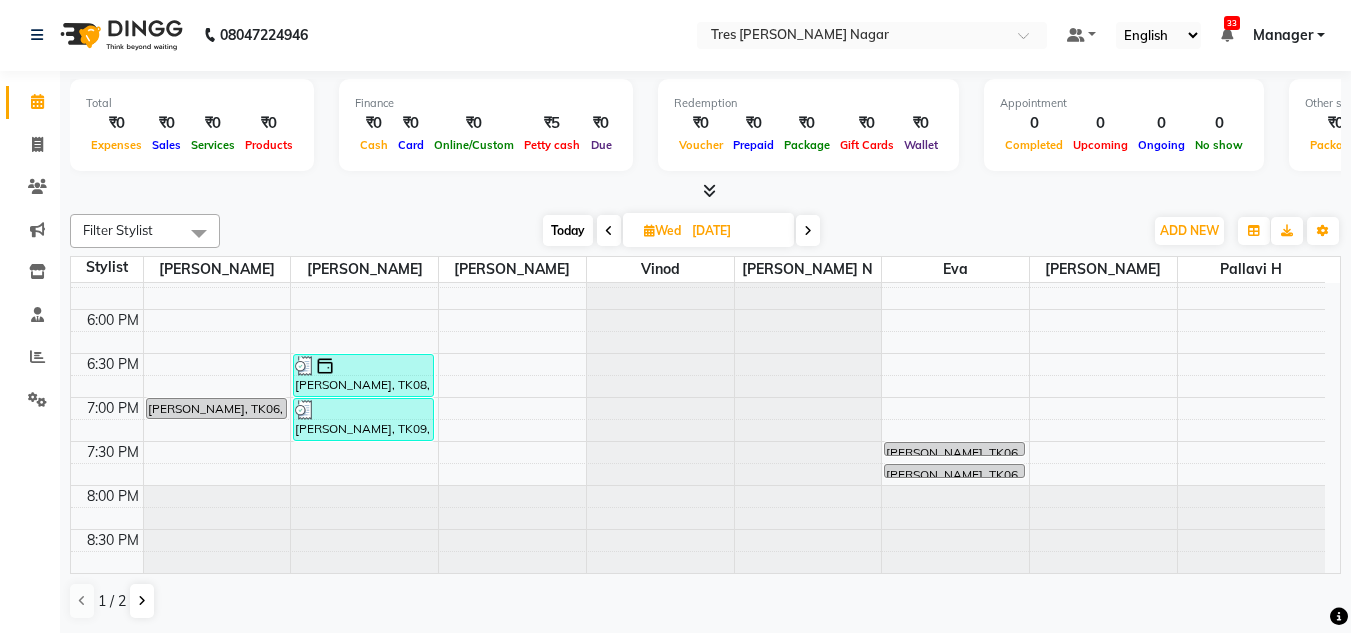 click at bounding box center (808, 230) 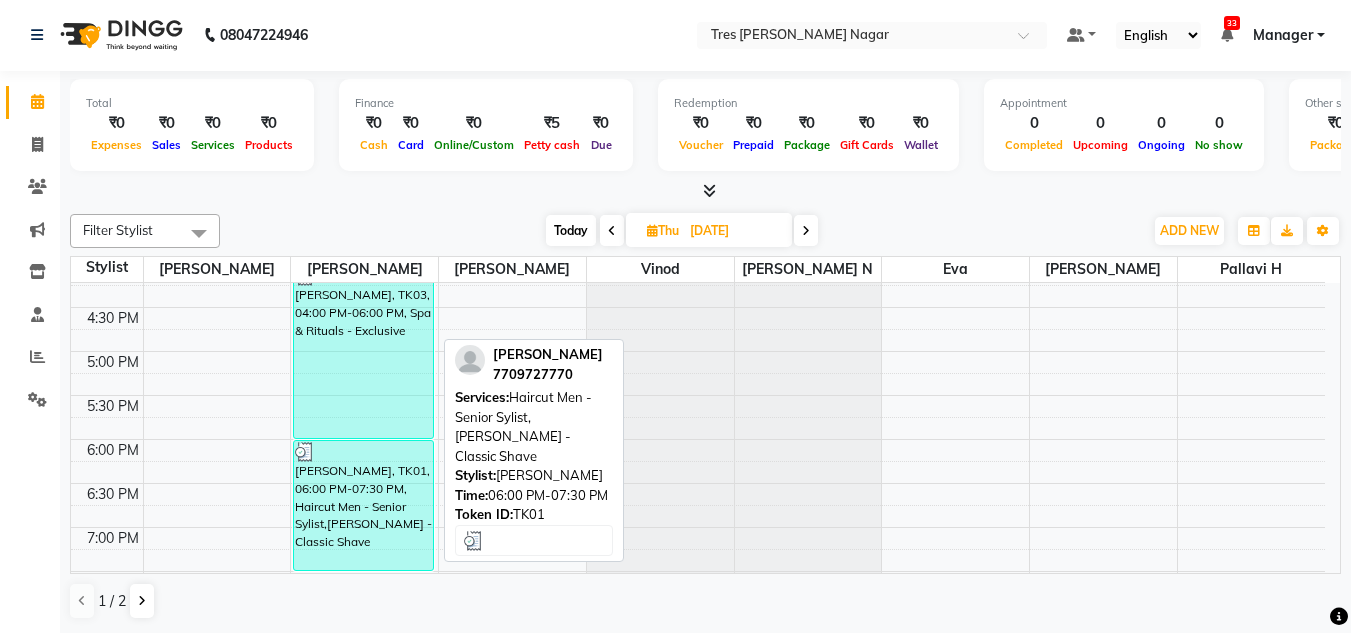 scroll, scrollTop: 853, scrollLeft: 0, axis: vertical 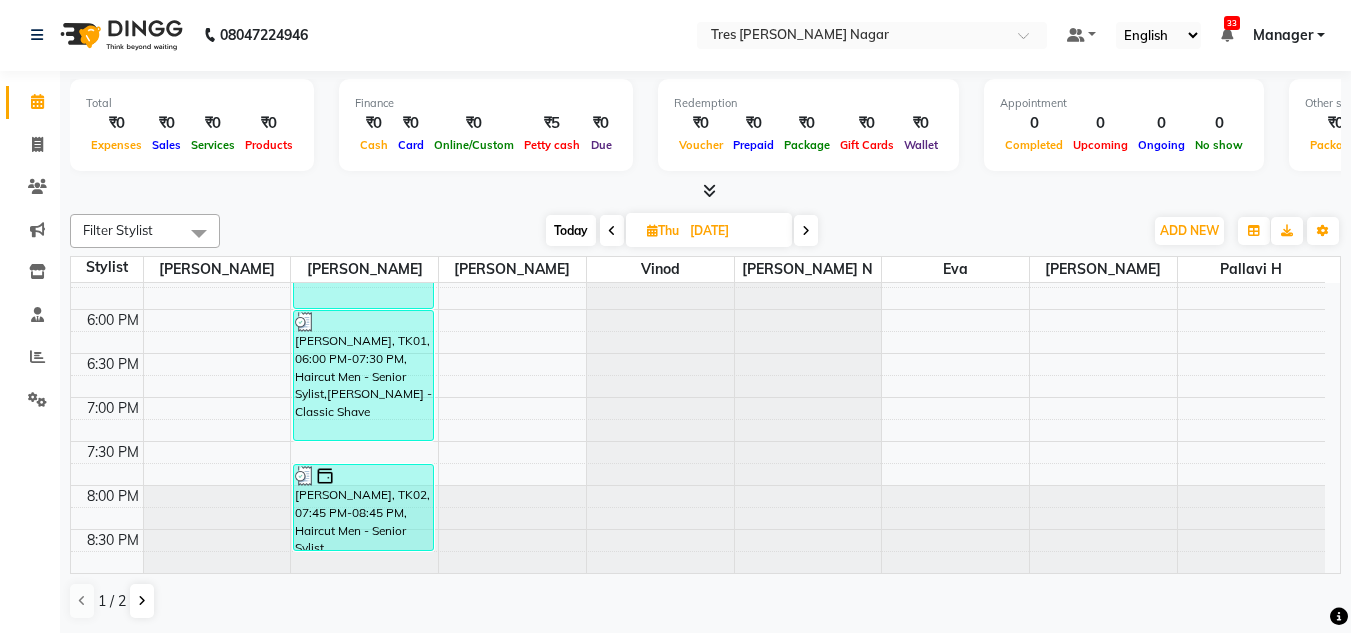 click at bounding box center (806, 230) 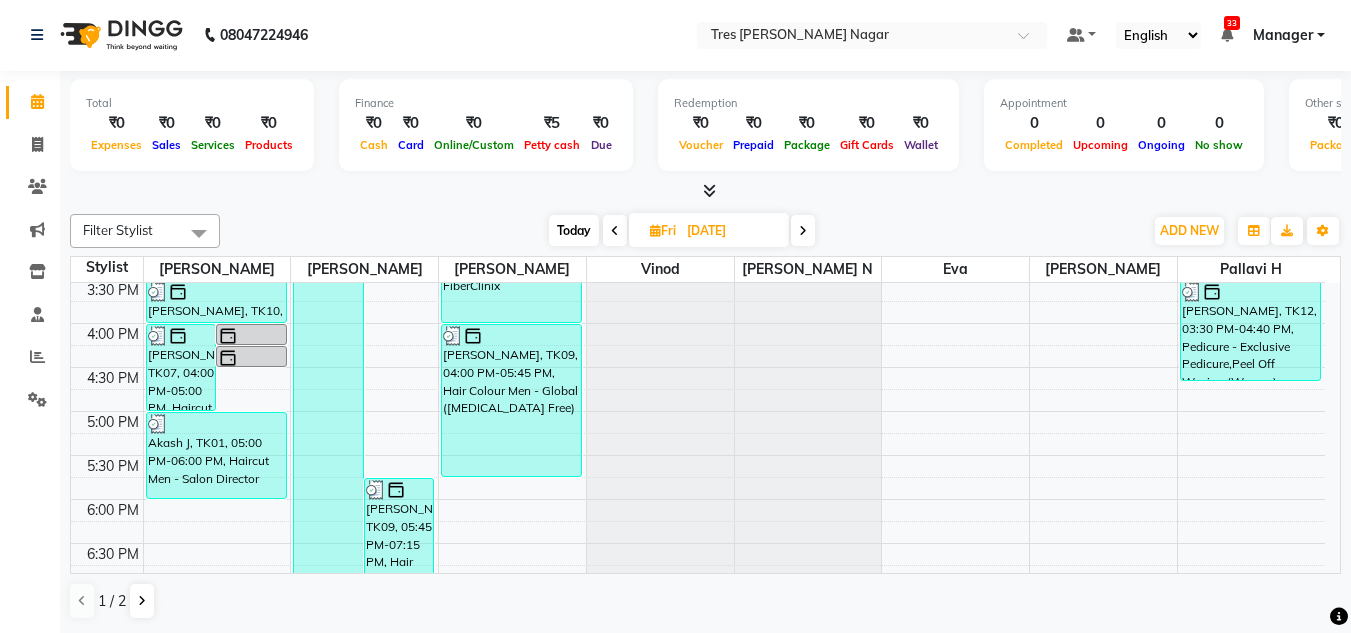 scroll, scrollTop: 853, scrollLeft: 0, axis: vertical 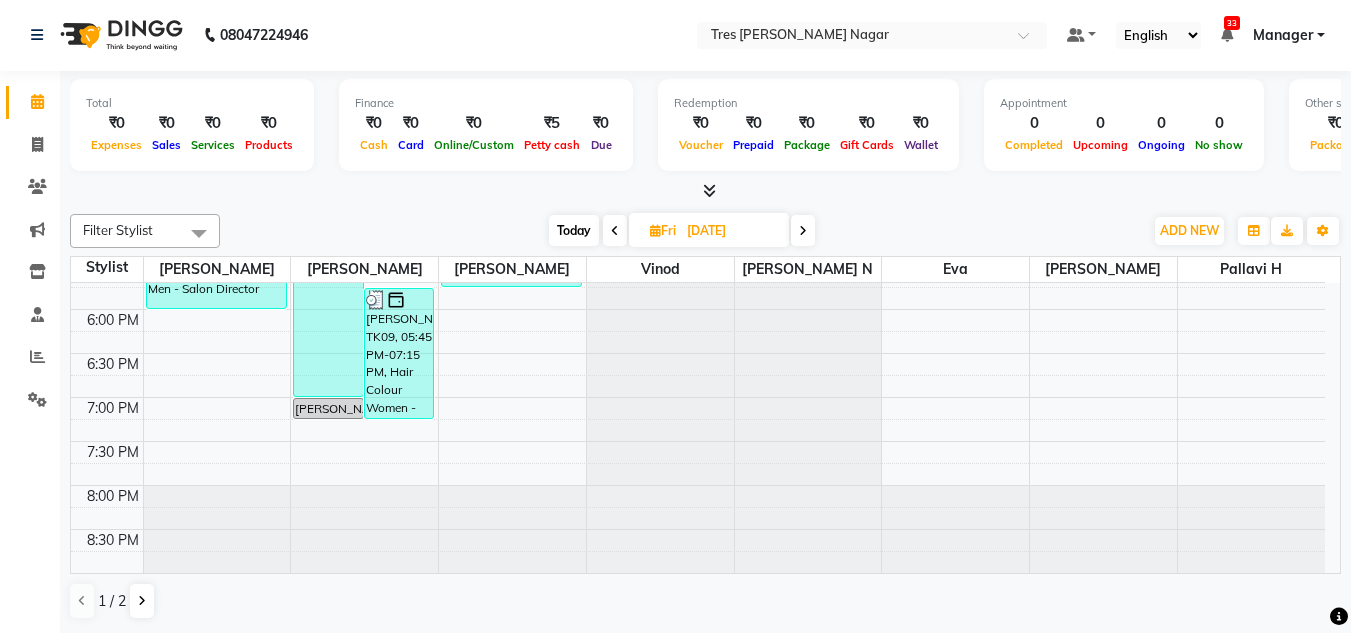 click at bounding box center (803, 230) 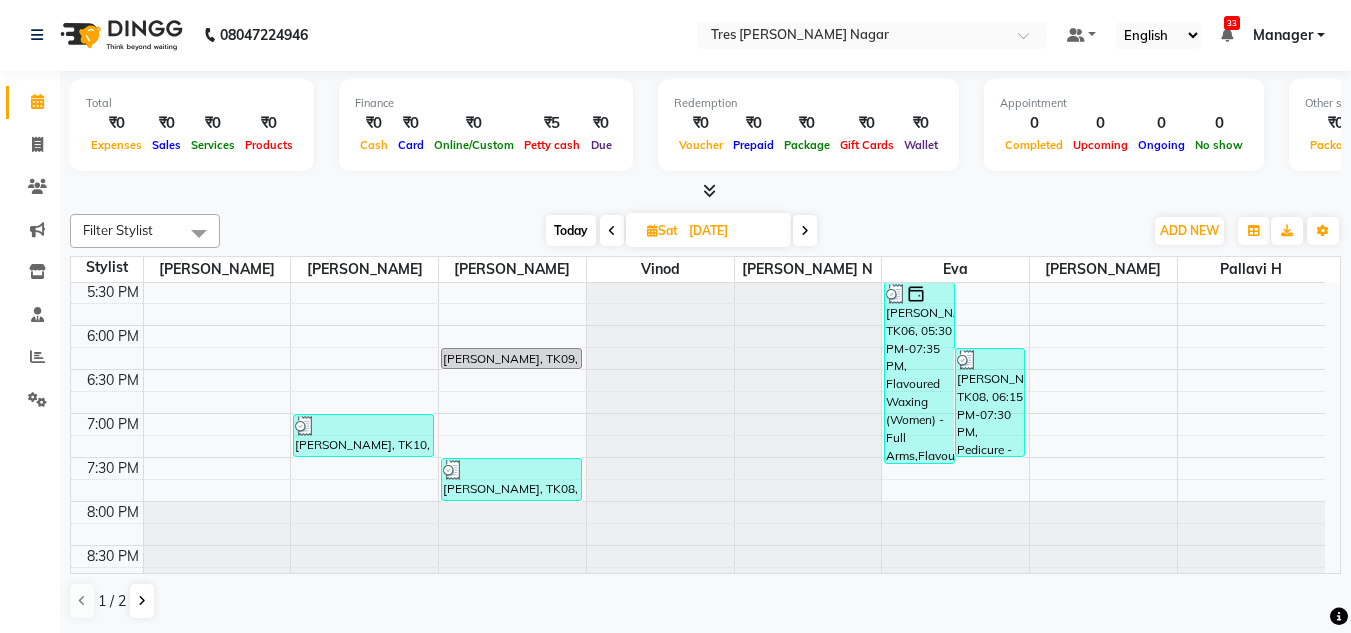 scroll, scrollTop: 853, scrollLeft: 0, axis: vertical 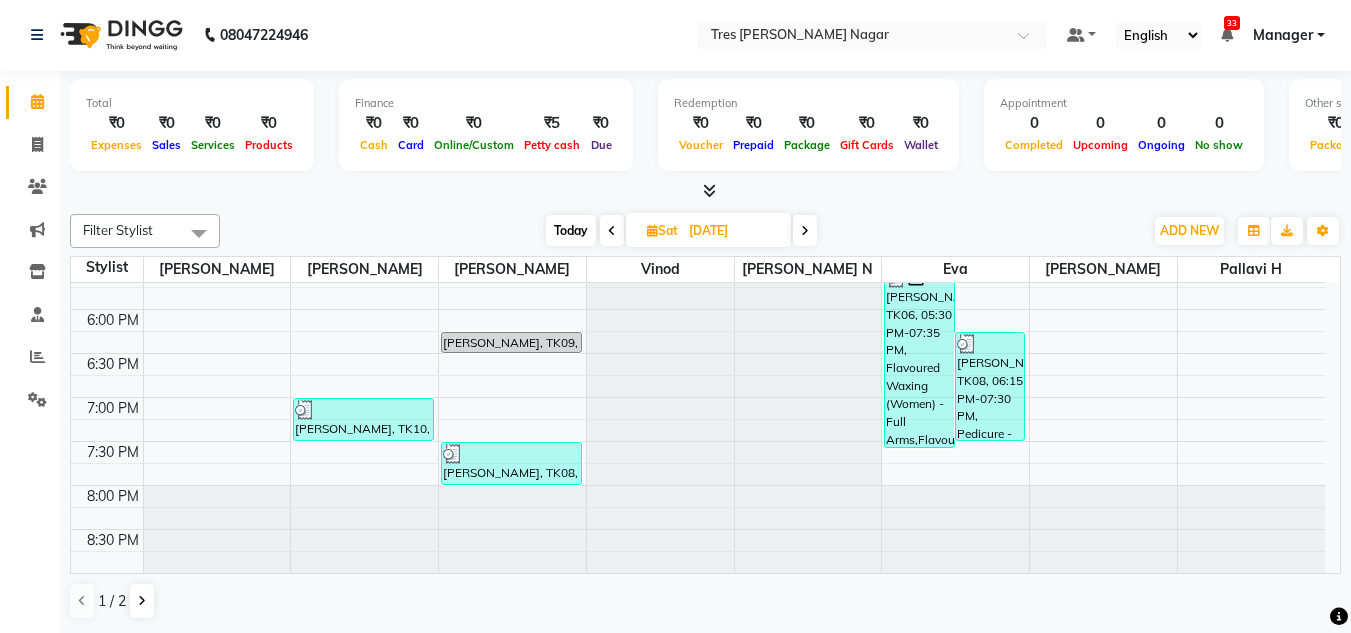 click at bounding box center [805, 231] 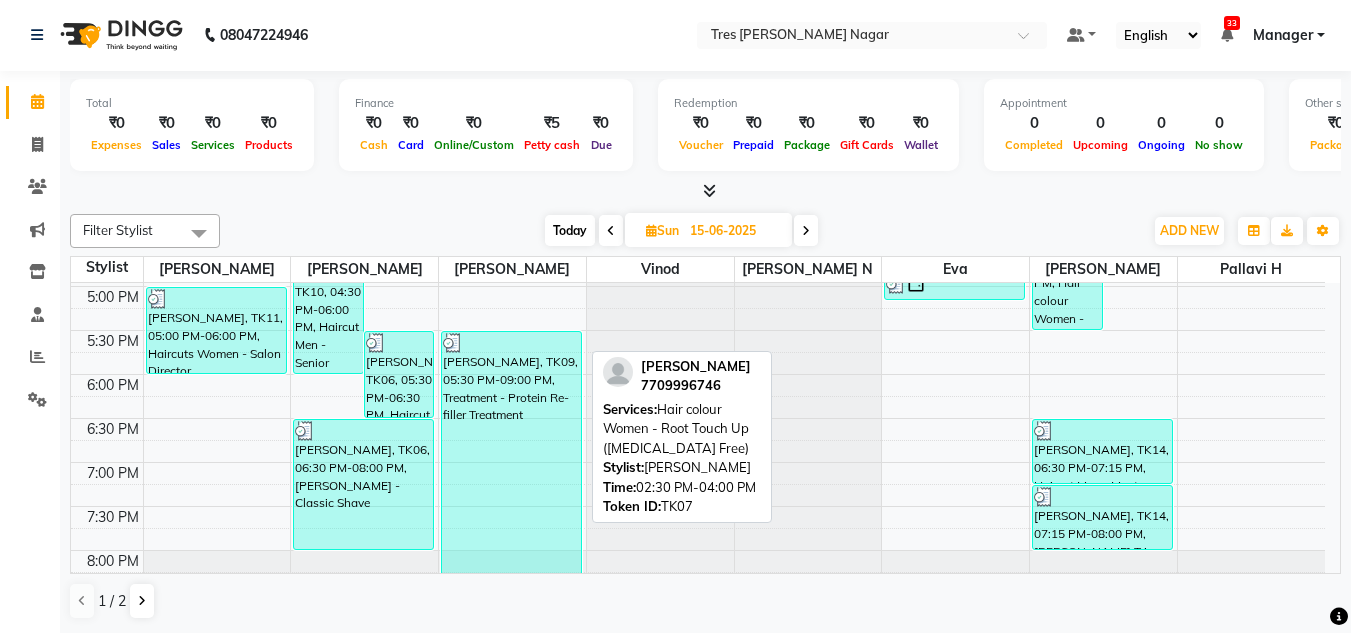 scroll, scrollTop: 853, scrollLeft: 0, axis: vertical 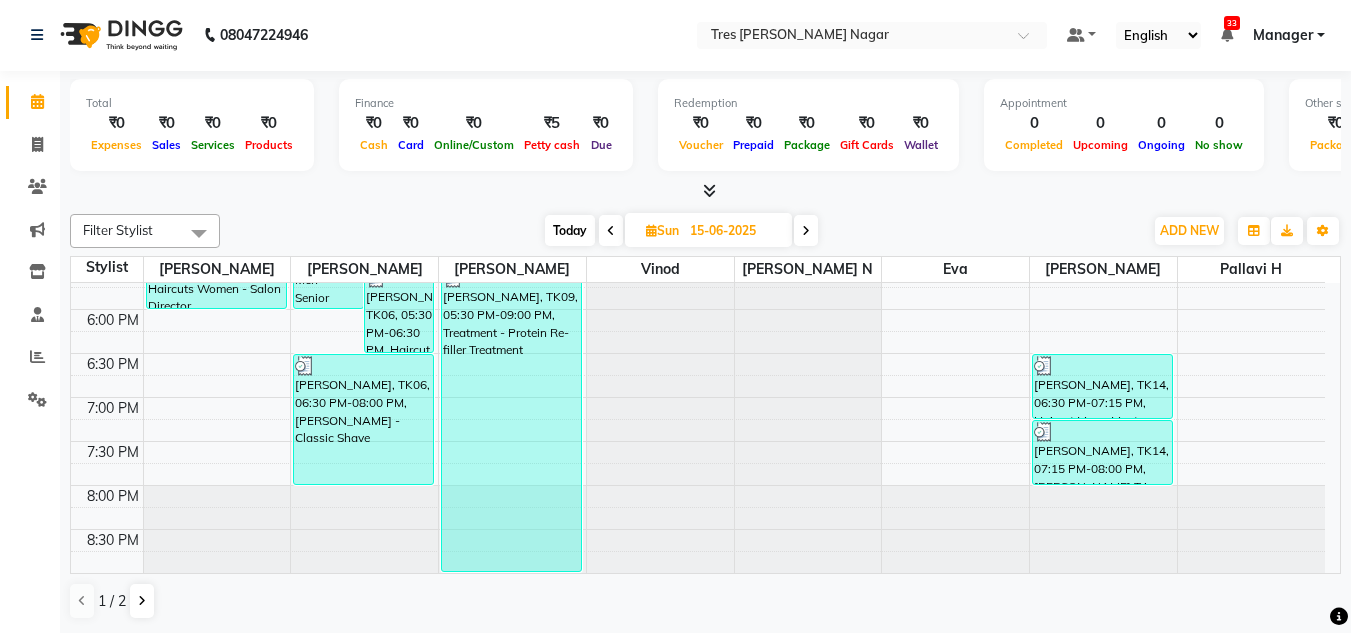 click at bounding box center (806, 230) 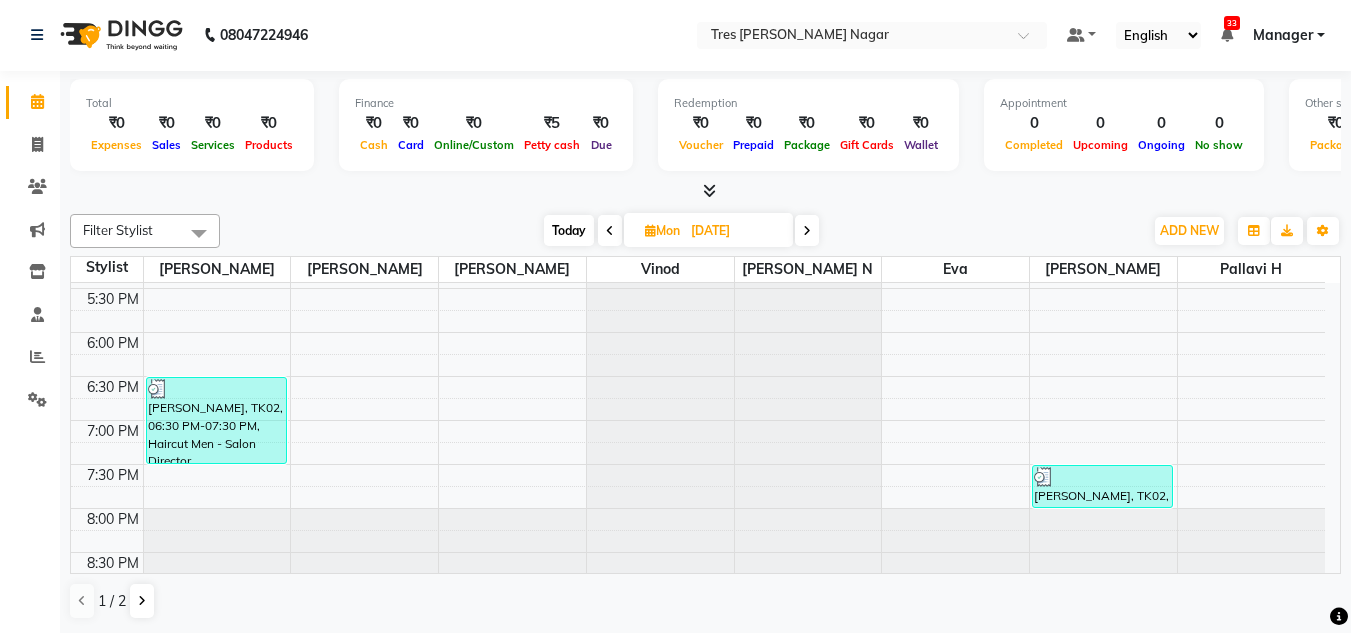 scroll, scrollTop: 853, scrollLeft: 0, axis: vertical 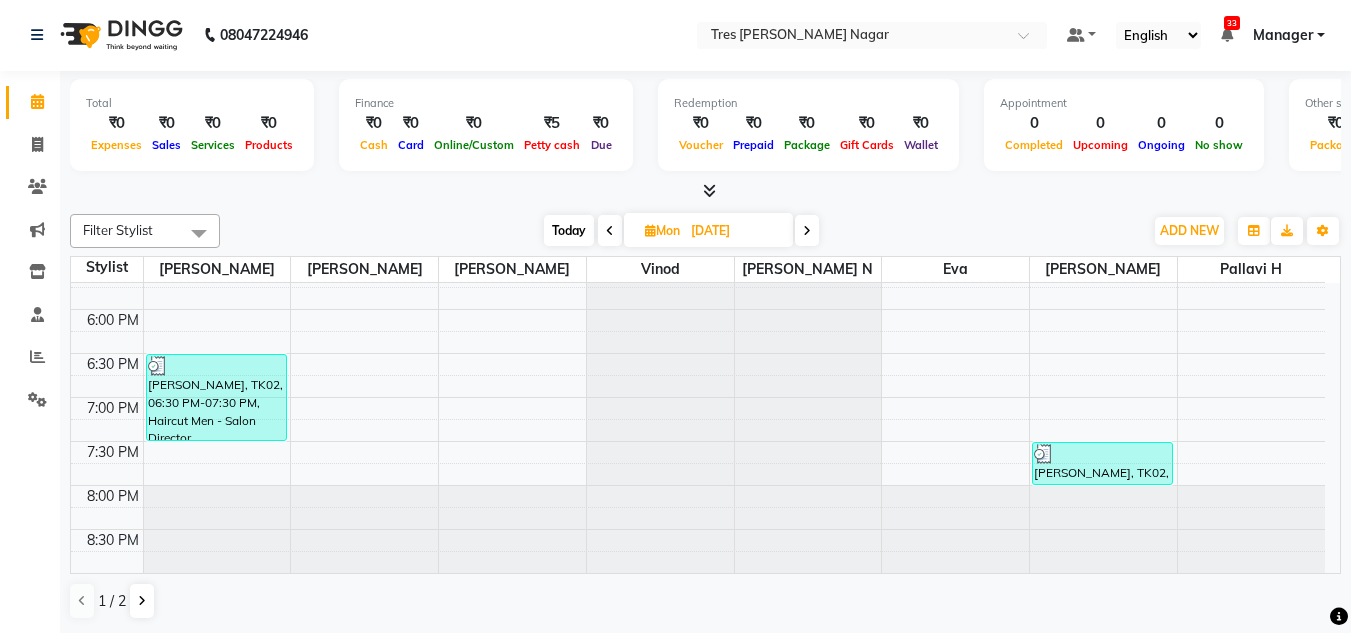 click at bounding box center [807, 230] 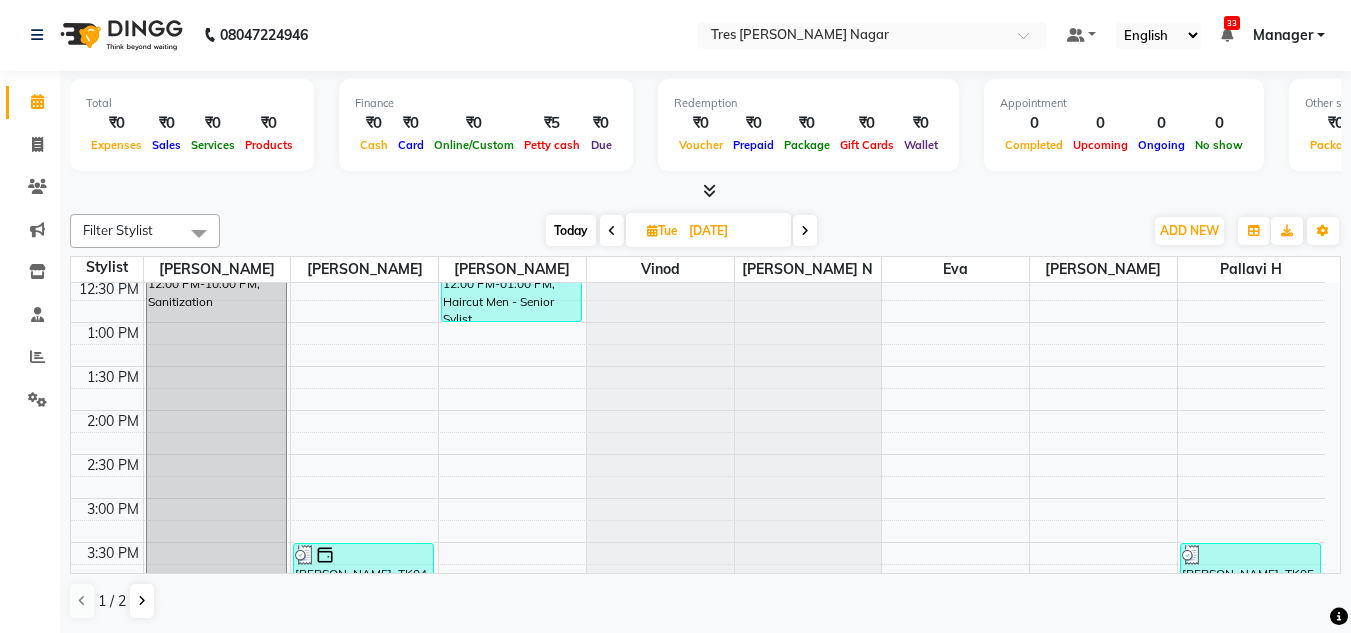 scroll, scrollTop: 600, scrollLeft: 0, axis: vertical 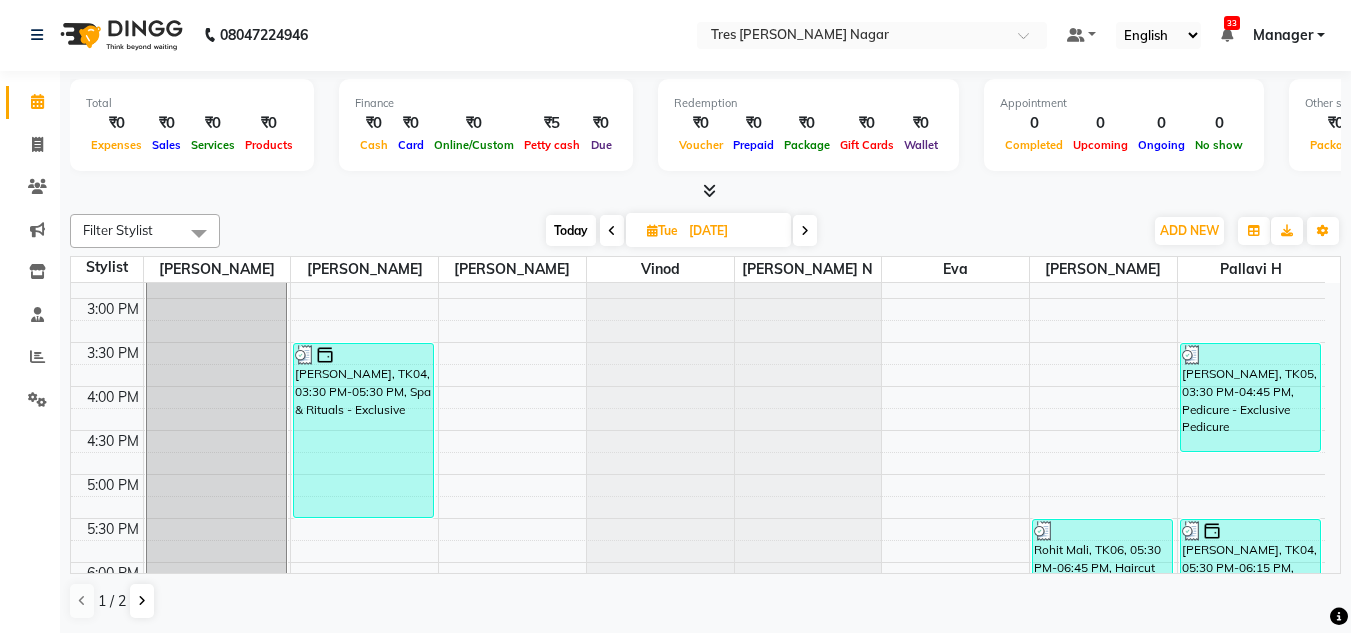 click at bounding box center (805, 230) 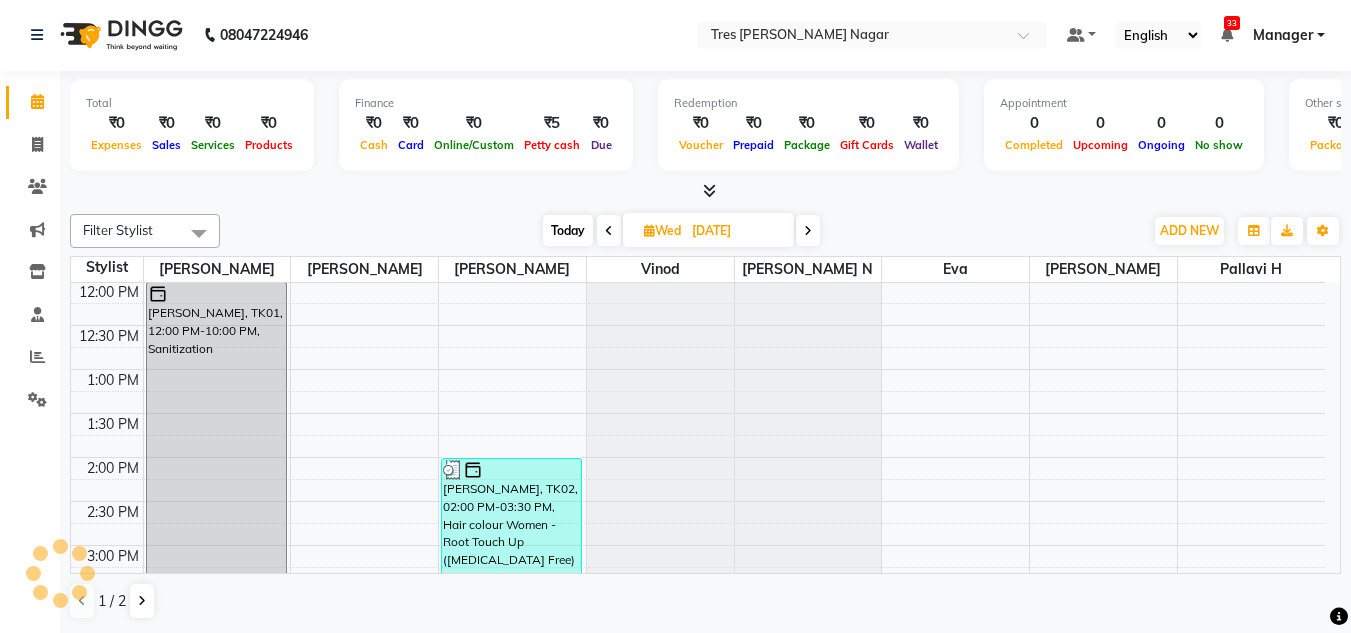 scroll, scrollTop: 263, scrollLeft: 0, axis: vertical 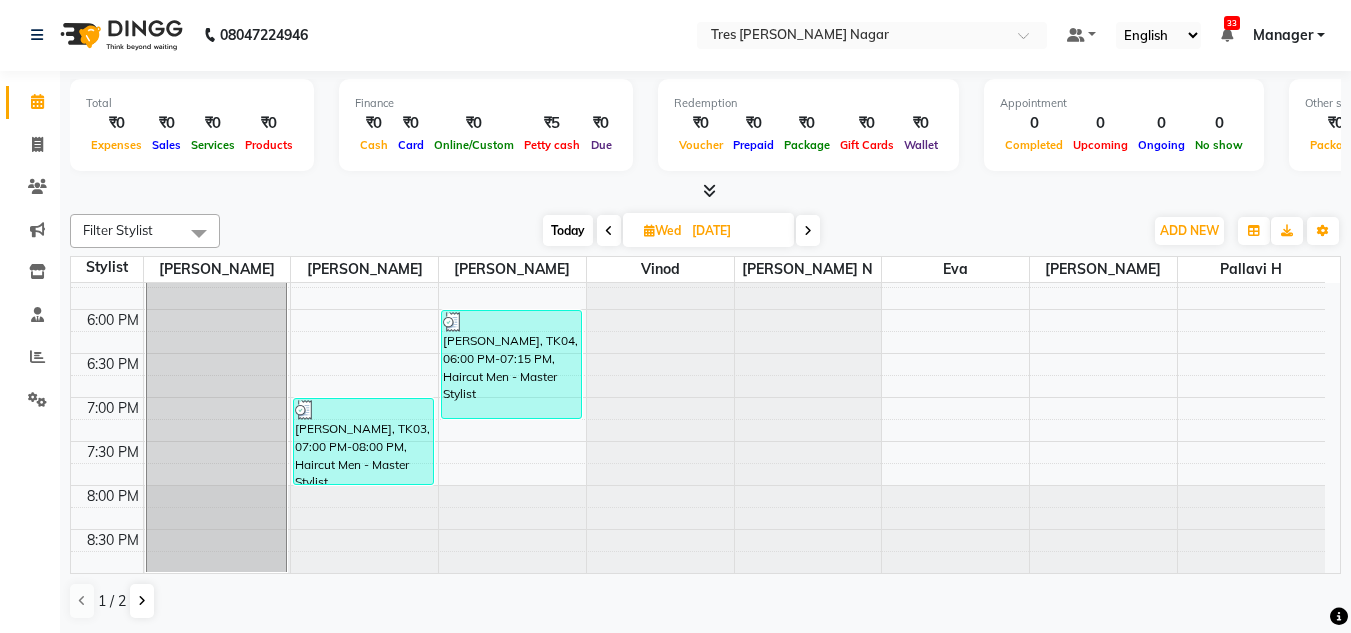 click at bounding box center (808, 230) 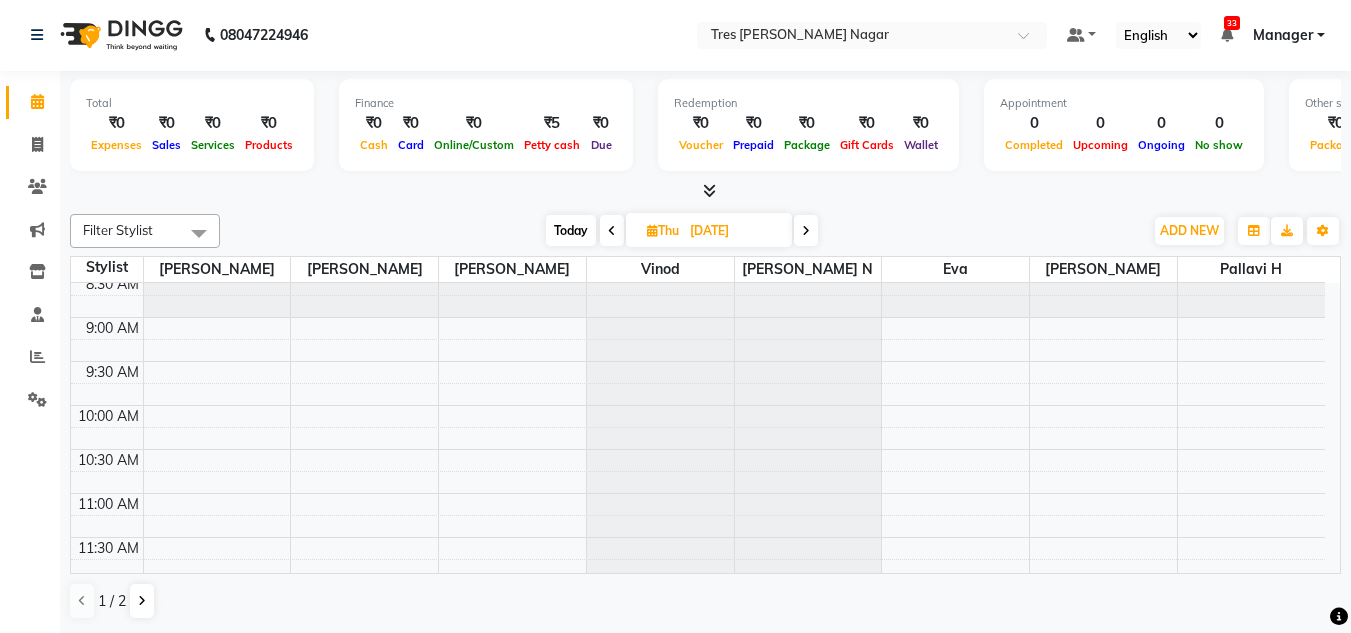 click at bounding box center [806, 230] 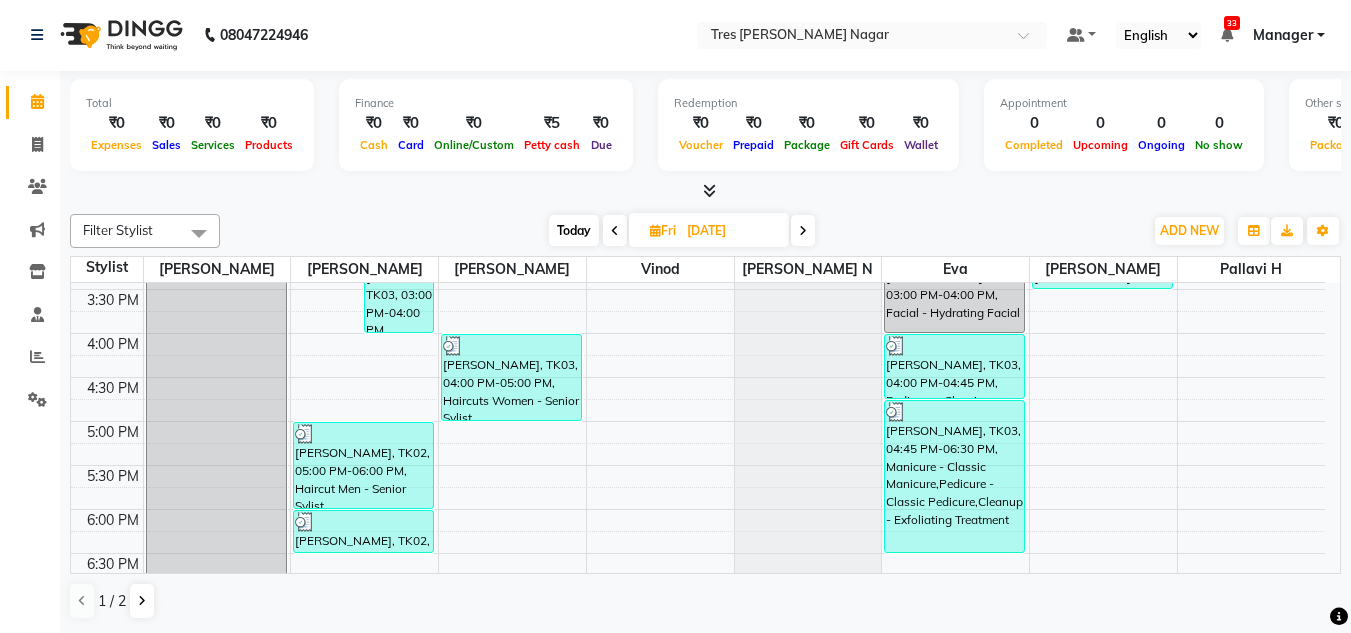click at bounding box center [803, 231] 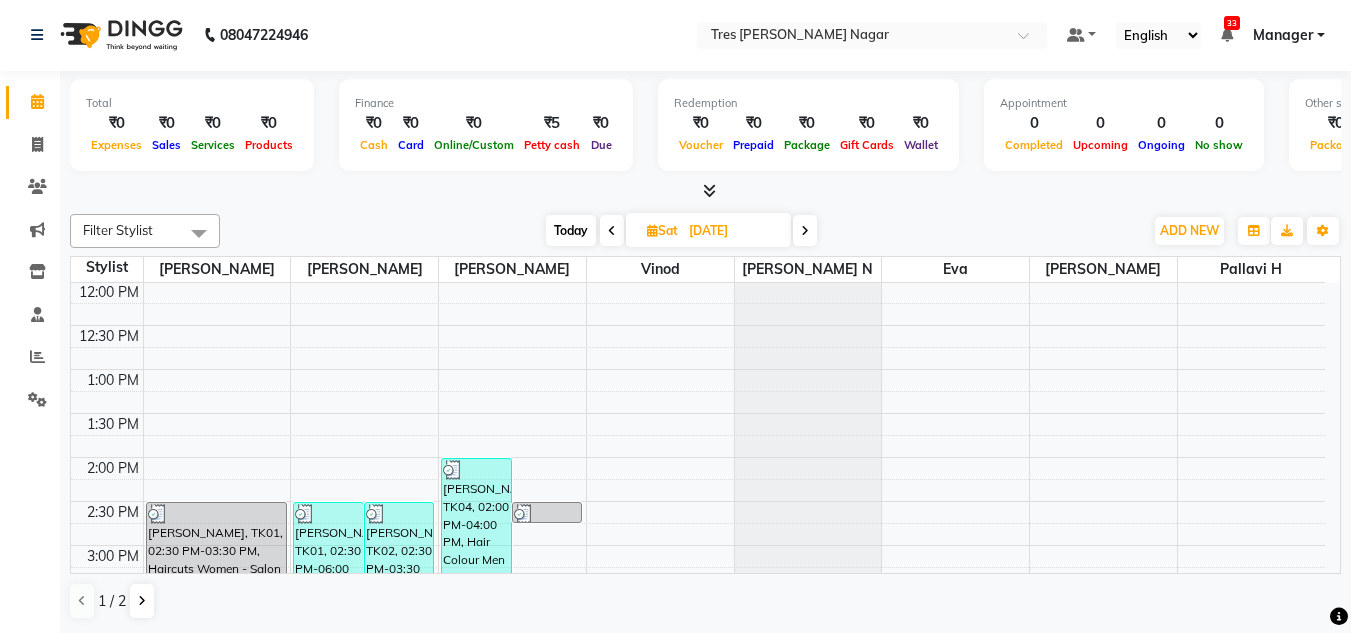 click on "Today" at bounding box center (571, 230) 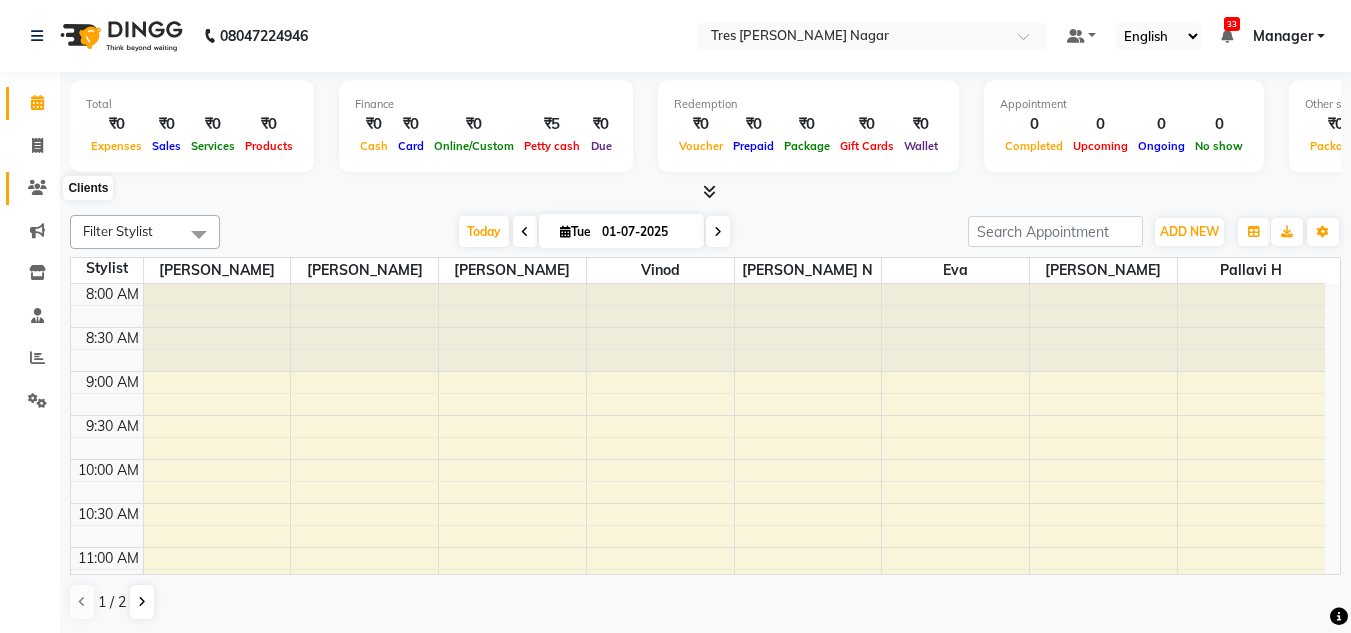 click 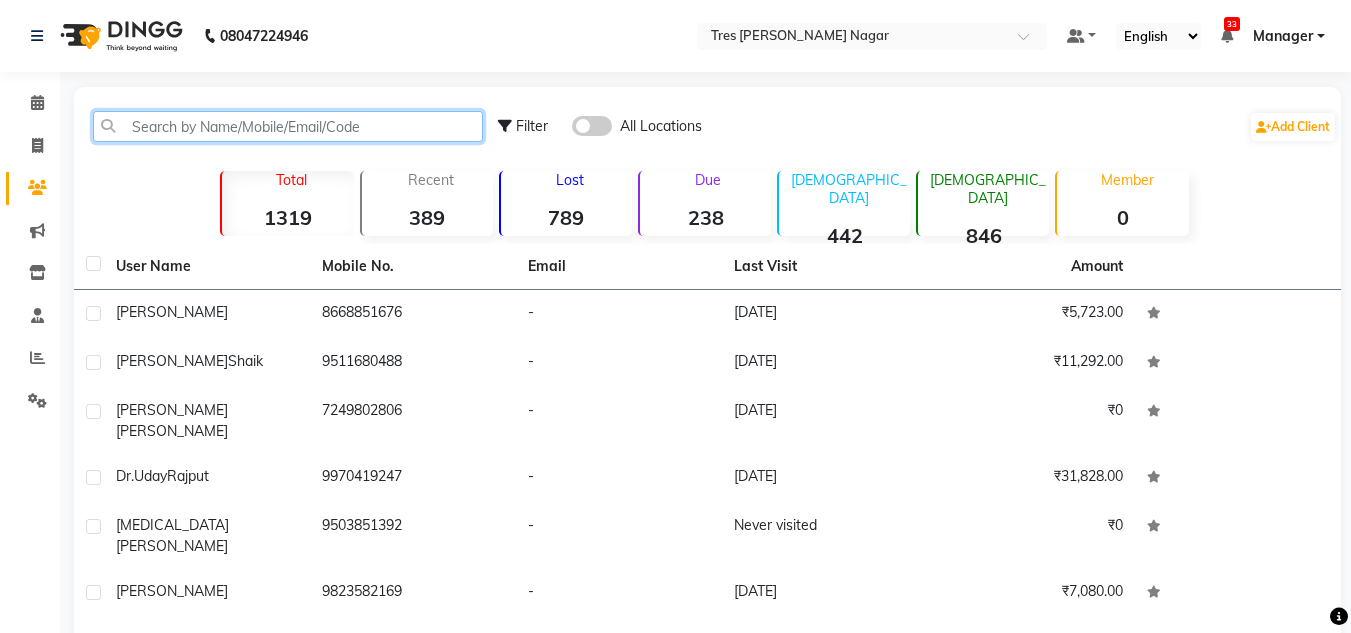 drag, startPoint x: 230, startPoint y: 135, endPoint x: 263, endPoint y: 126, distance: 34.20526 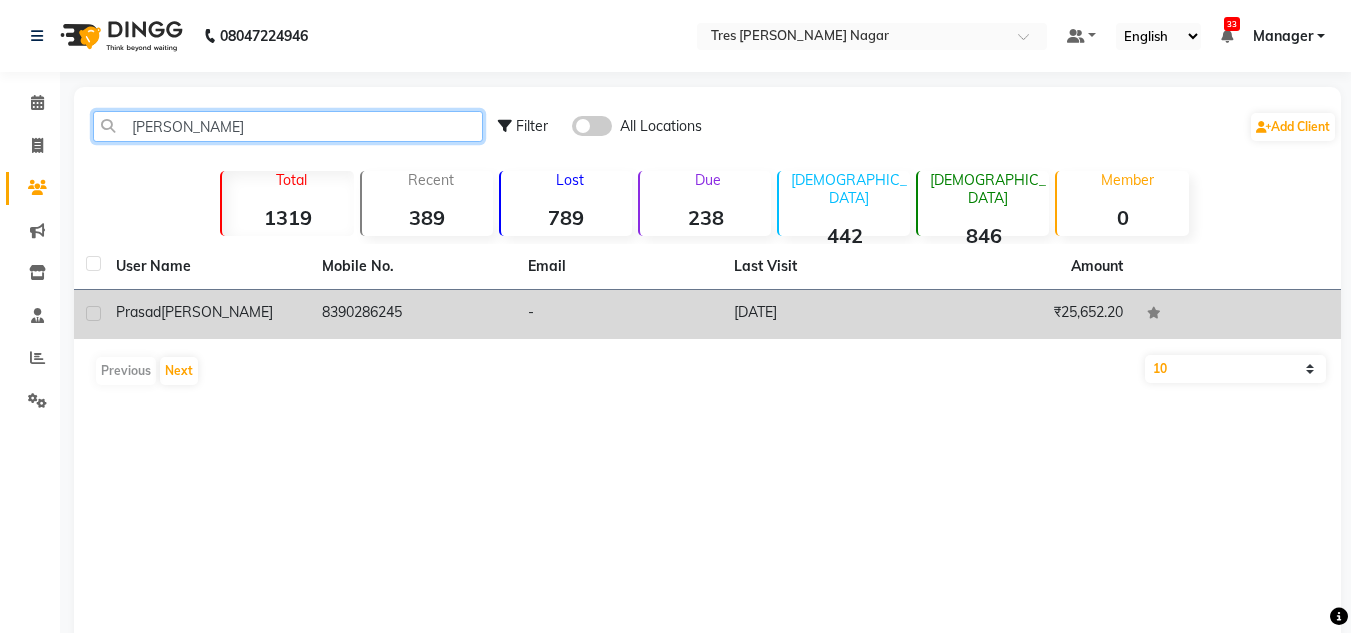 type on "[PERSON_NAME]" 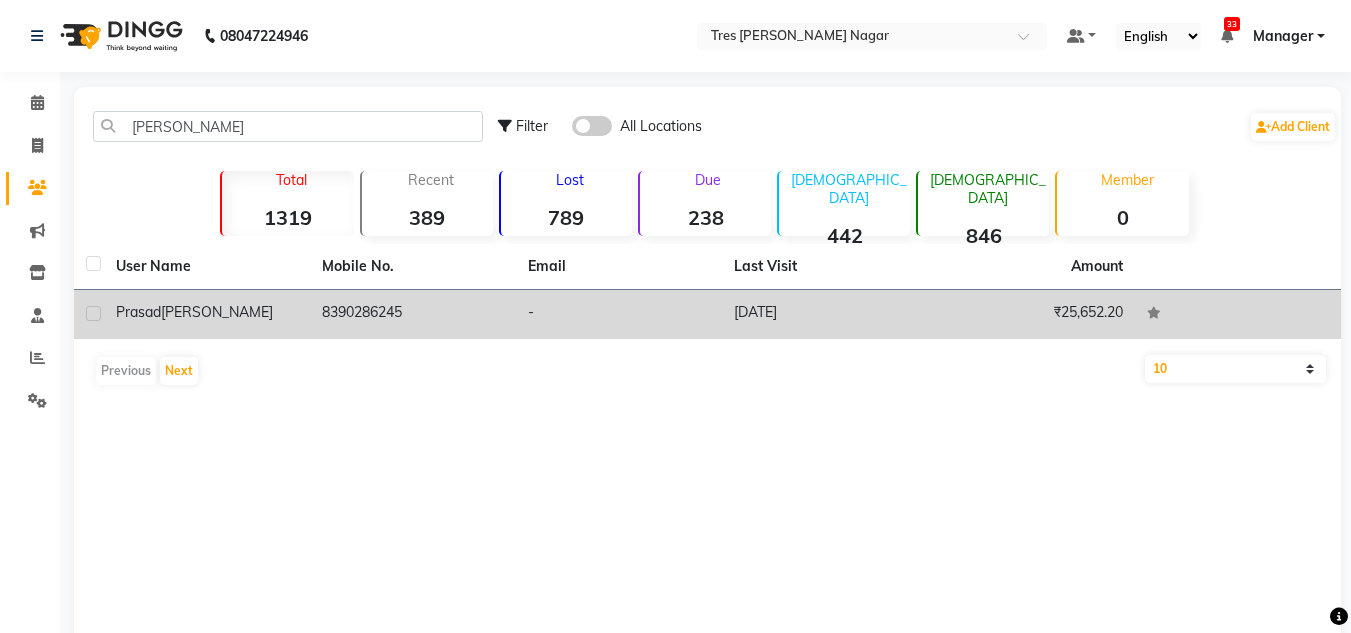 click on "8390286245" 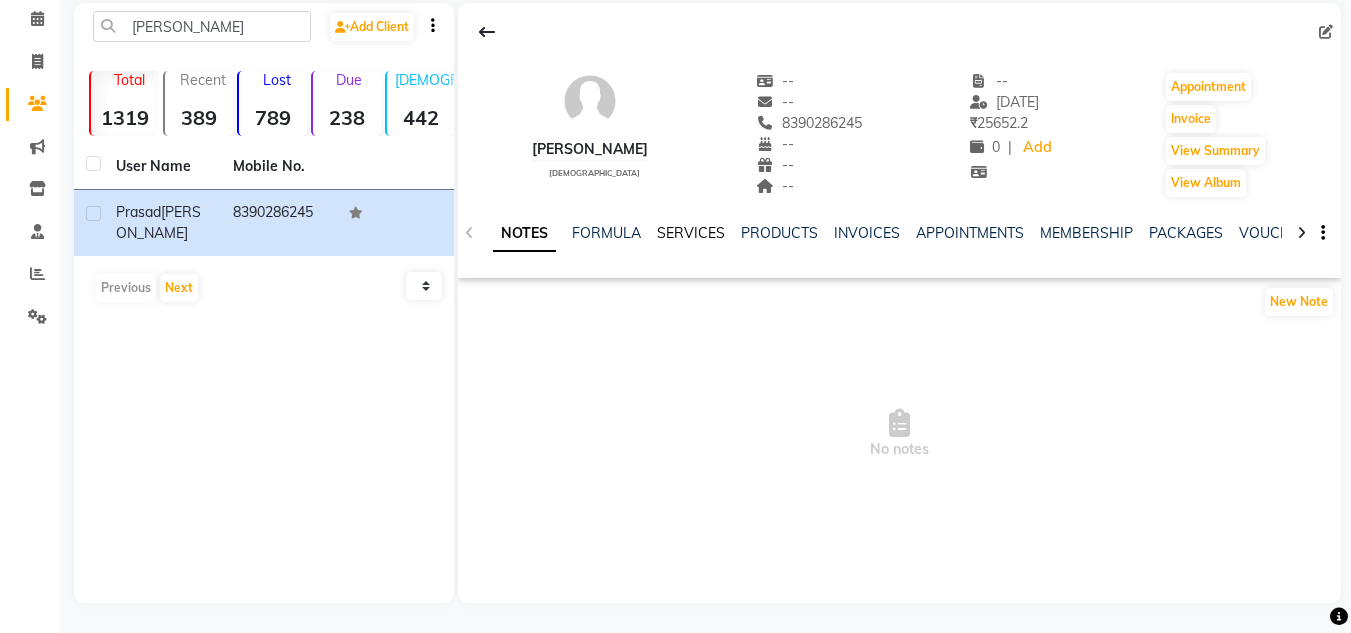 click on "SERVICES" 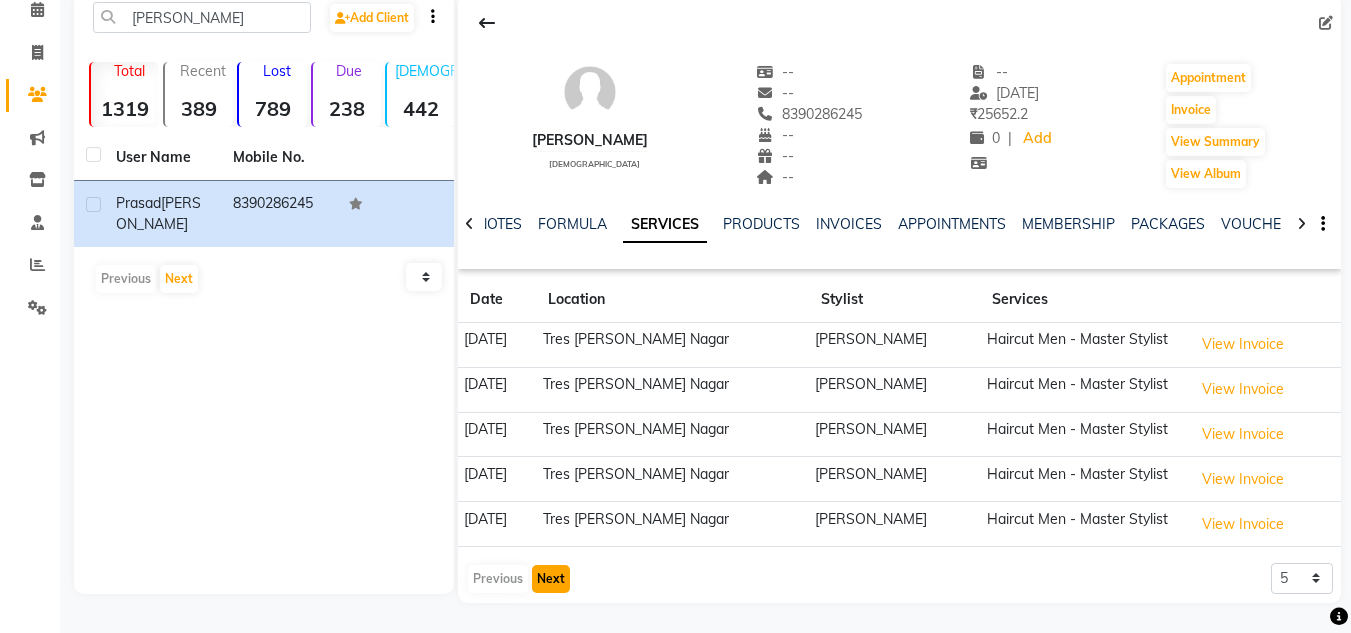 click on "Next" 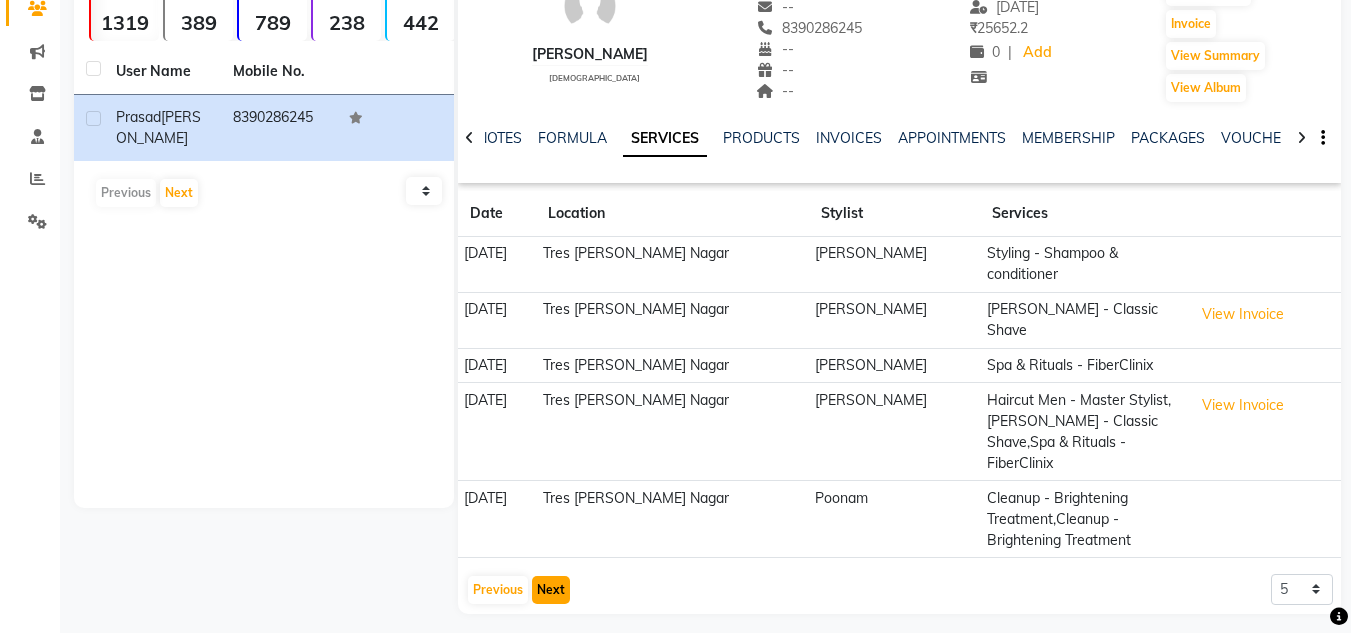 click on "Next" 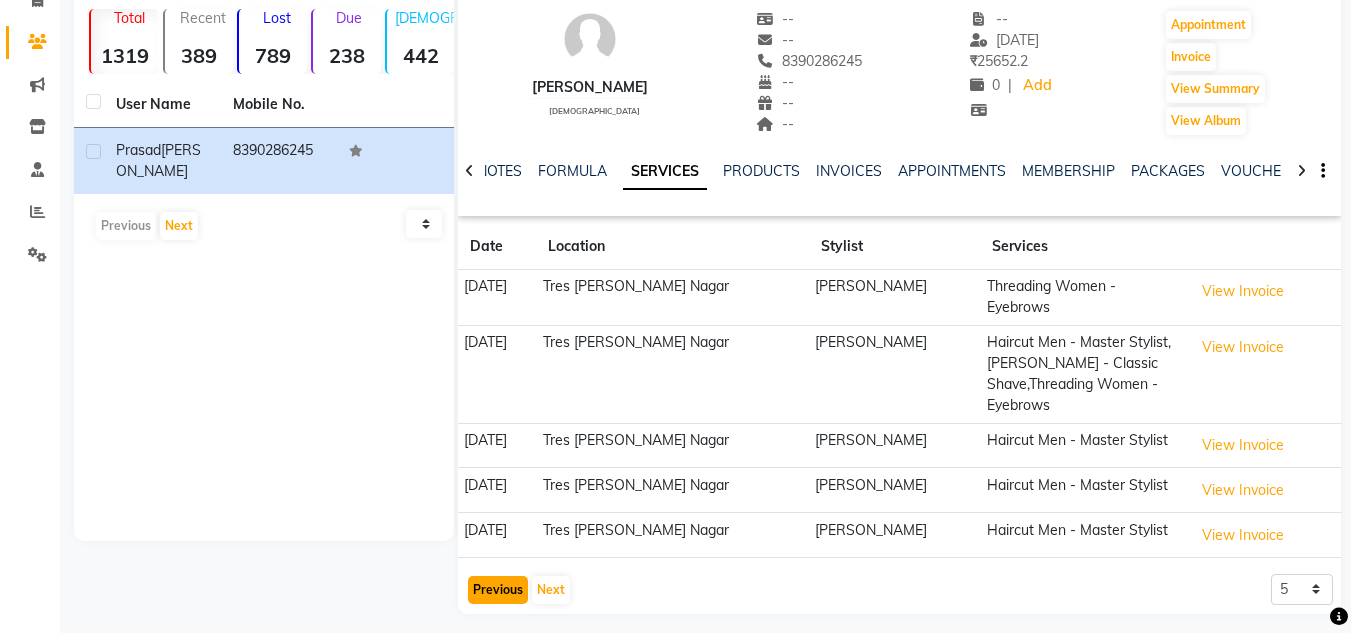 click on "Previous" 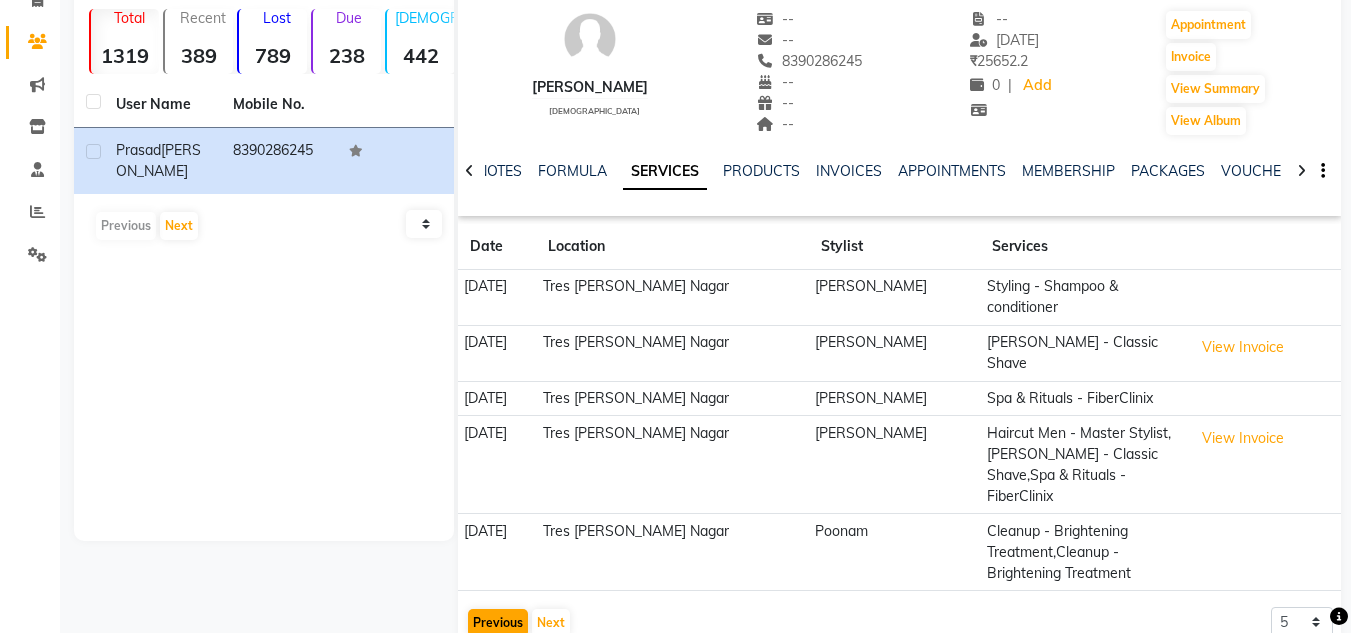 click on "Date Location Stylist Services [DATE]  [GEOGRAPHIC_DATA][PERSON_NAME] Nagar  [PERSON_NAME] Styling - Shampoo & conditioner [DATE]  [GEOGRAPHIC_DATA][PERSON_NAME] Nagar  [PERSON_NAME] - Classic Shave  View Invoice  [DATE]  Tres [PERSON_NAME] Nagar  [PERSON_NAME]  Spa & Rituals - FiberClinix [DATE]  Tres [PERSON_NAME] Nagar  [PERSON_NAME] Haircut Men - Master Stylist,[PERSON_NAME] - Classic Shave,Spa & Rituals - FiberClinix  View Invoice  [DATE]  [GEOGRAPHIC_DATA][PERSON_NAME] Nagar  Poonam Cleanup - Brightening Treatment,Cleanup - Brightening Treatment  Previous   Next  5 10 50 100 500" 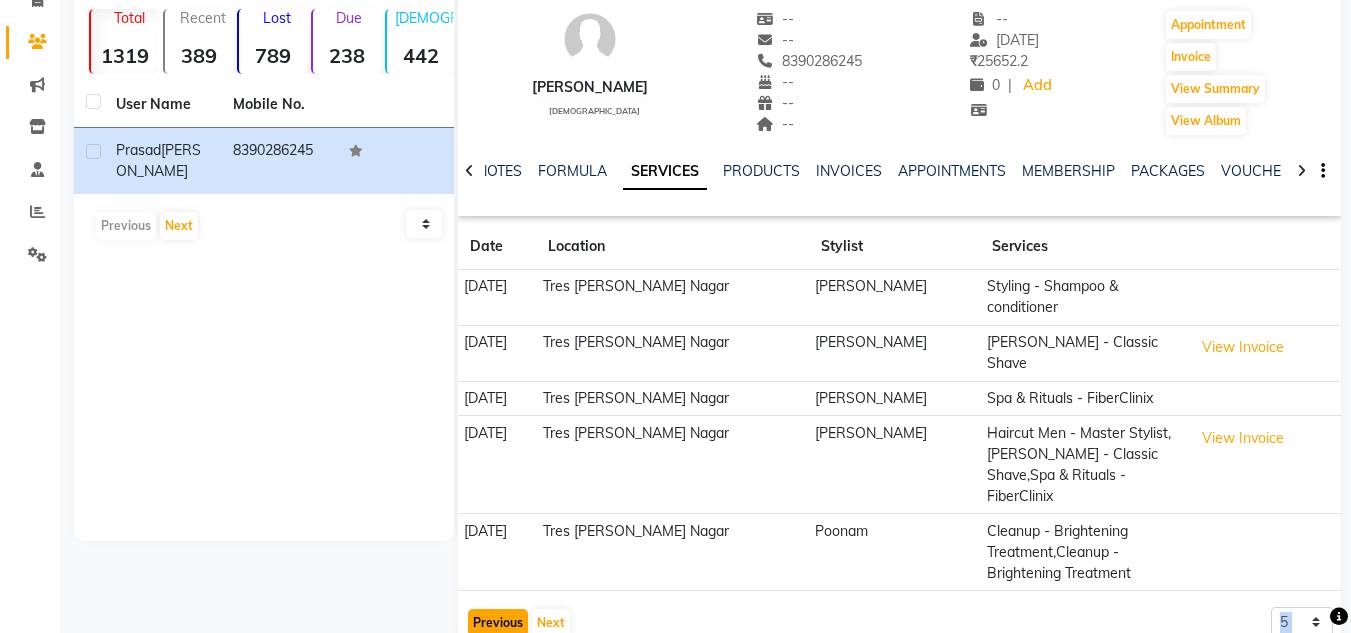 click on "Previous" 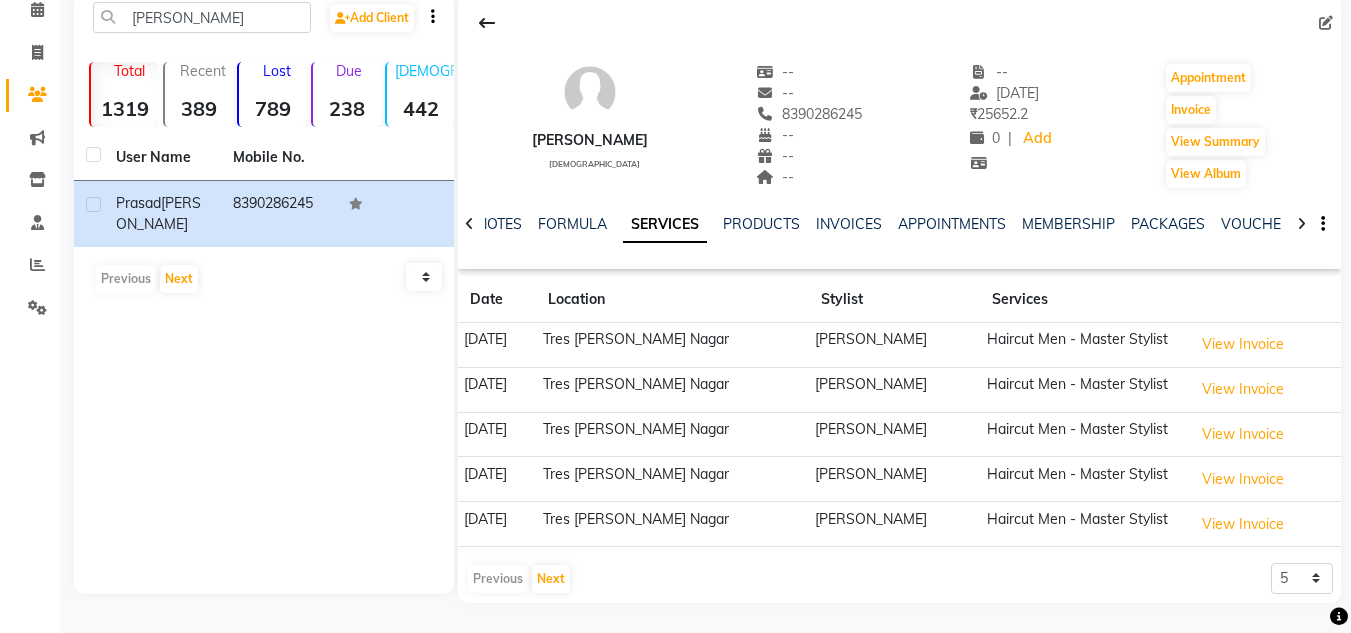 click on "Previous   Next" 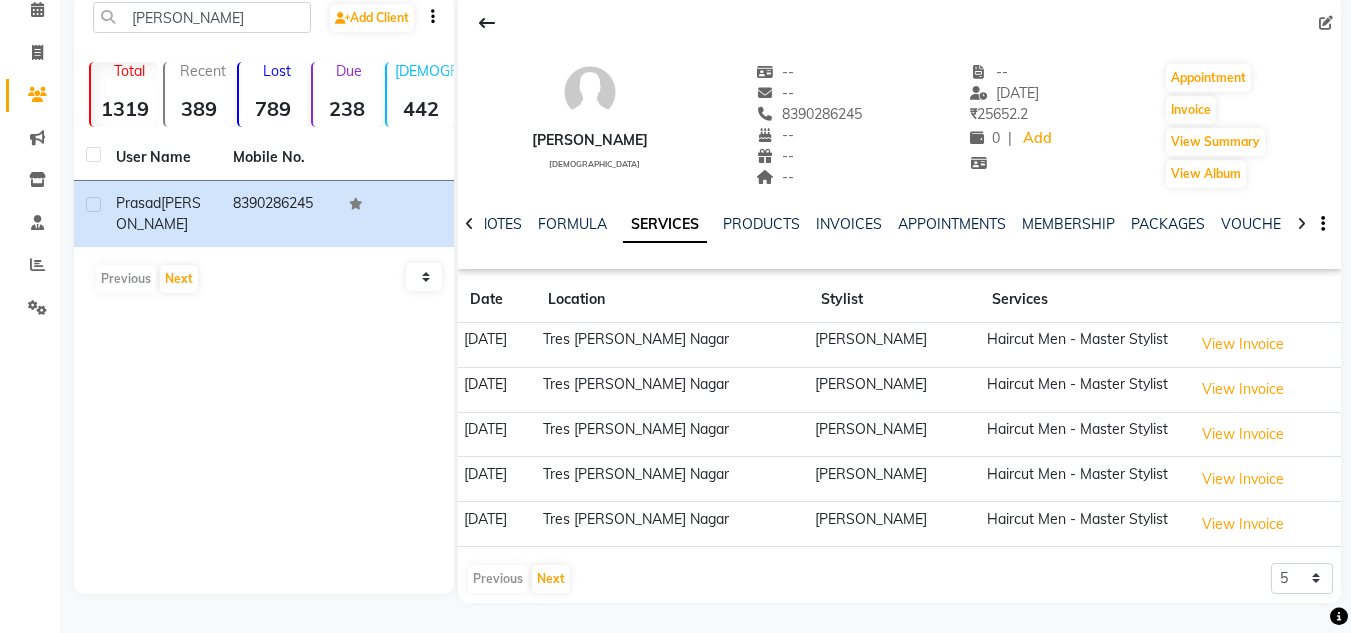 scroll, scrollTop: 0, scrollLeft: 0, axis: both 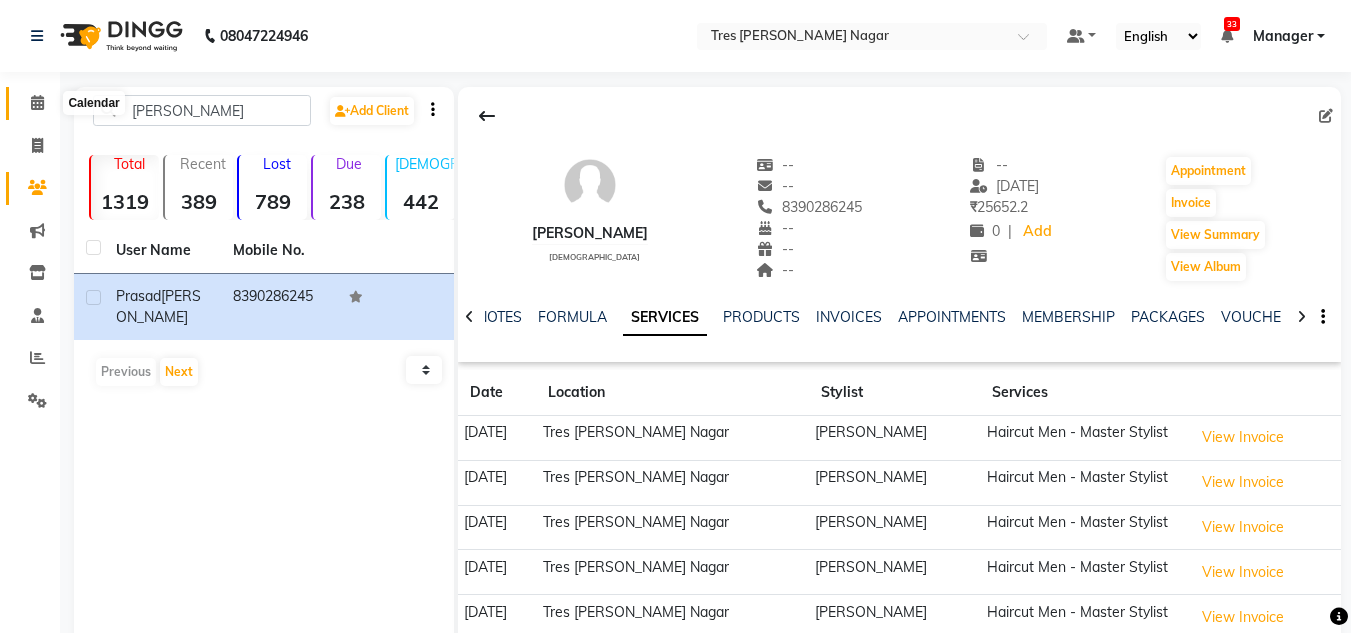 click 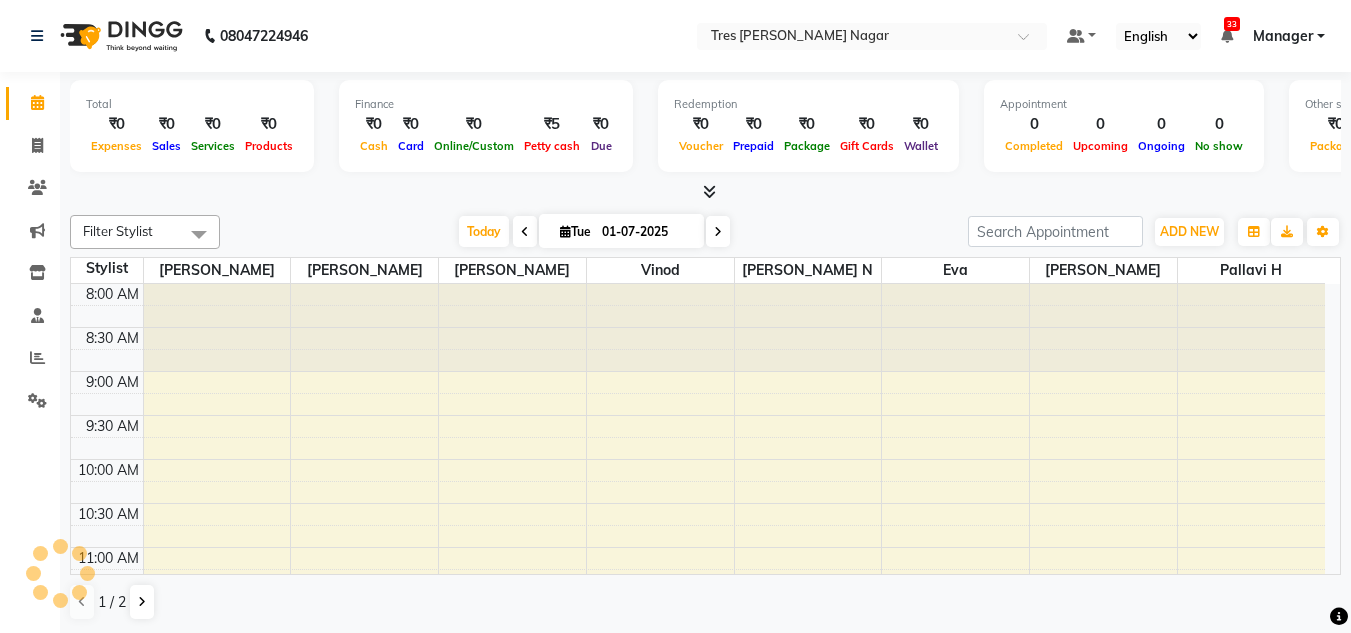 scroll, scrollTop: 353, scrollLeft: 0, axis: vertical 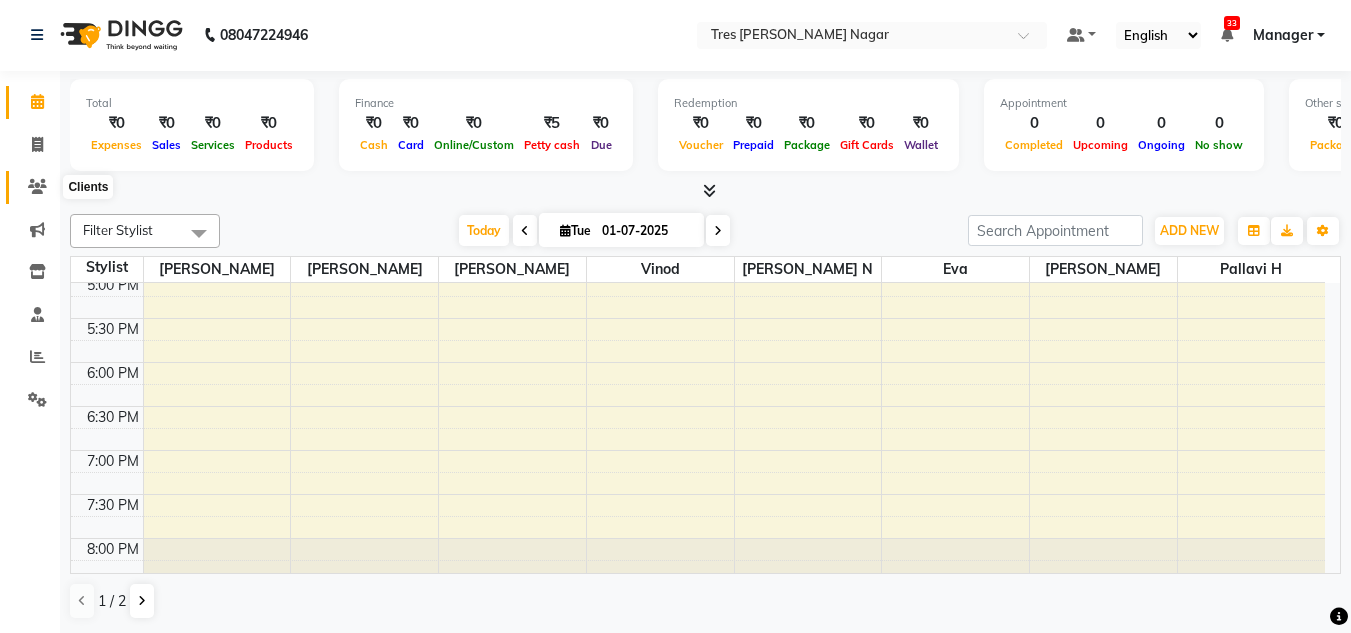 click 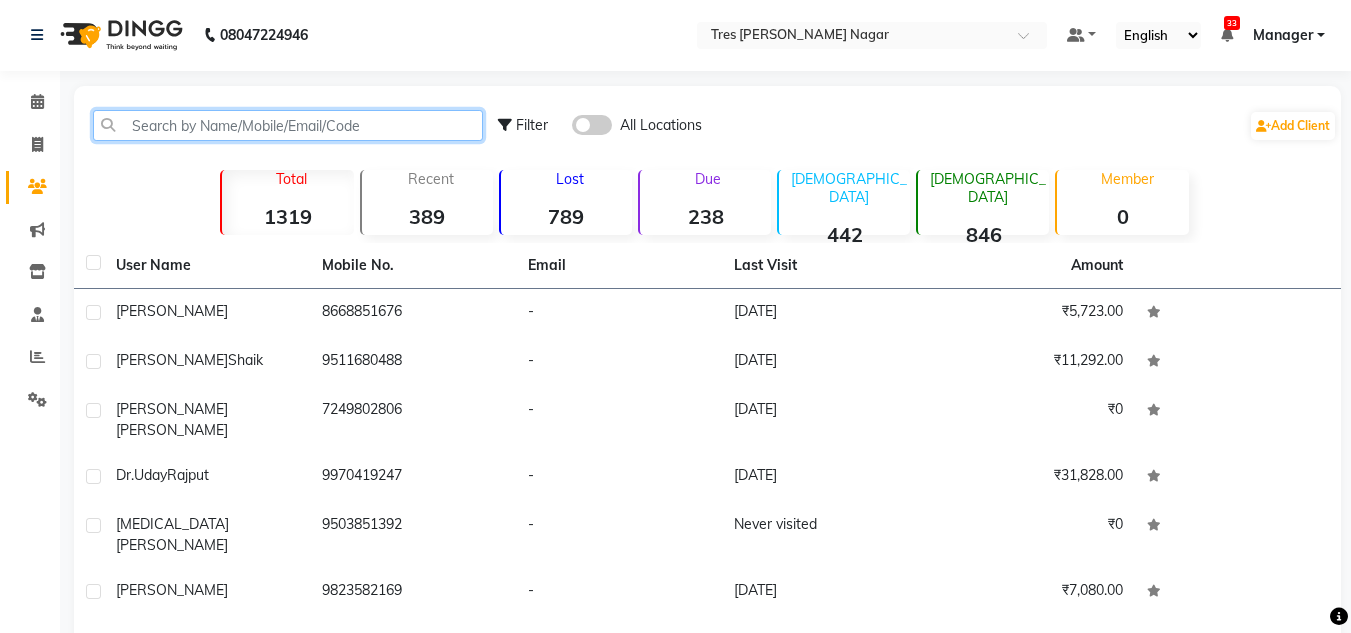 click 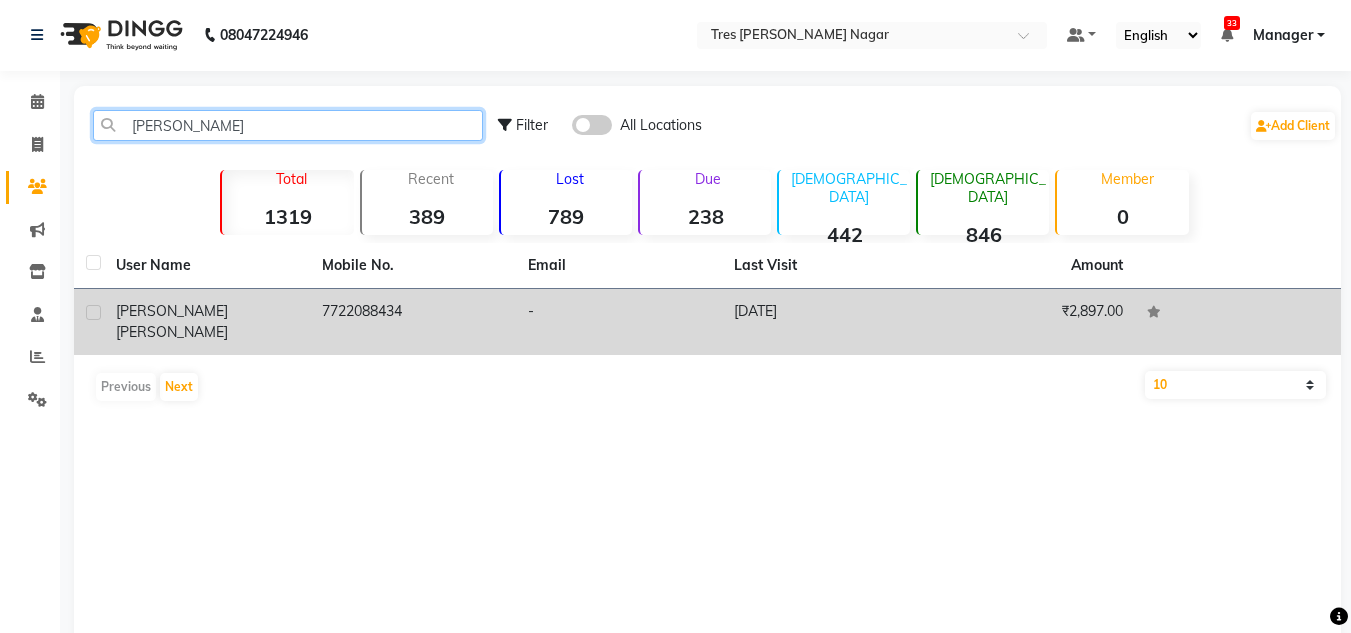 type on "[PERSON_NAME]" 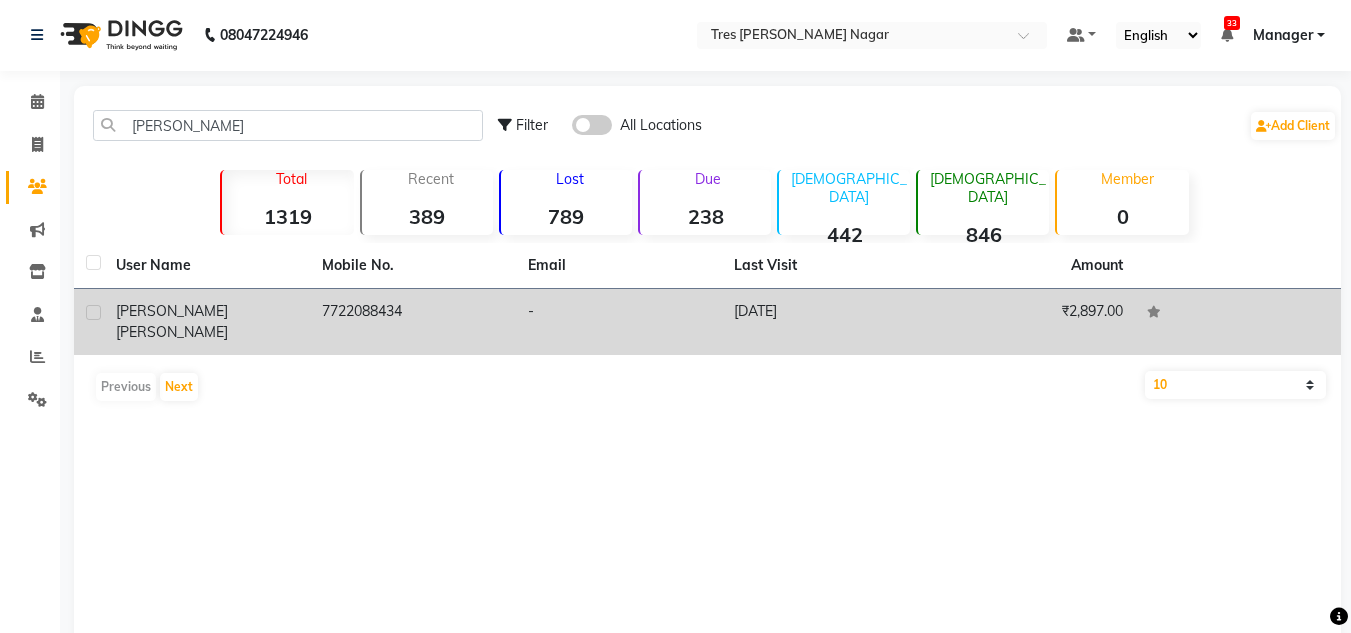 click on "[PERSON_NAME]  [PERSON_NAME]" 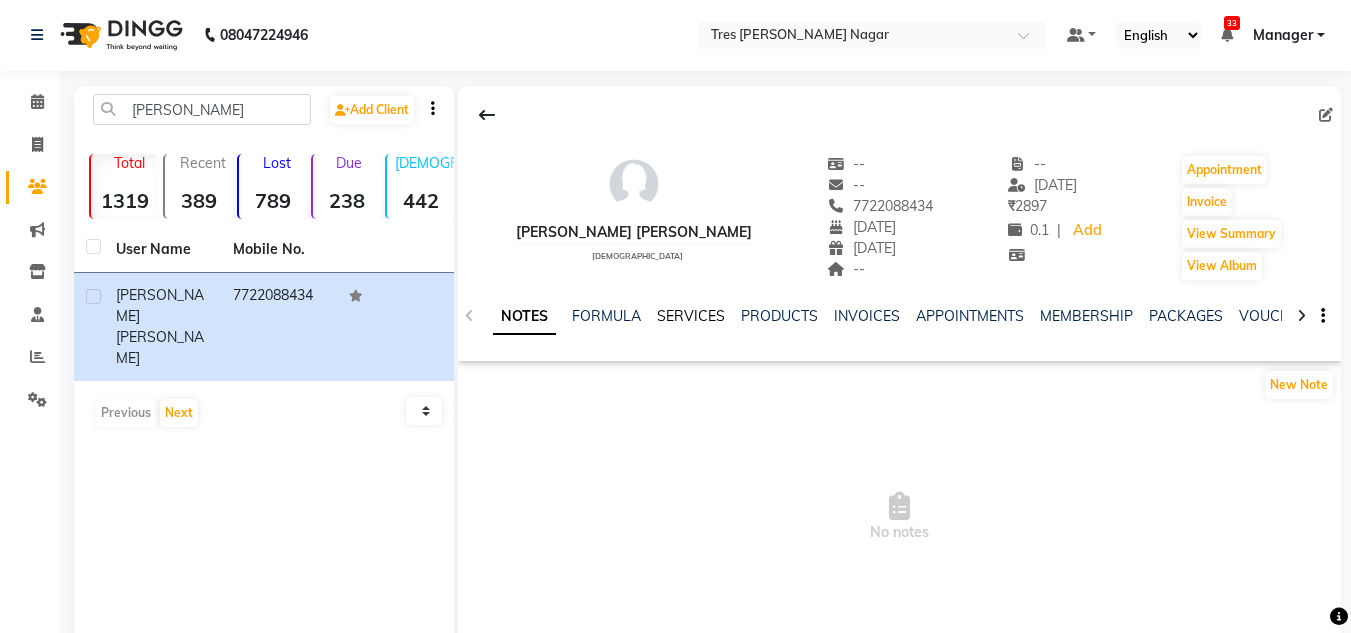 click on "SERVICES" 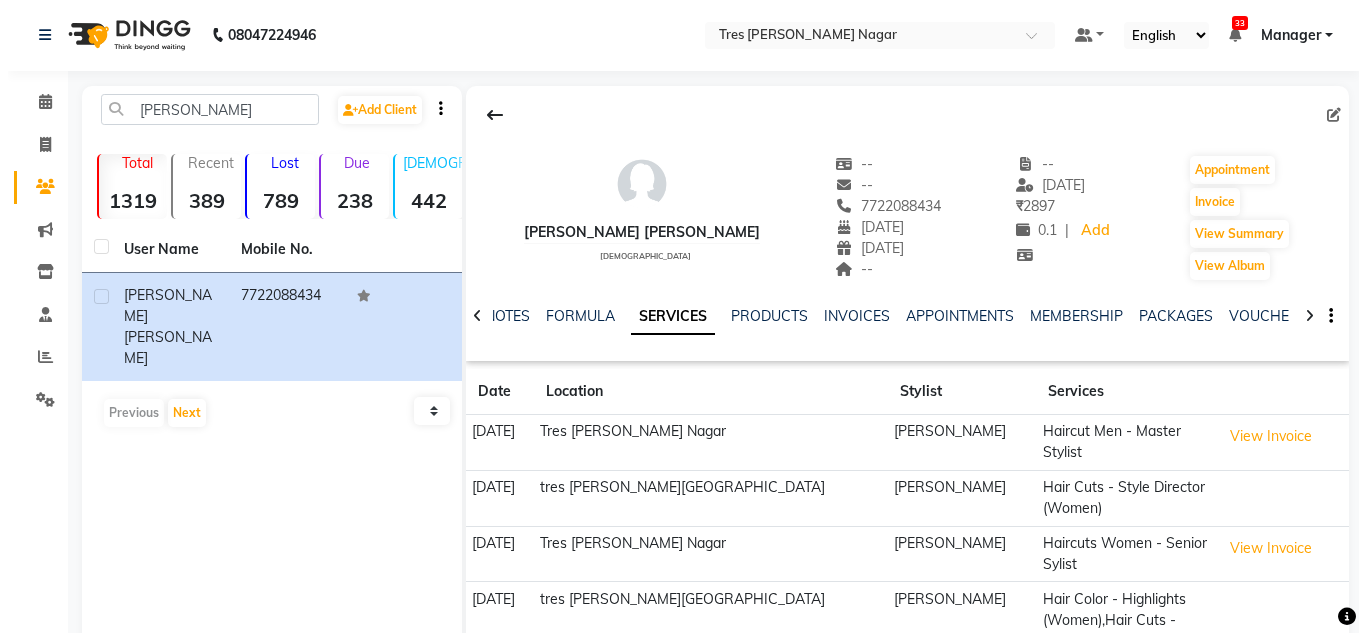 scroll, scrollTop: 0, scrollLeft: 0, axis: both 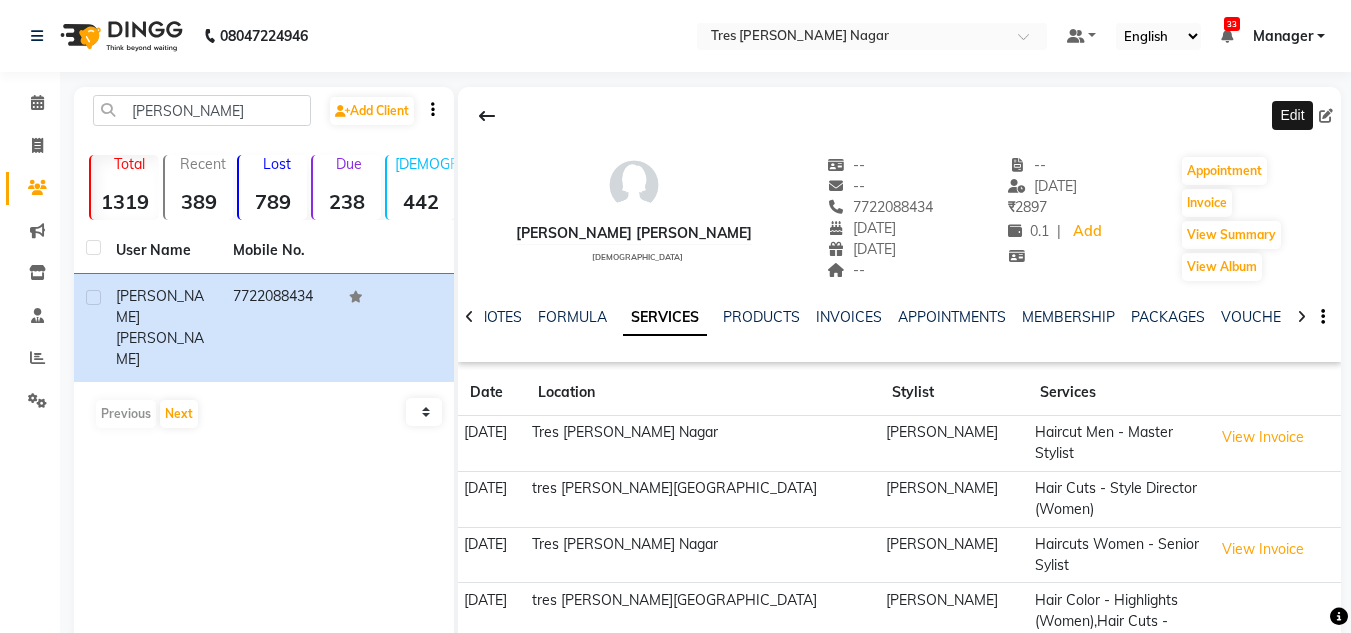 click 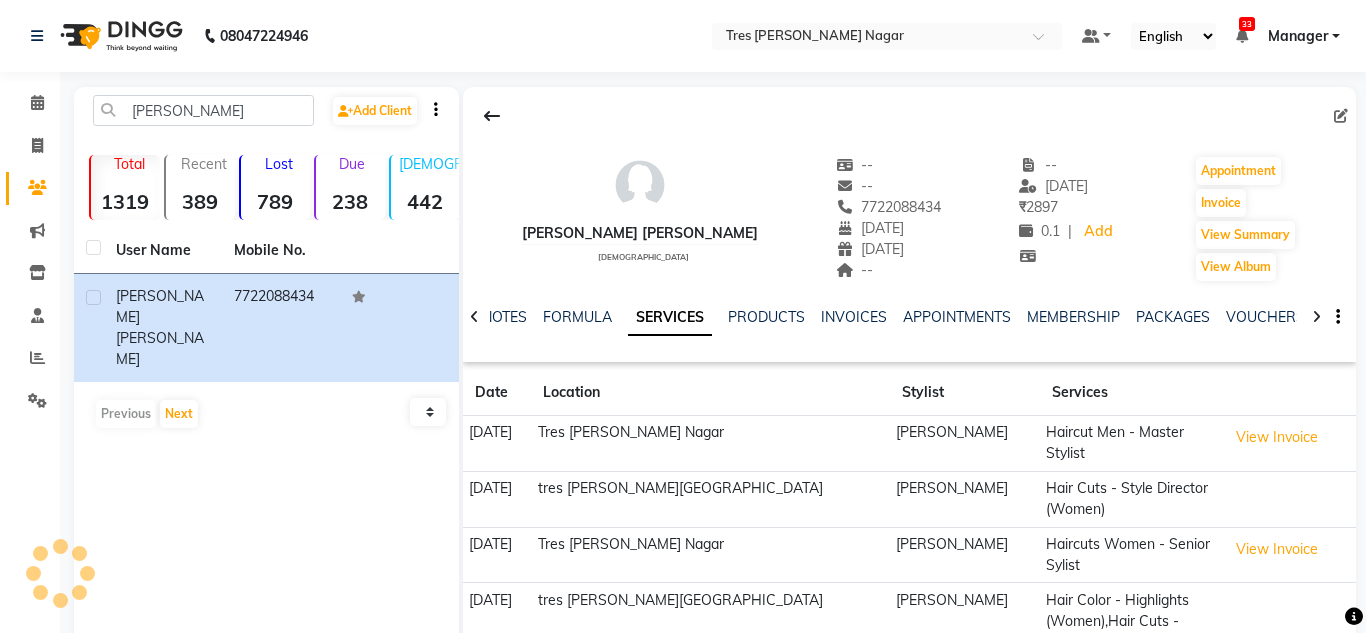 select on "20" 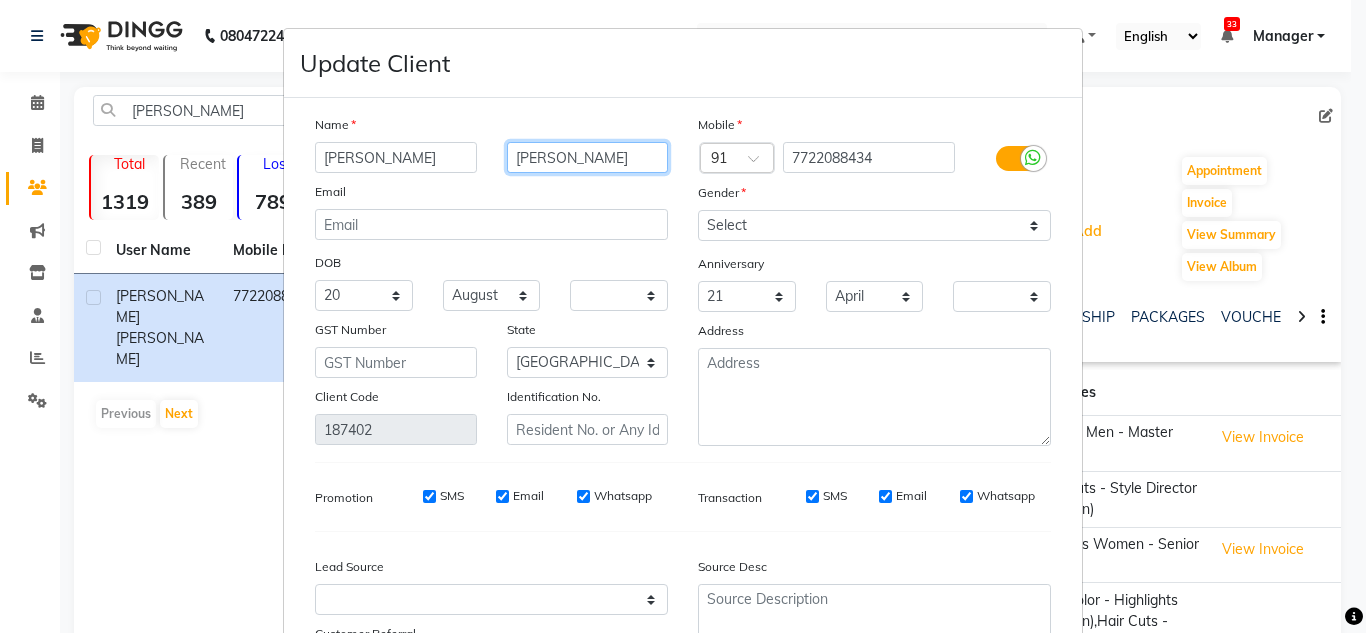click on "[PERSON_NAME]" at bounding box center [588, 157] 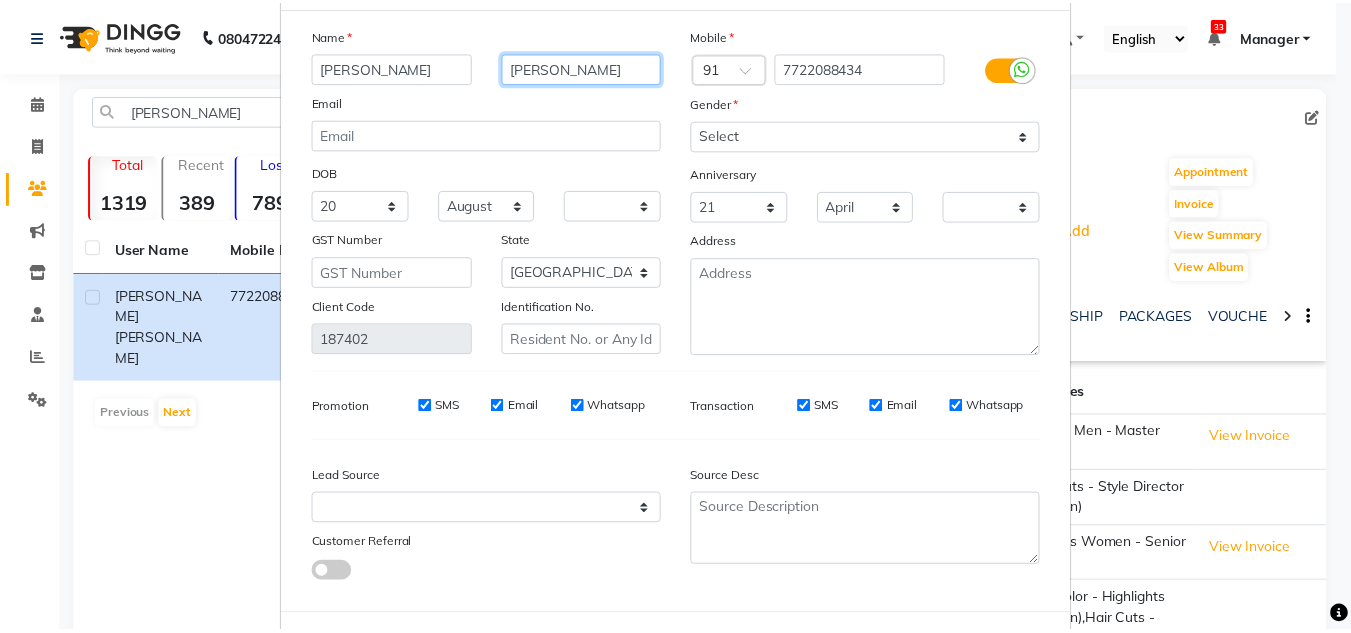 scroll, scrollTop: 180, scrollLeft: 0, axis: vertical 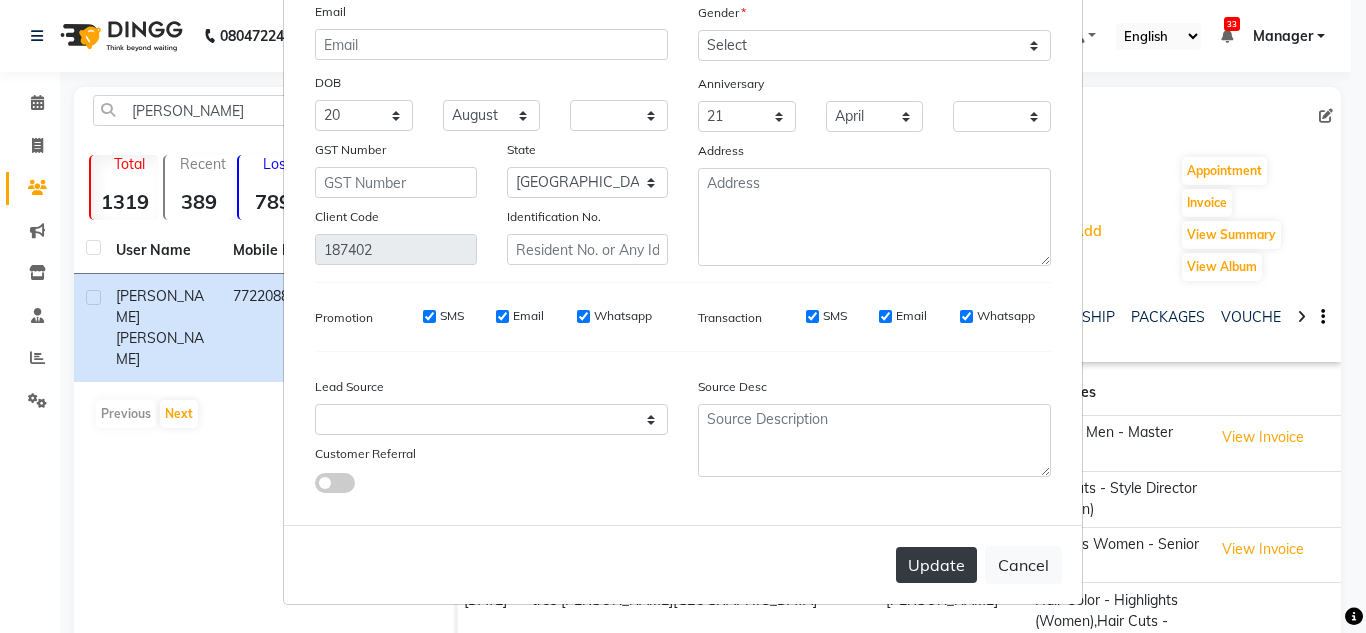 type on "[PERSON_NAME]" 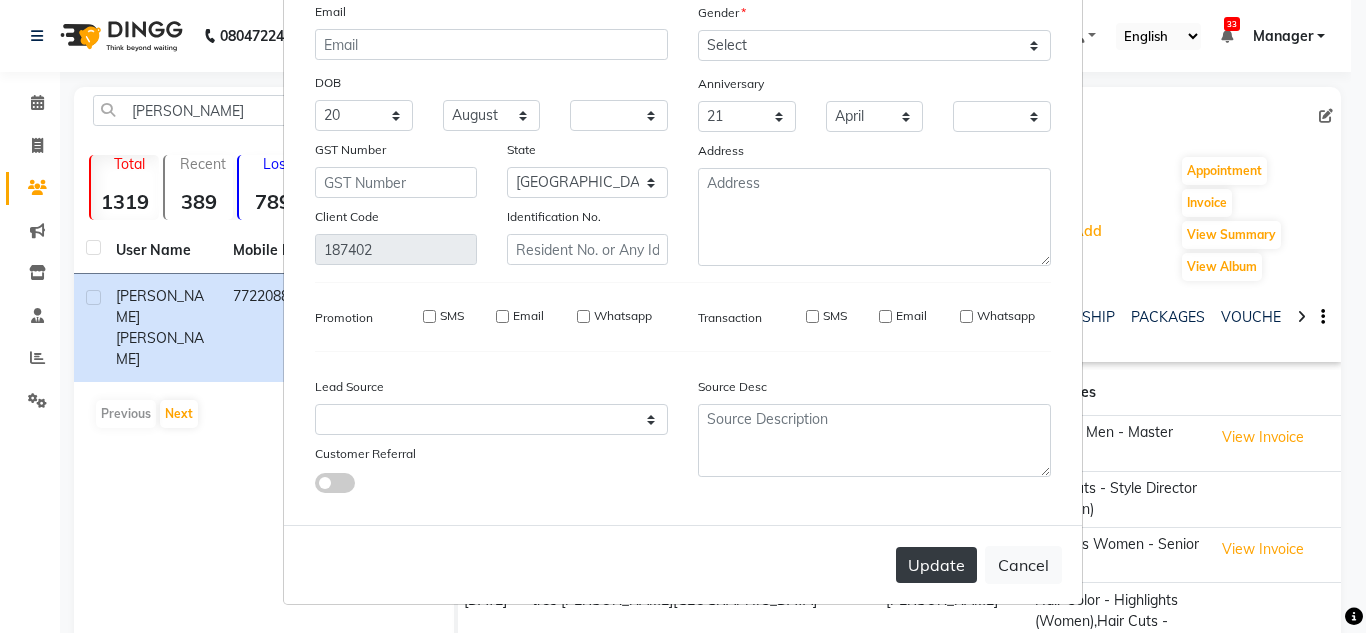 type 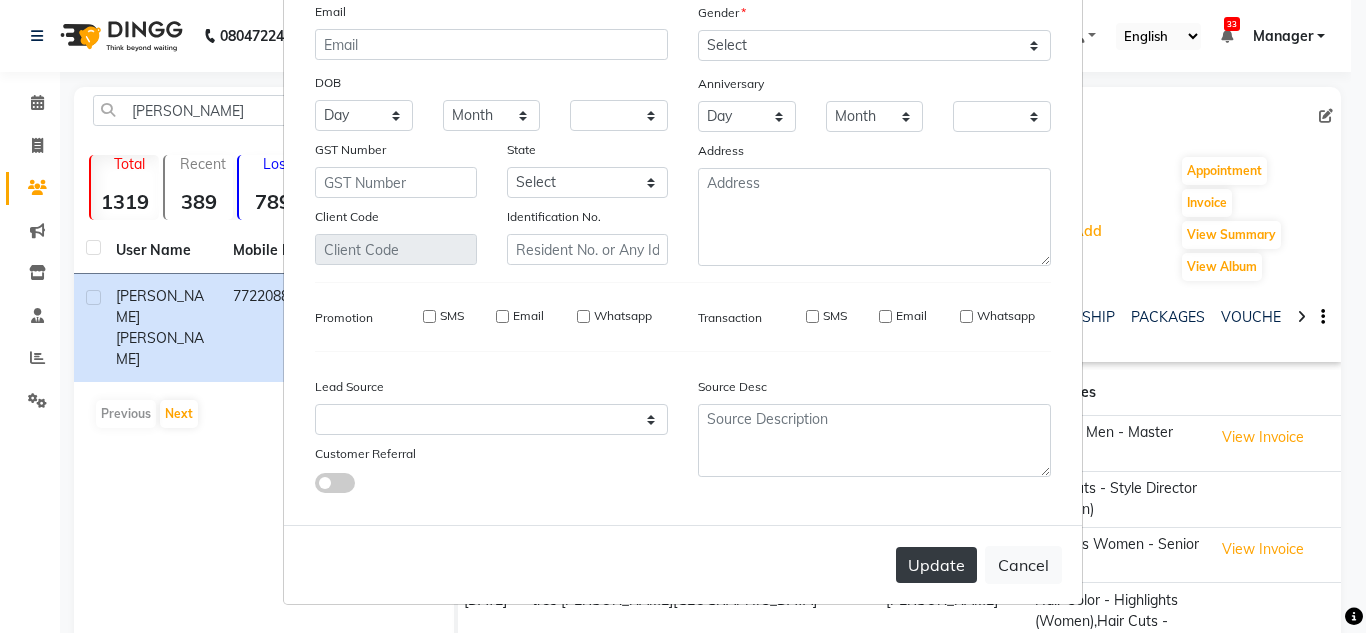 checkbox on "false" 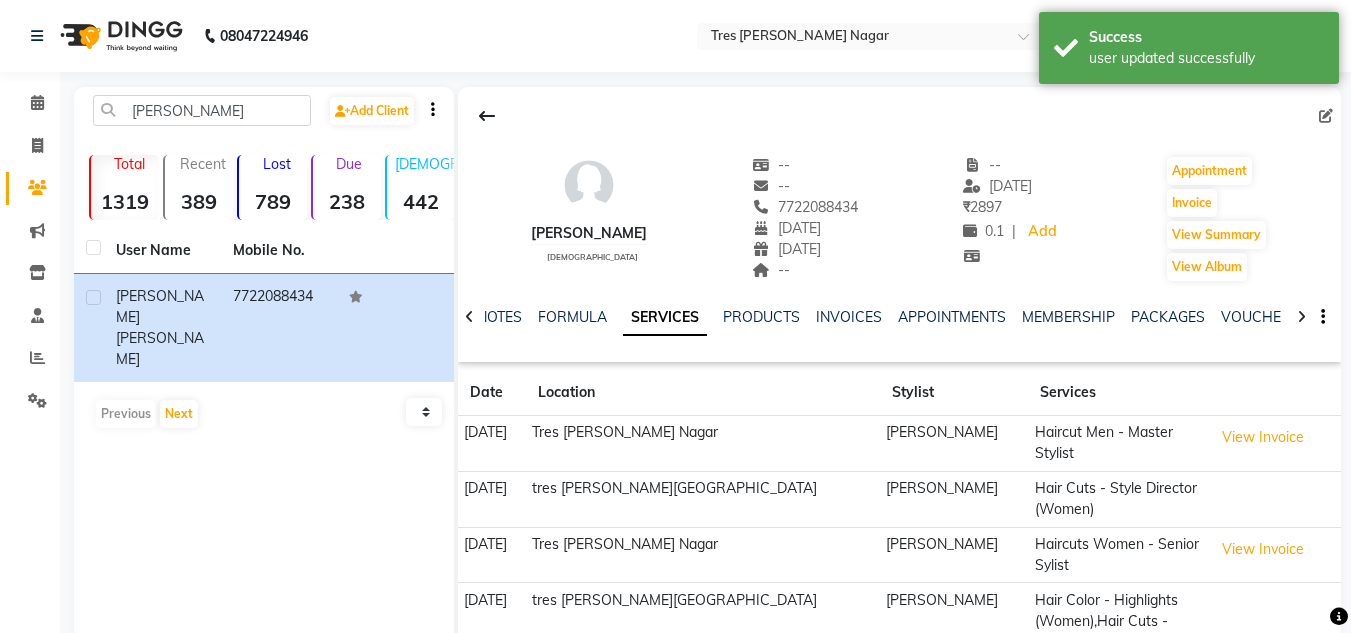 scroll, scrollTop: 8, scrollLeft: 0, axis: vertical 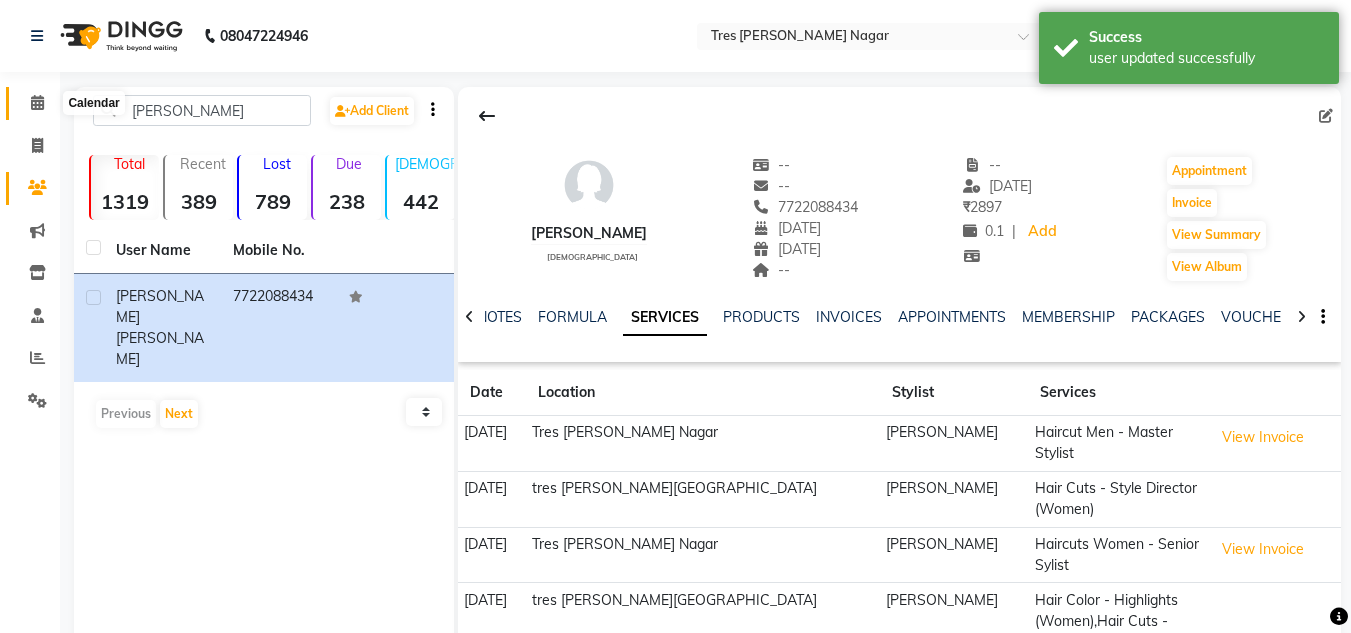 click 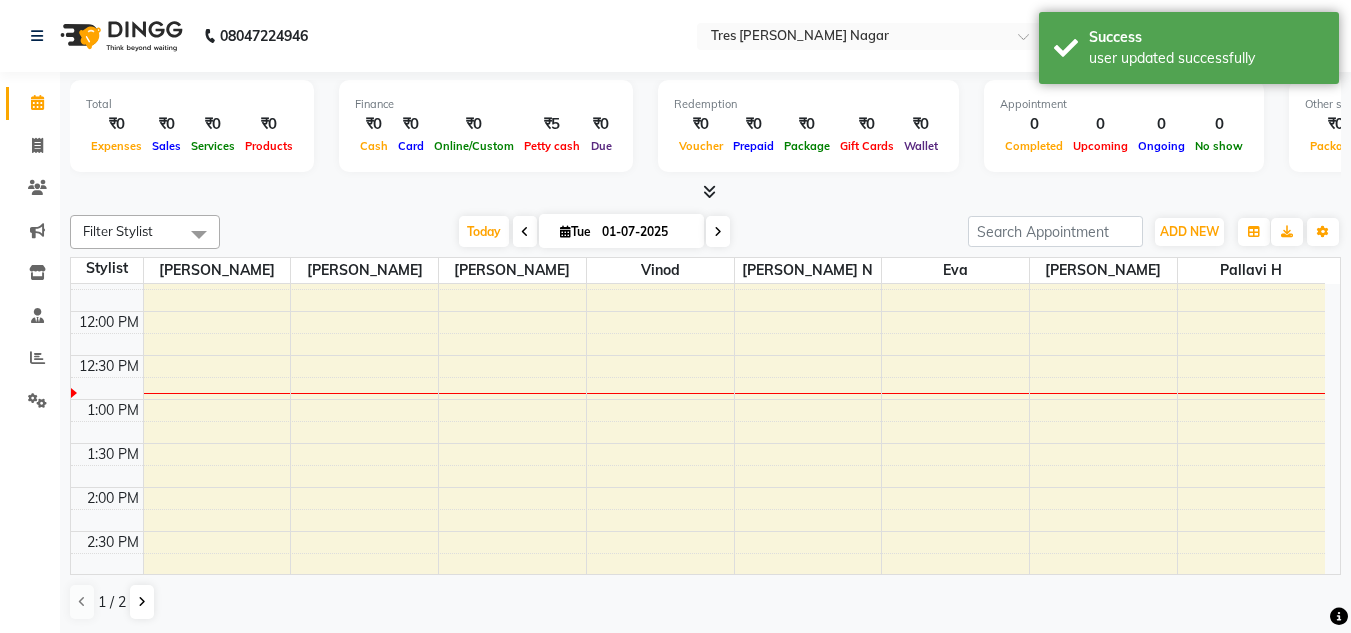 scroll, scrollTop: 700, scrollLeft: 0, axis: vertical 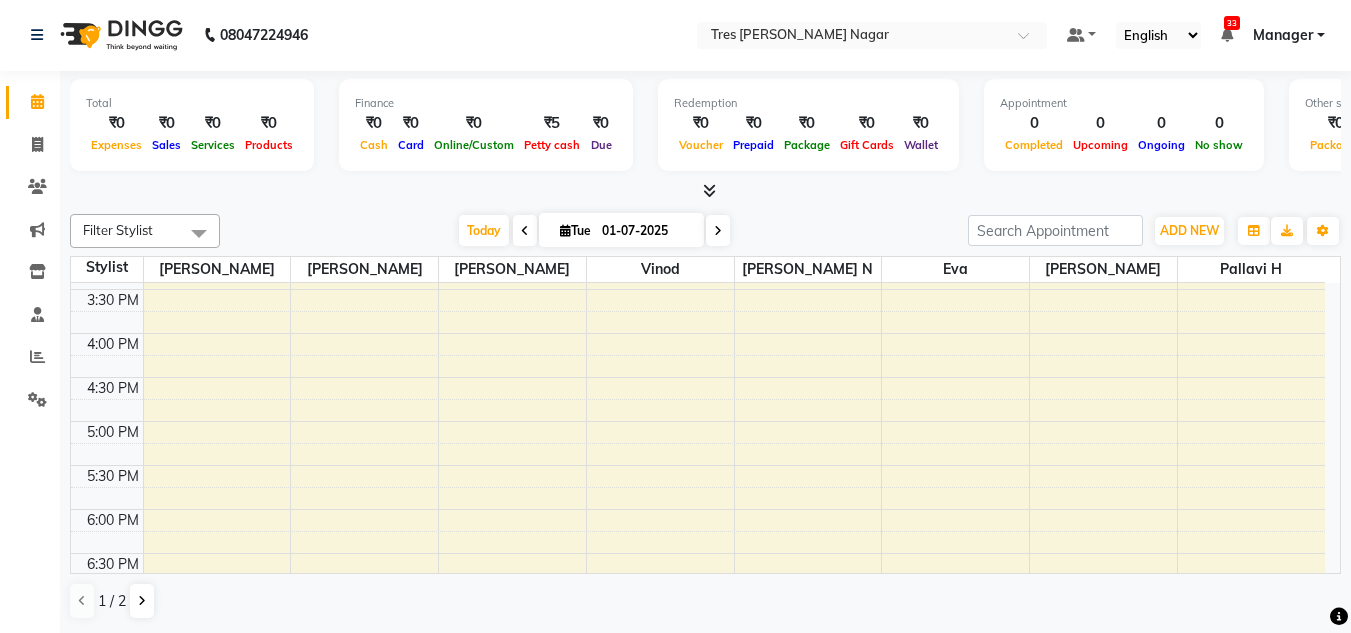 click at bounding box center [718, 230] 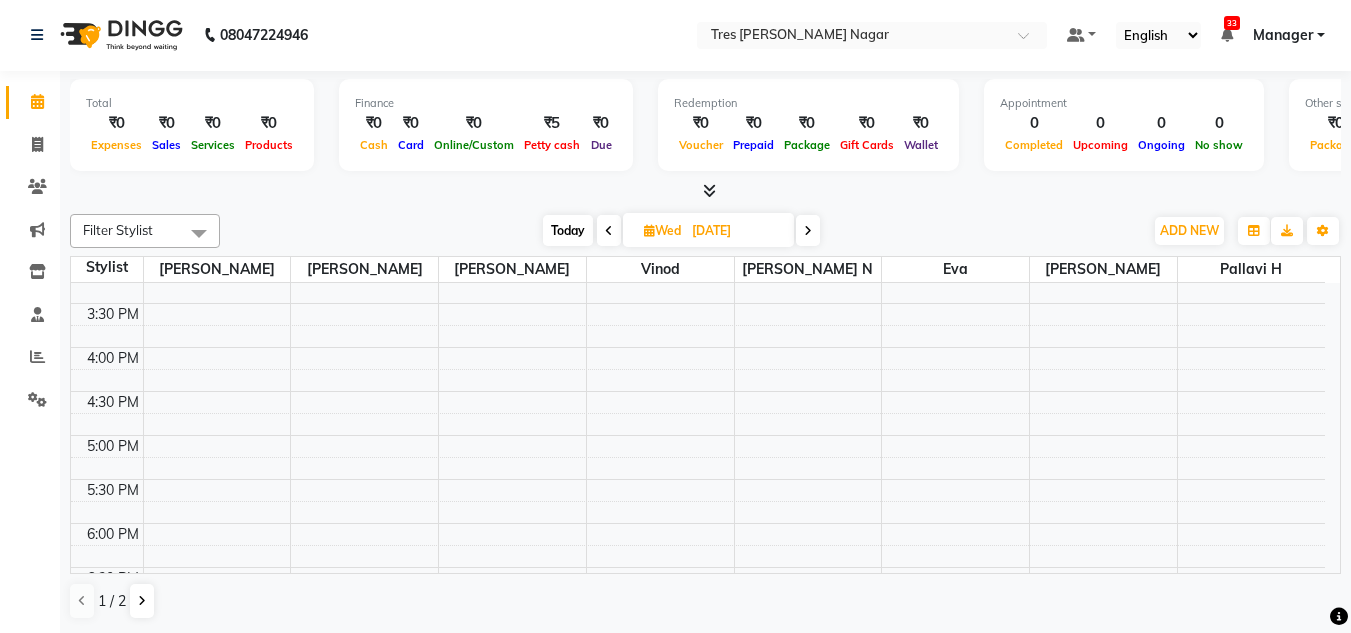 scroll, scrollTop: 600, scrollLeft: 0, axis: vertical 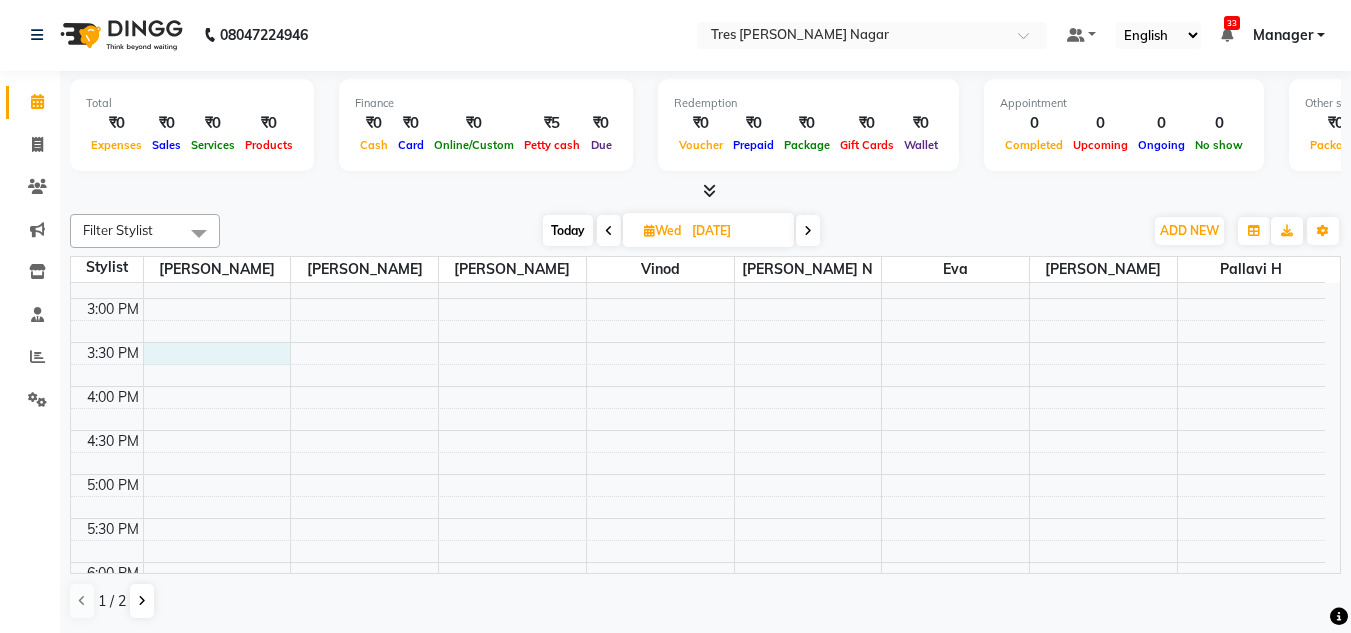 click on "8:00 AM 8:30 AM 9:00 AM 9:30 AM 10:00 AM 10:30 AM 11:00 AM 11:30 AM 12:00 PM 12:30 PM 1:00 PM 1:30 PM 2:00 PM 2:30 PM 3:00 PM 3:30 PM 4:00 PM 4:30 PM 5:00 PM 5:30 PM 6:00 PM 6:30 PM 7:00 PM 7:30 PM 8:00 PM 8:30 PM" at bounding box center [698, 254] 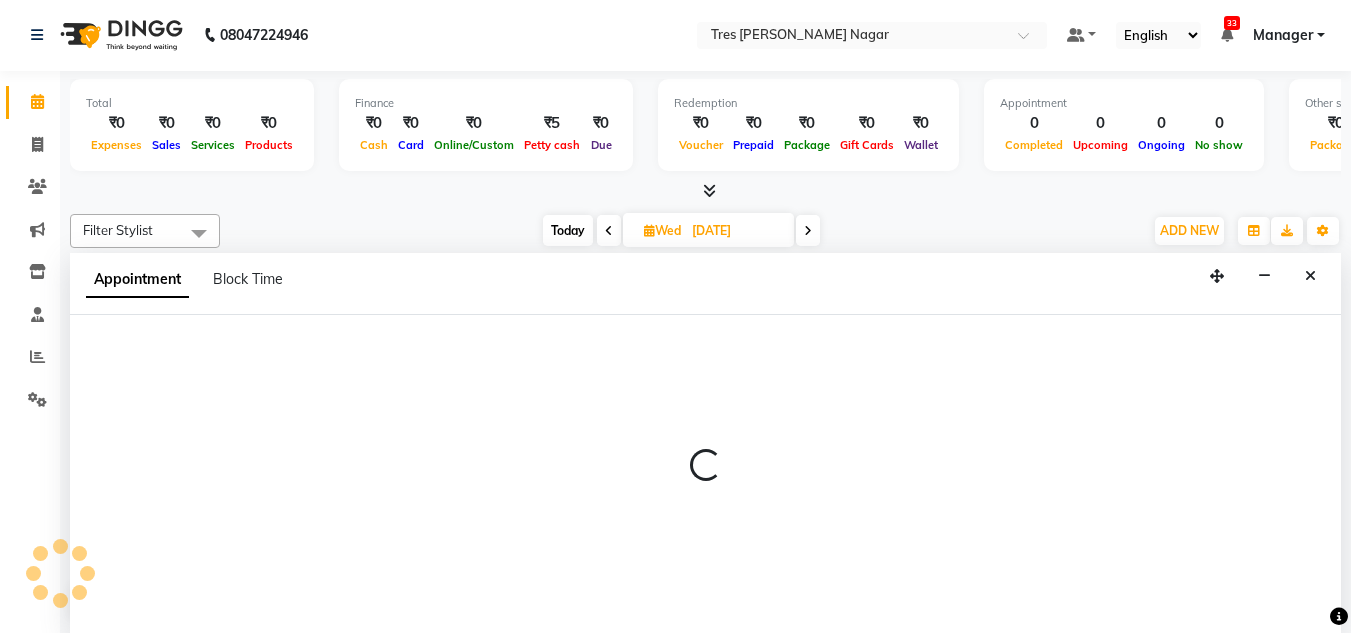 select on "39898" 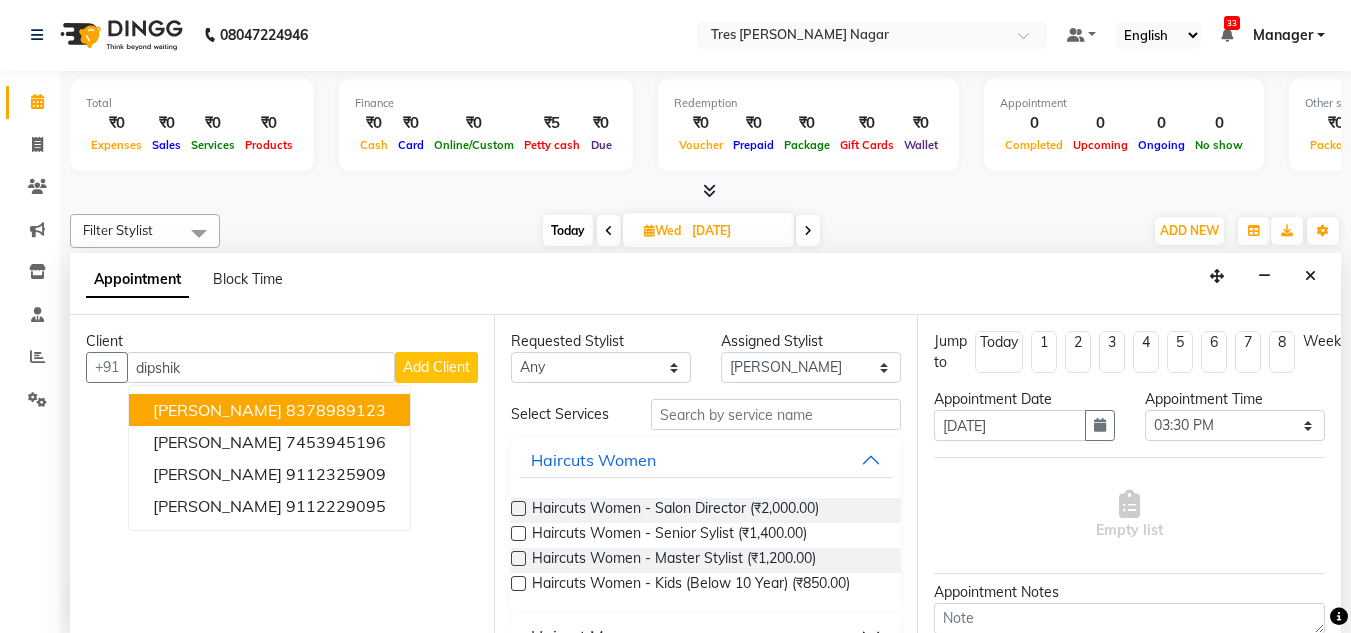 click on "[PERSON_NAME]  8378989123" at bounding box center [269, 410] 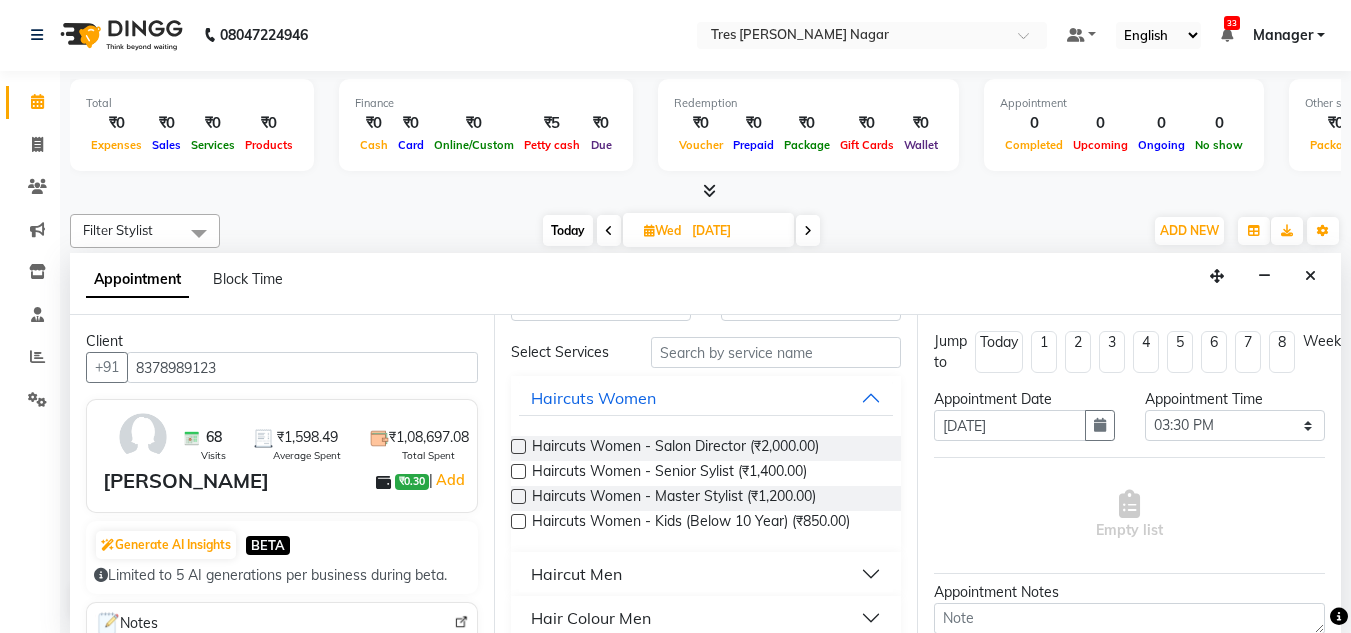 scroll, scrollTop: 0, scrollLeft: 0, axis: both 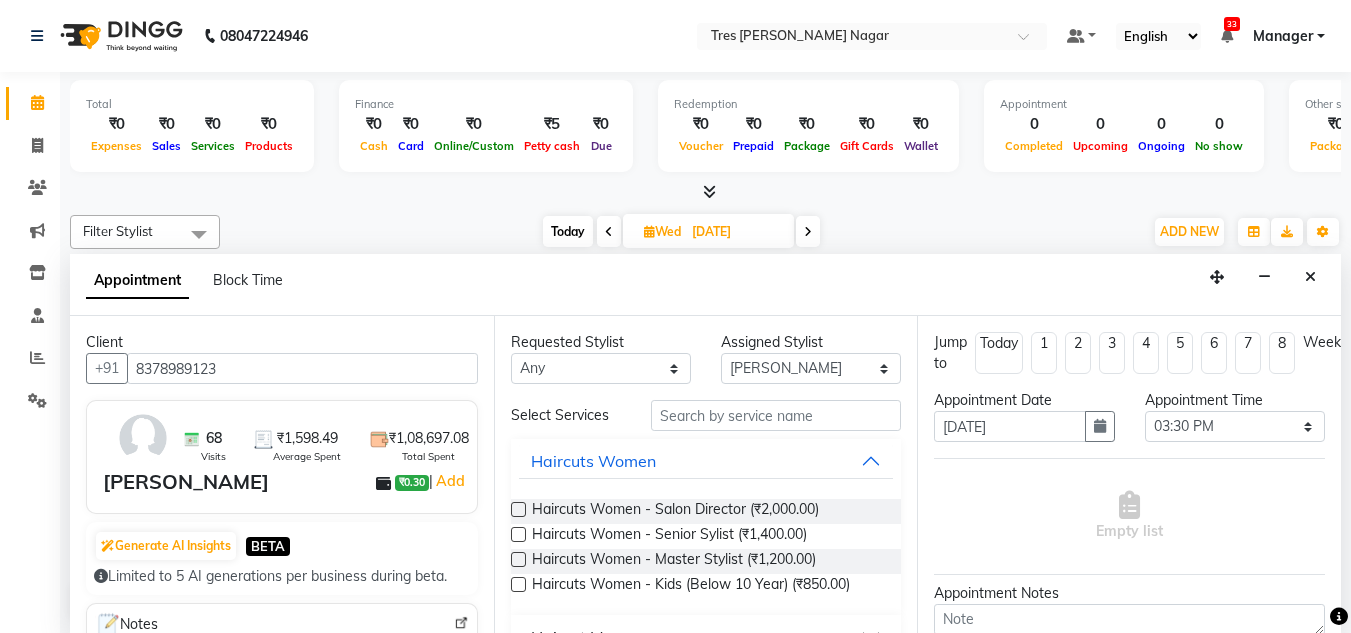 type on "8378989123" 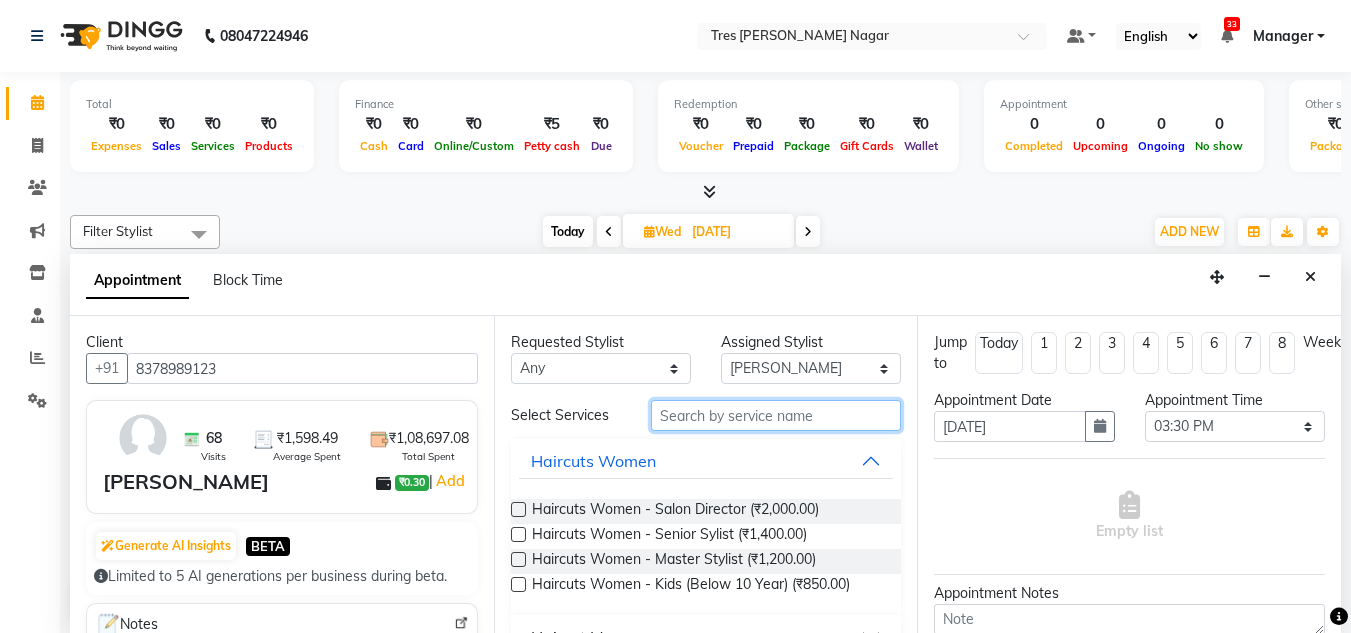 click at bounding box center (776, 415) 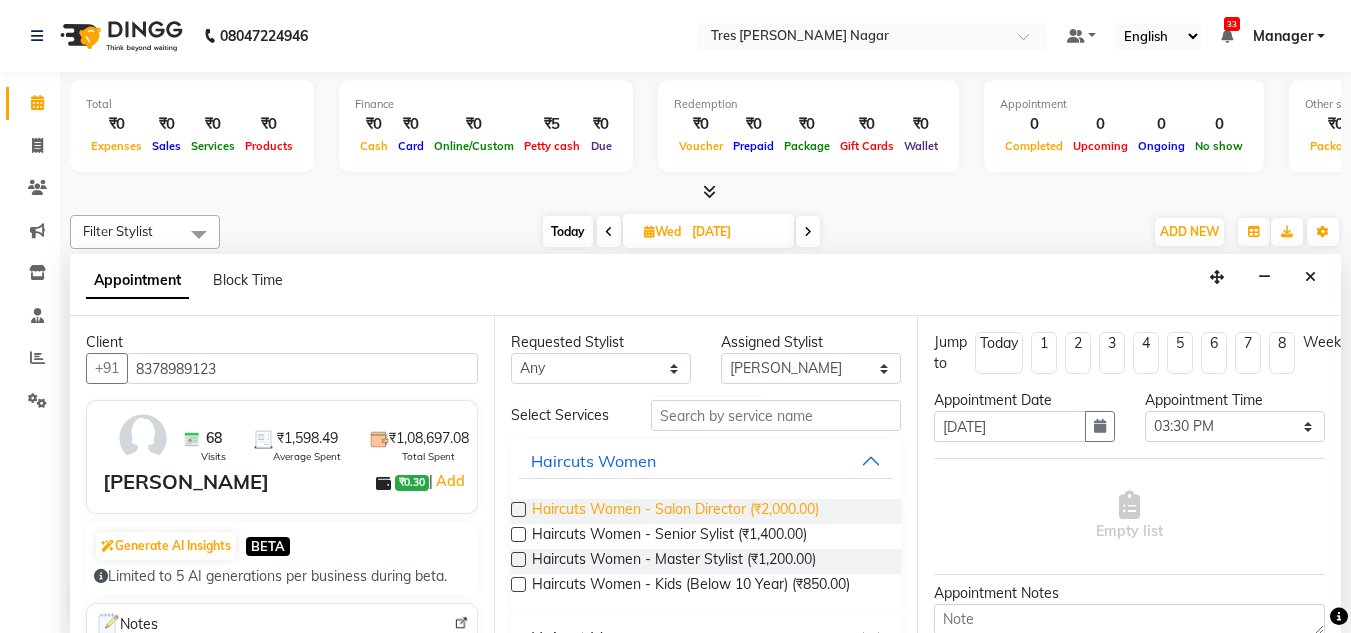 click on "Haircuts Women - Salon Director (₹2,000.00)" at bounding box center (675, 511) 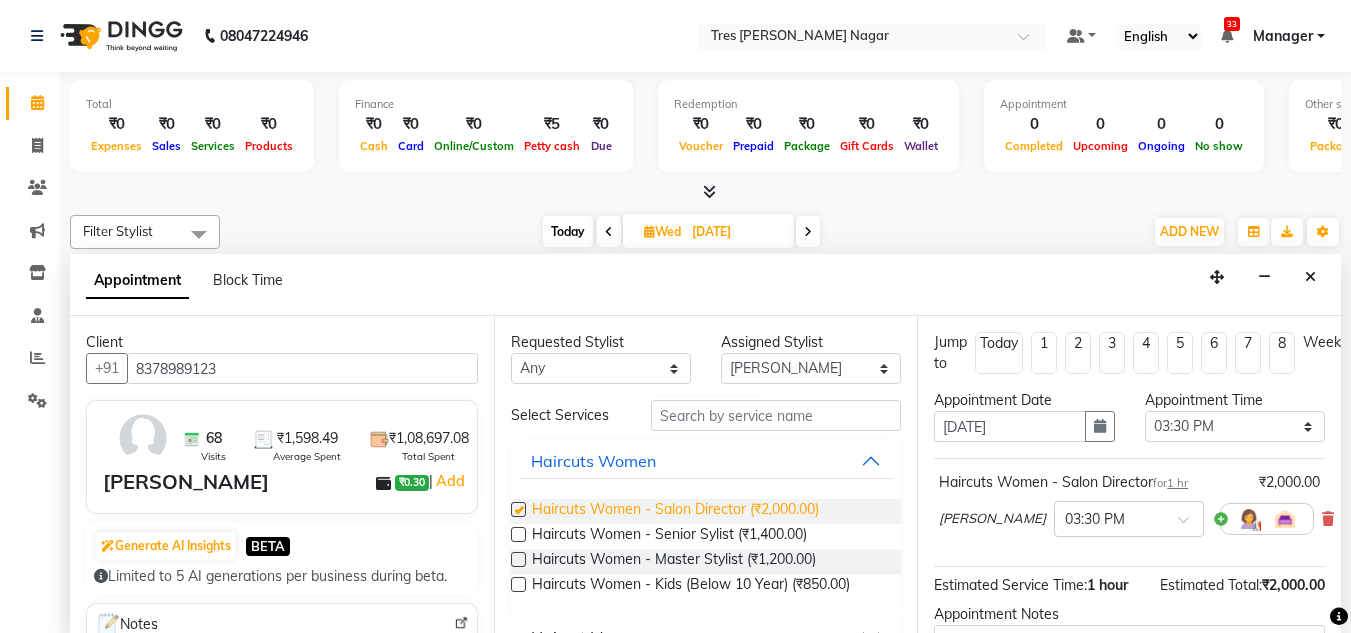 checkbox on "false" 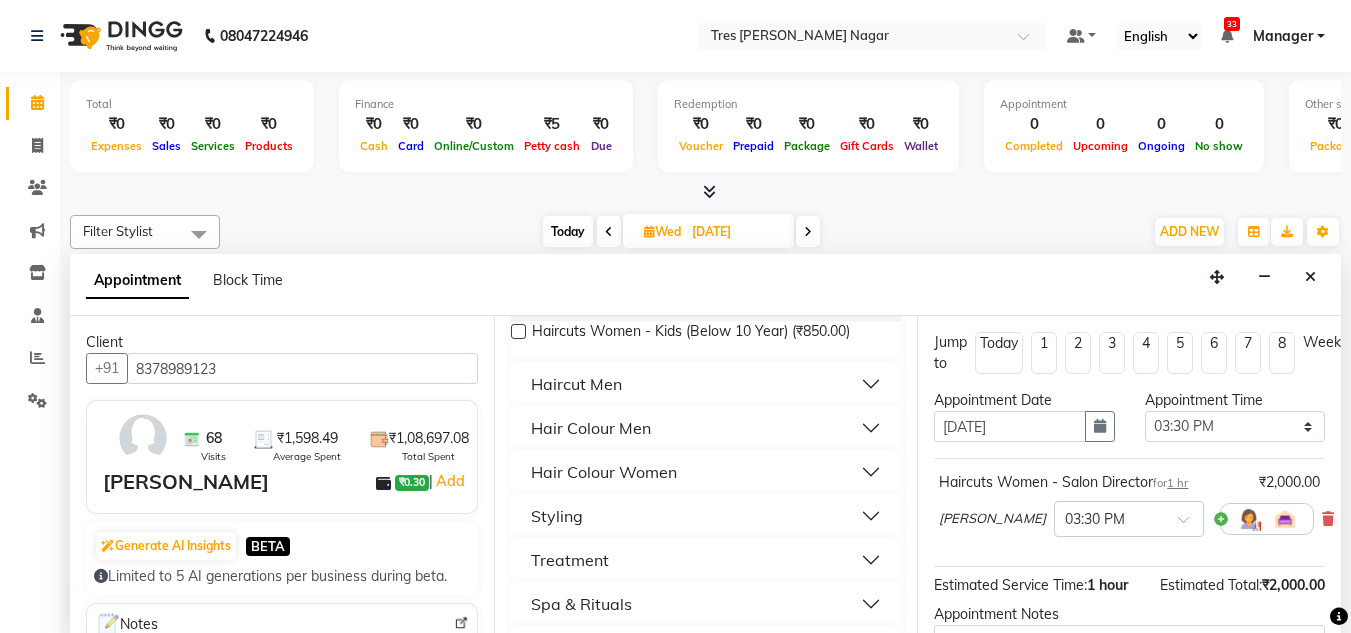 scroll, scrollTop: 300, scrollLeft: 0, axis: vertical 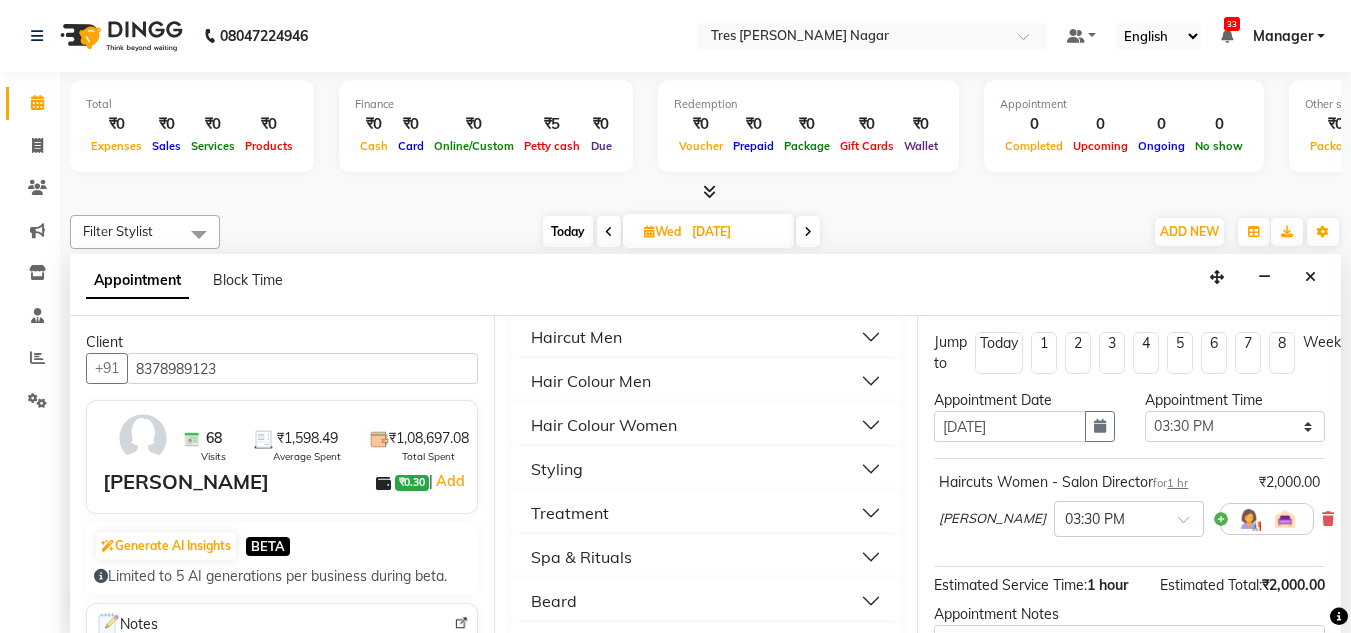 click on "Hair Colour Women" at bounding box center (604, 425) 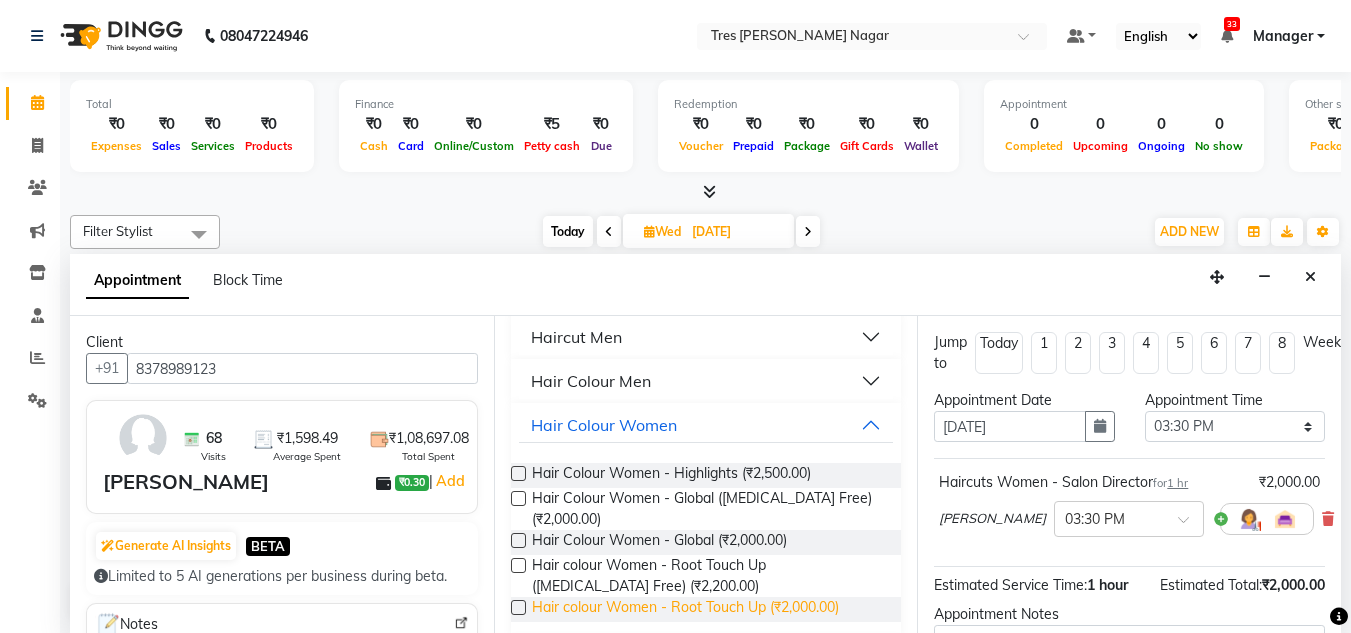 click on "Hair colour Women - Root Touch Up (₹2,000.00)" at bounding box center (685, 609) 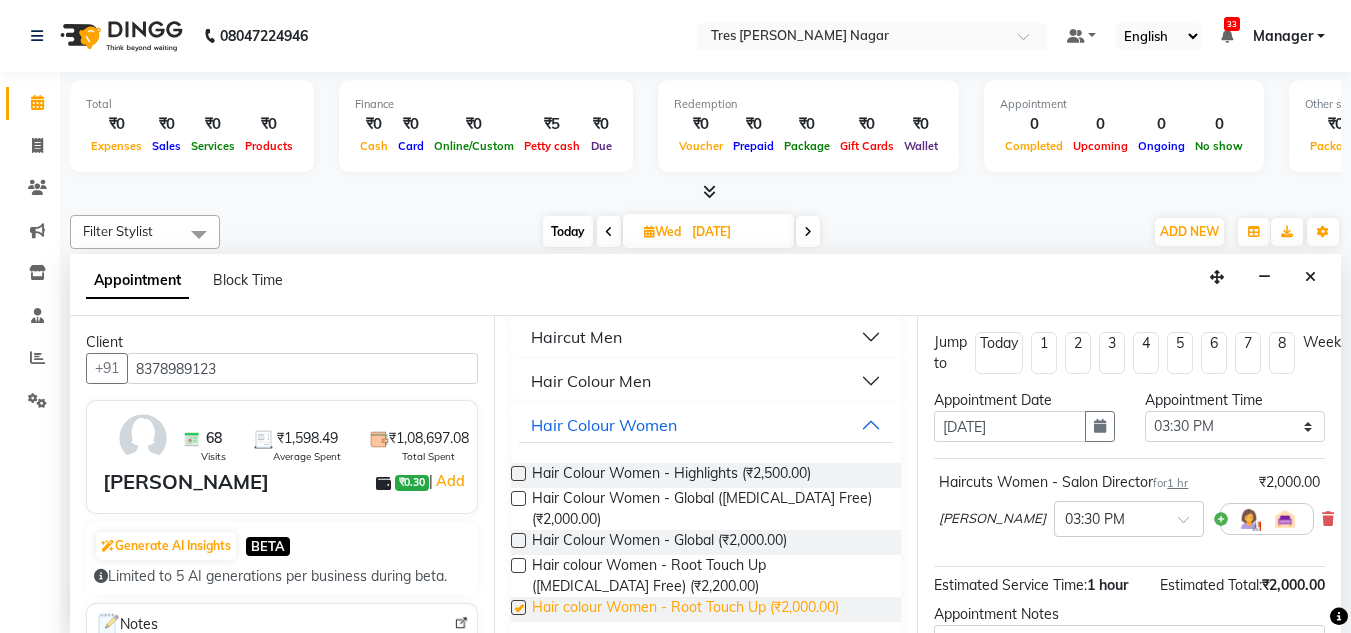 checkbox on "false" 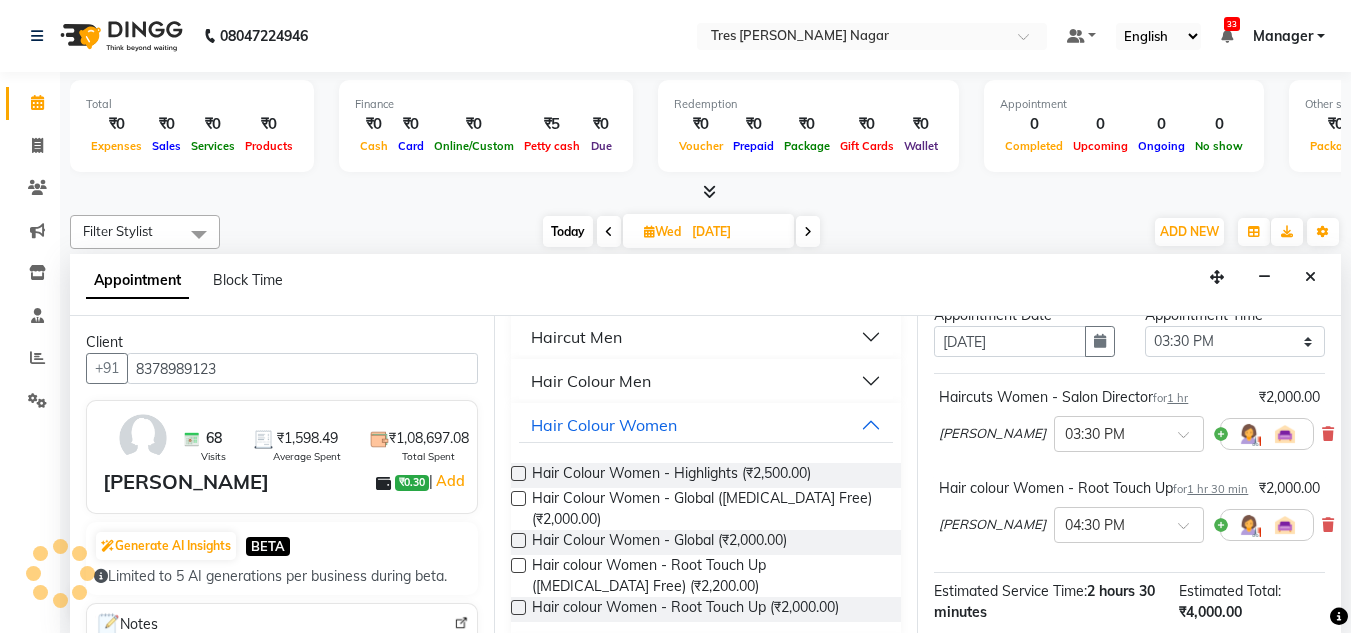 scroll, scrollTop: 200, scrollLeft: 0, axis: vertical 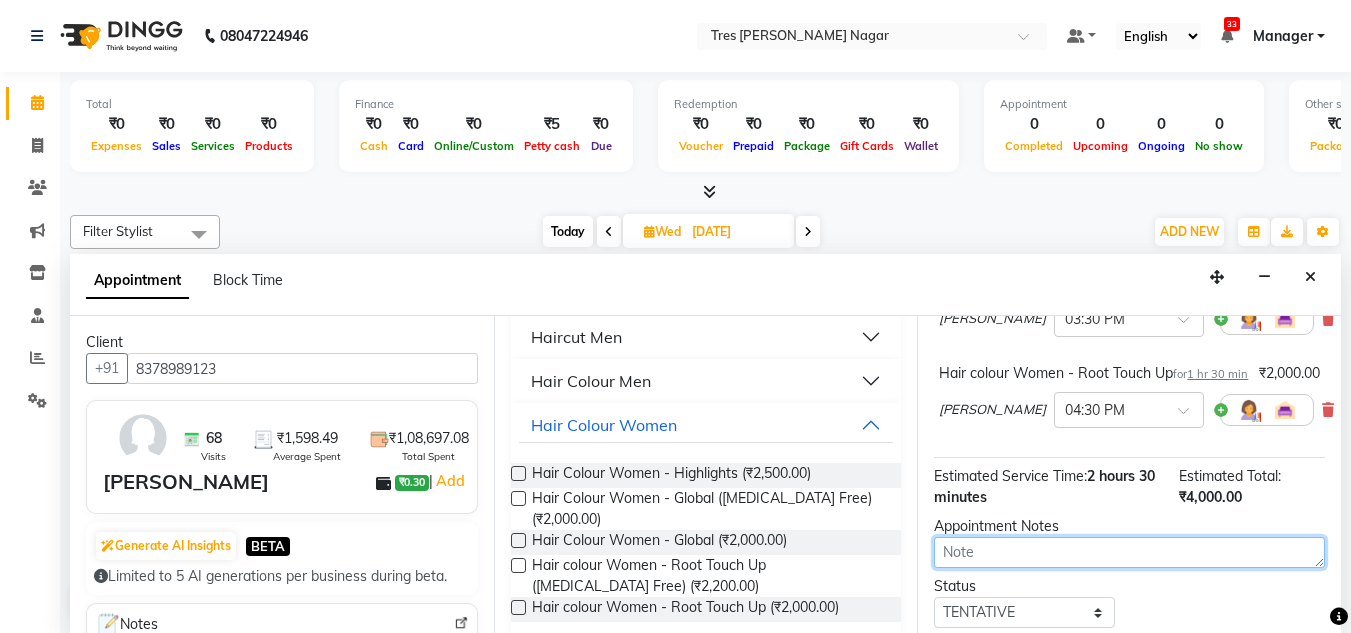 click at bounding box center [1129, 552] 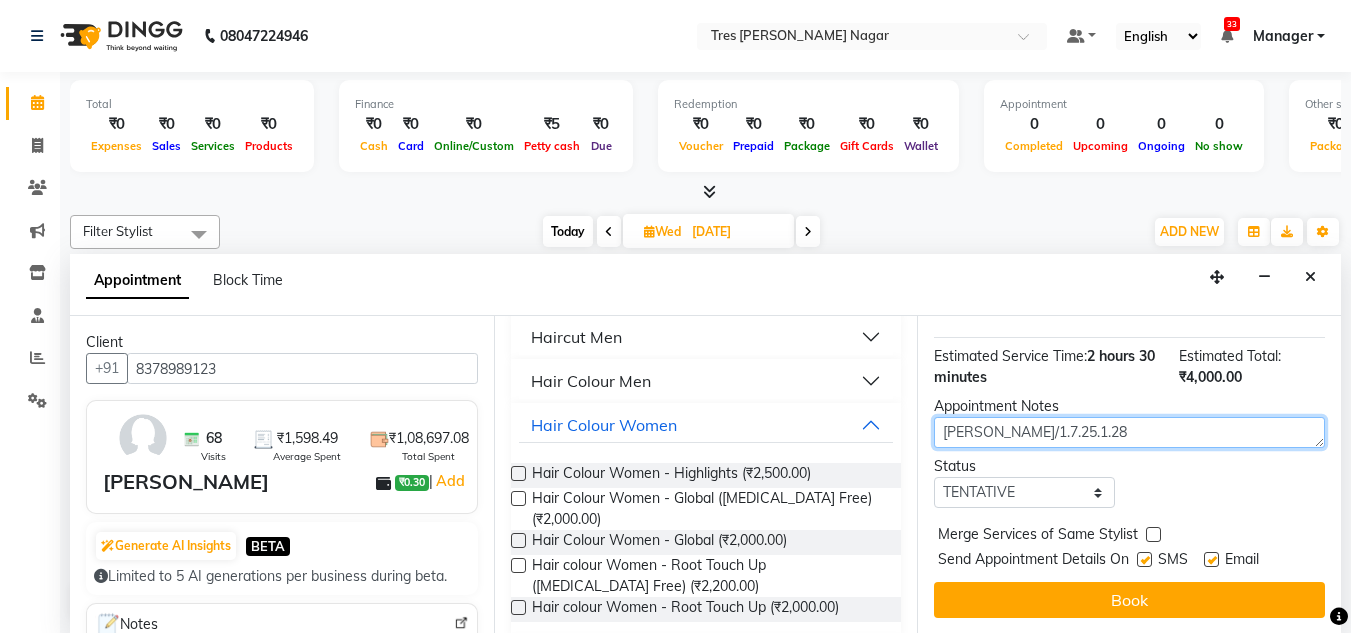 scroll, scrollTop: 362, scrollLeft: 0, axis: vertical 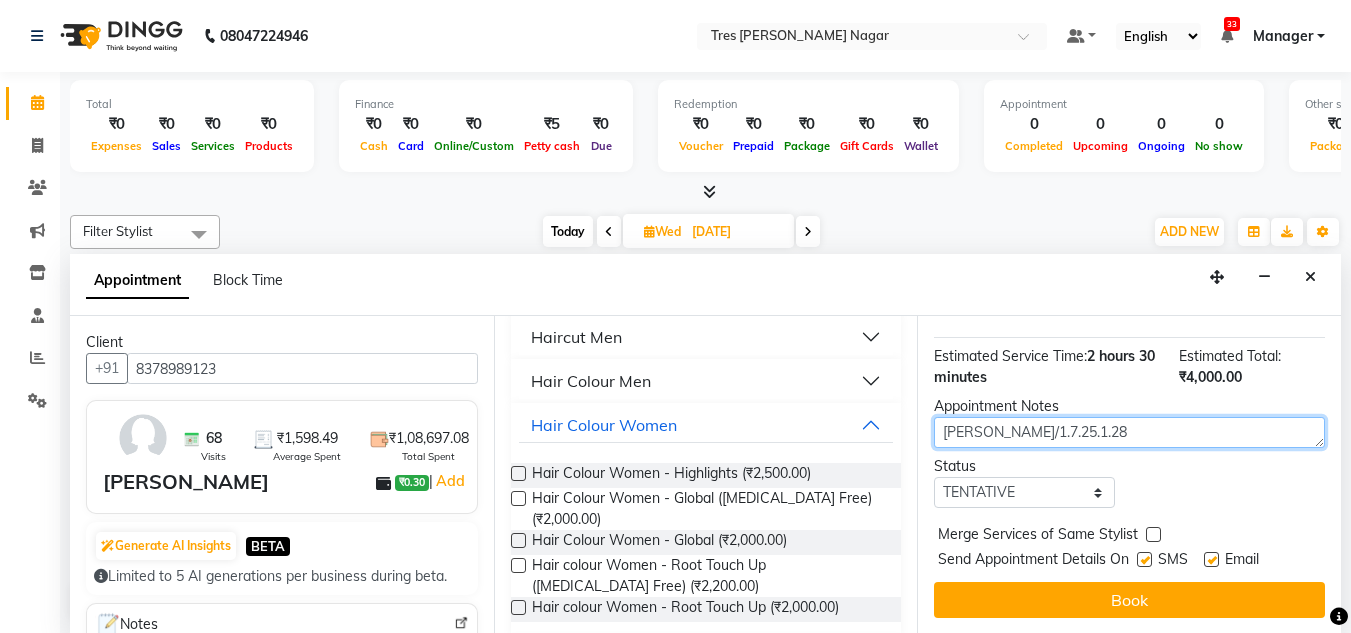 type on "[PERSON_NAME]/1.7.25.1.28" 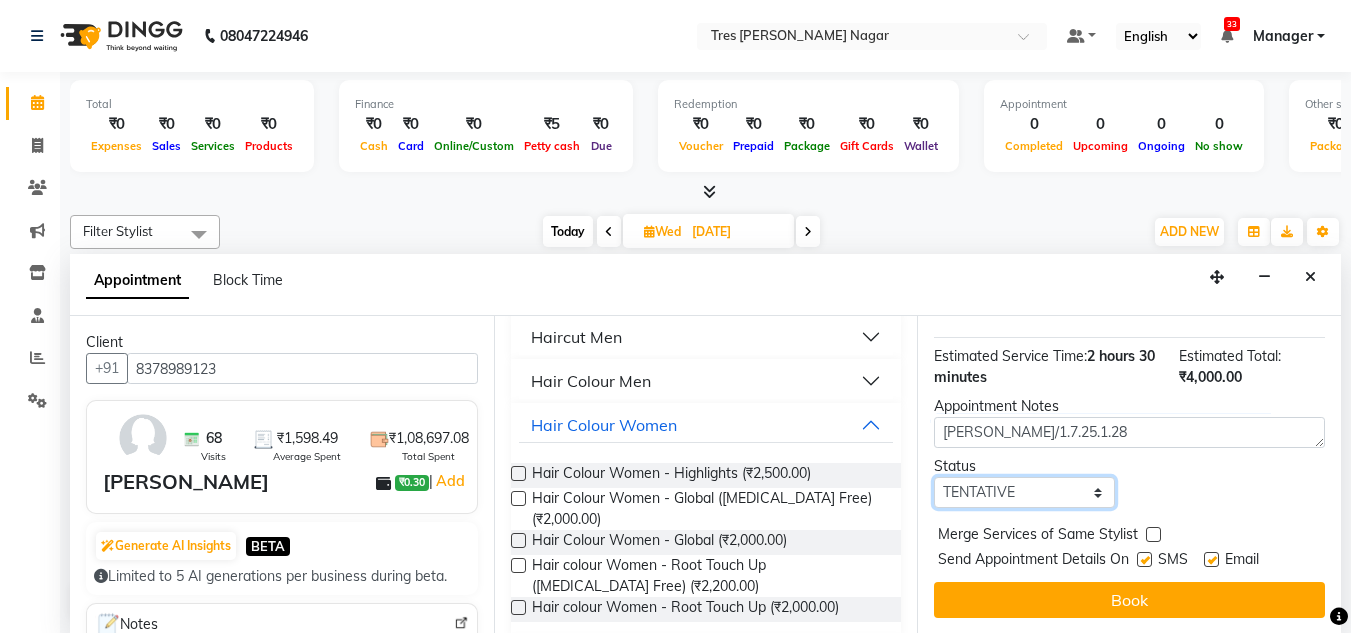drag, startPoint x: 1059, startPoint y: 479, endPoint x: 1071, endPoint y: 488, distance: 15 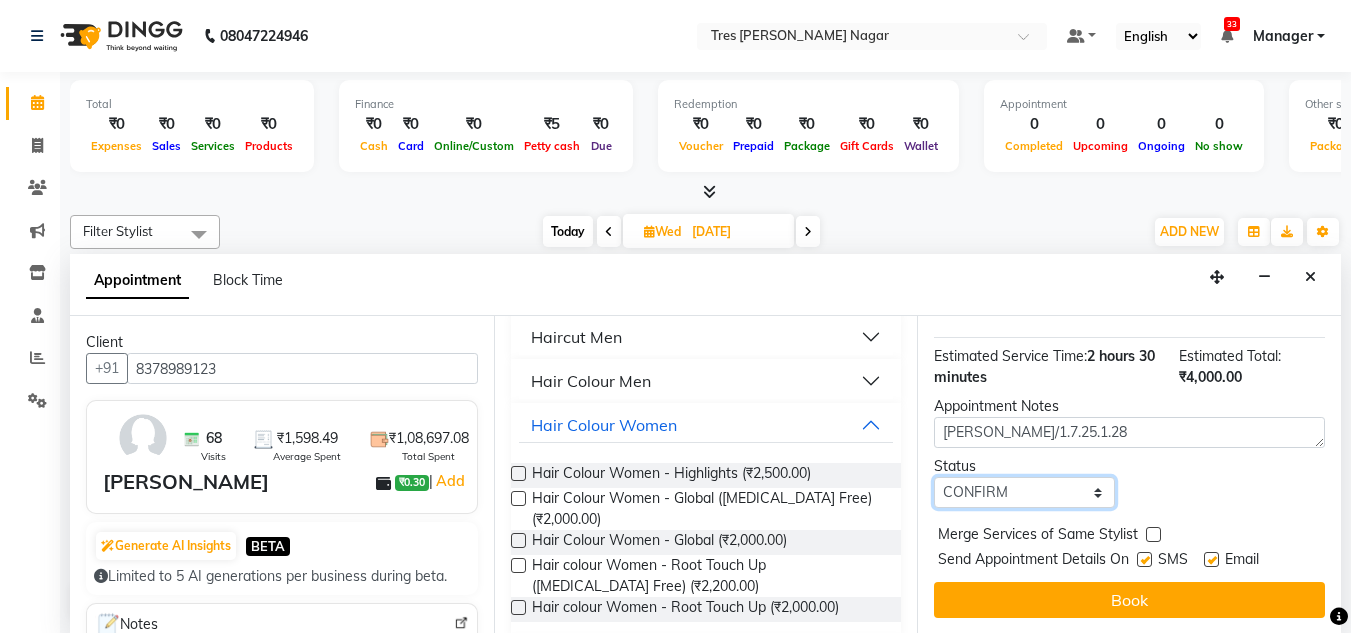 click on "Select TENTATIVE CONFIRM UPCOMING" at bounding box center (1024, 492) 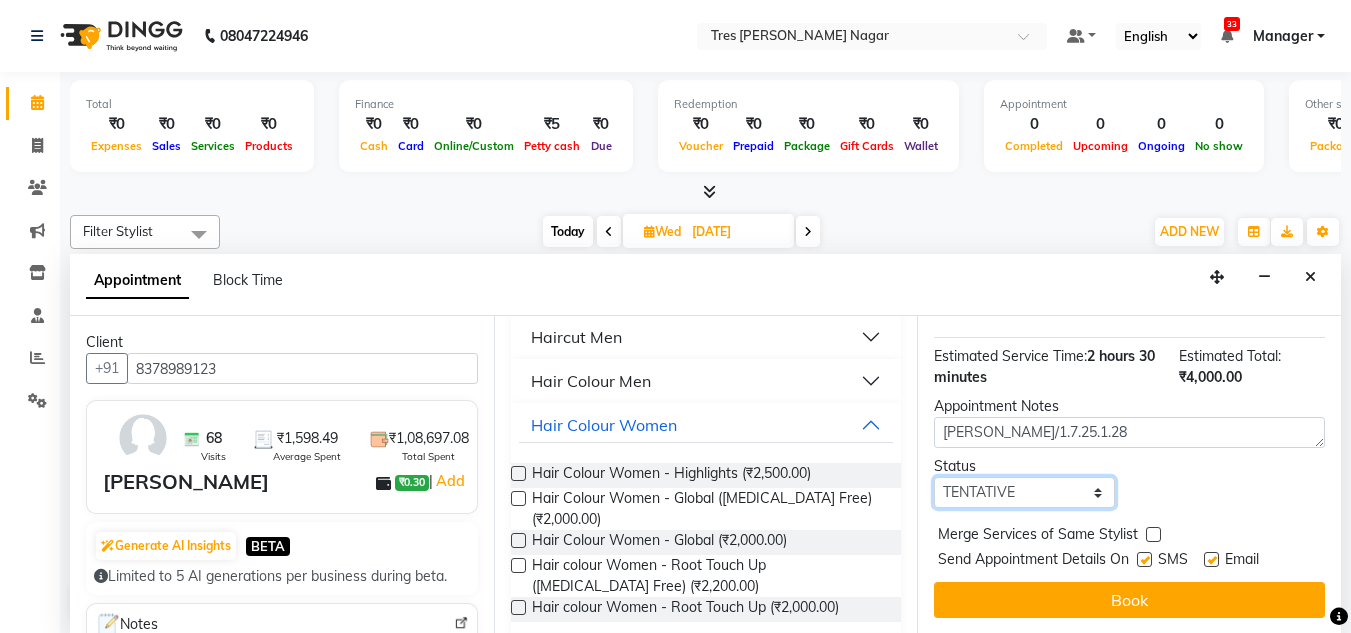 click on "Select TENTATIVE CONFIRM UPCOMING" at bounding box center [1024, 492] 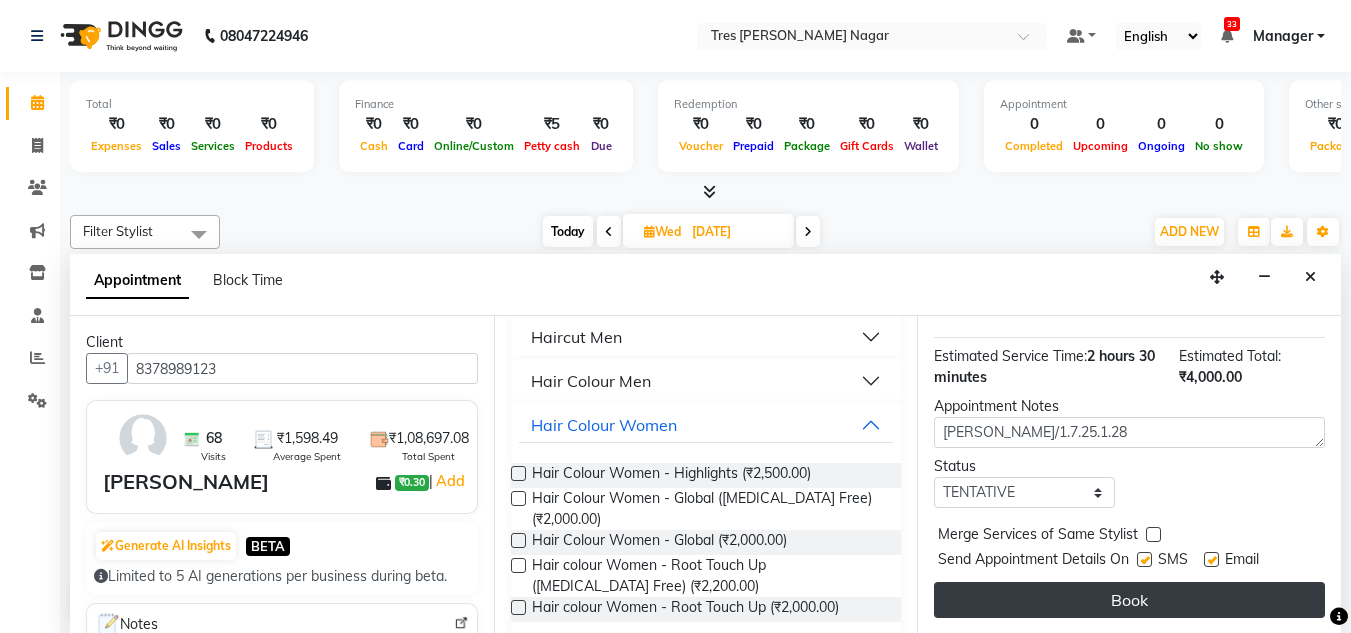 click on "Book" at bounding box center (1129, 600) 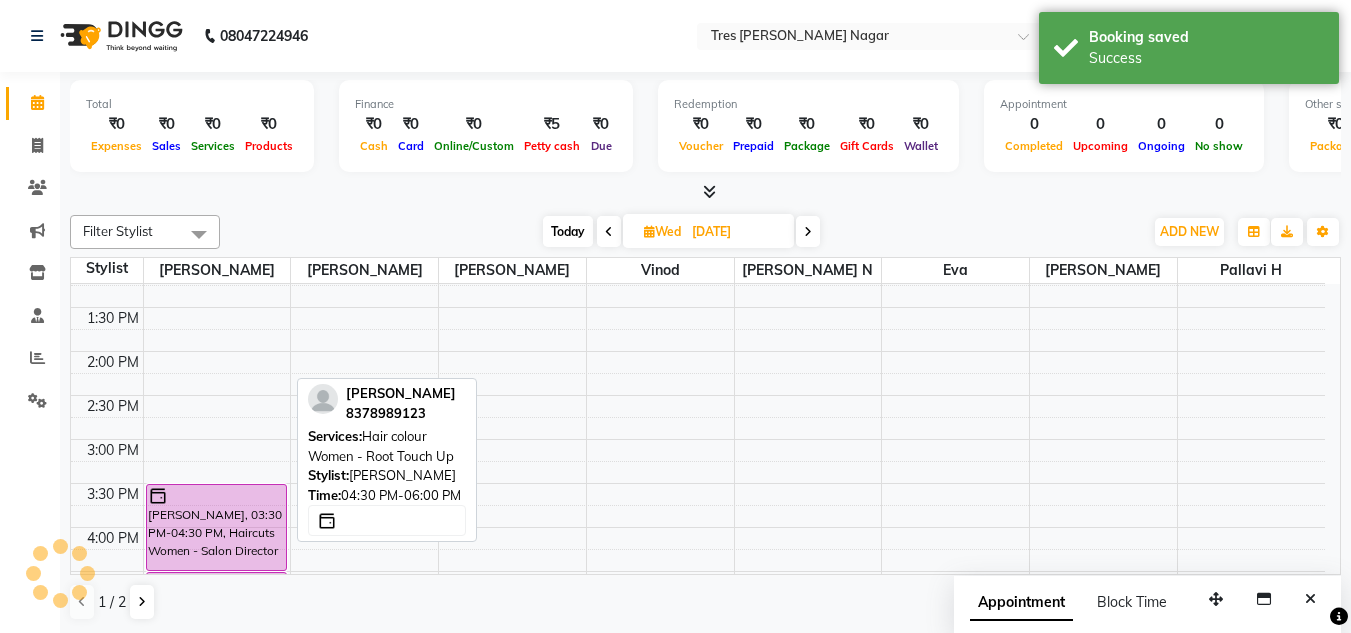 scroll, scrollTop: 453, scrollLeft: 0, axis: vertical 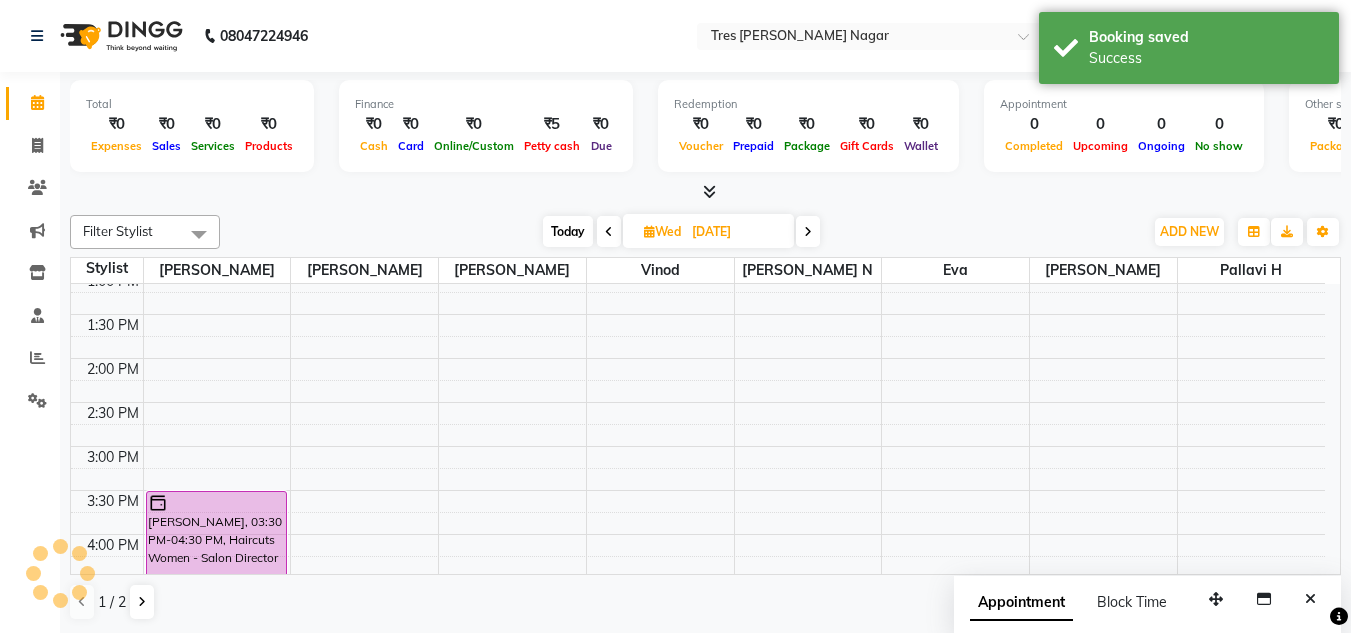 click on "Today" at bounding box center [568, 231] 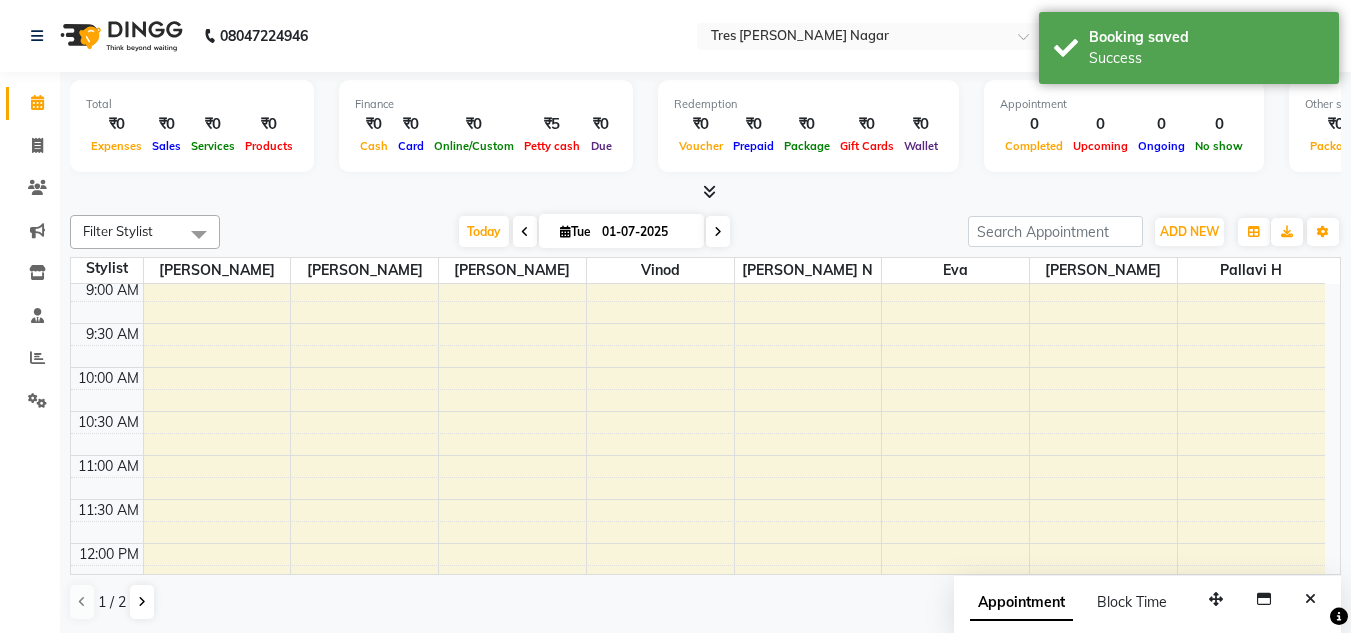 scroll, scrollTop: 0, scrollLeft: 0, axis: both 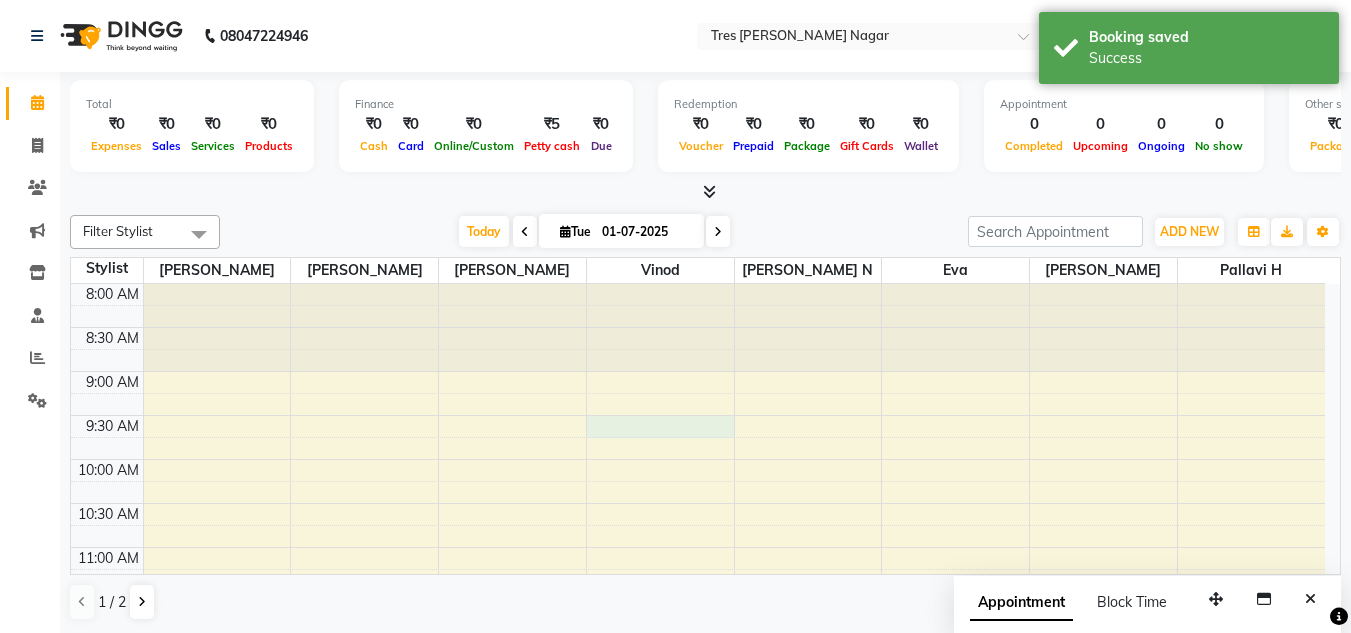 click on "8:00 AM 8:30 AM 9:00 AM 9:30 AM 10:00 AM 10:30 AM 11:00 AM 11:30 AM 12:00 PM 12:30 PM 1:00 PM 1:30 PM 2:00 PM 2:30 PM 3:00 PM 3:30 PM 4:00 PM 4:30 PM 5:00 PM 5:30 PM 6:00 PM 6:30 PM 7:00 PM 7:30 PM 8:00 PM 8:30 PM" at bounding box center [698, 855] 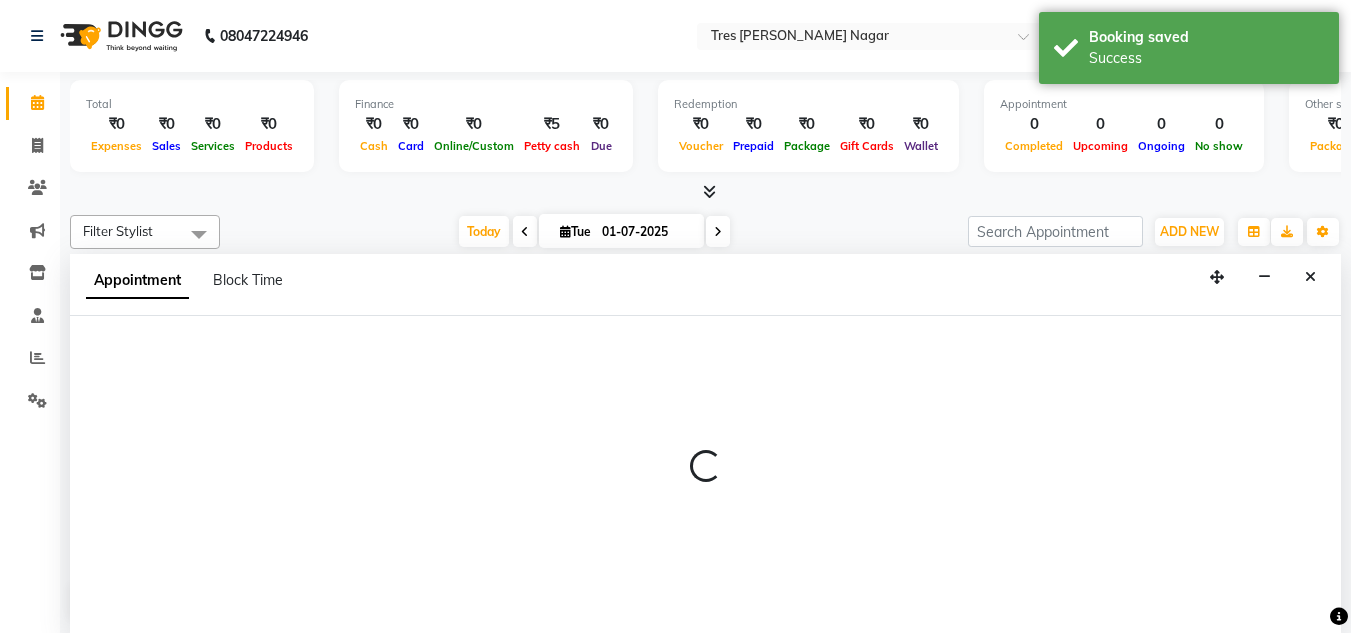 select on "84330" 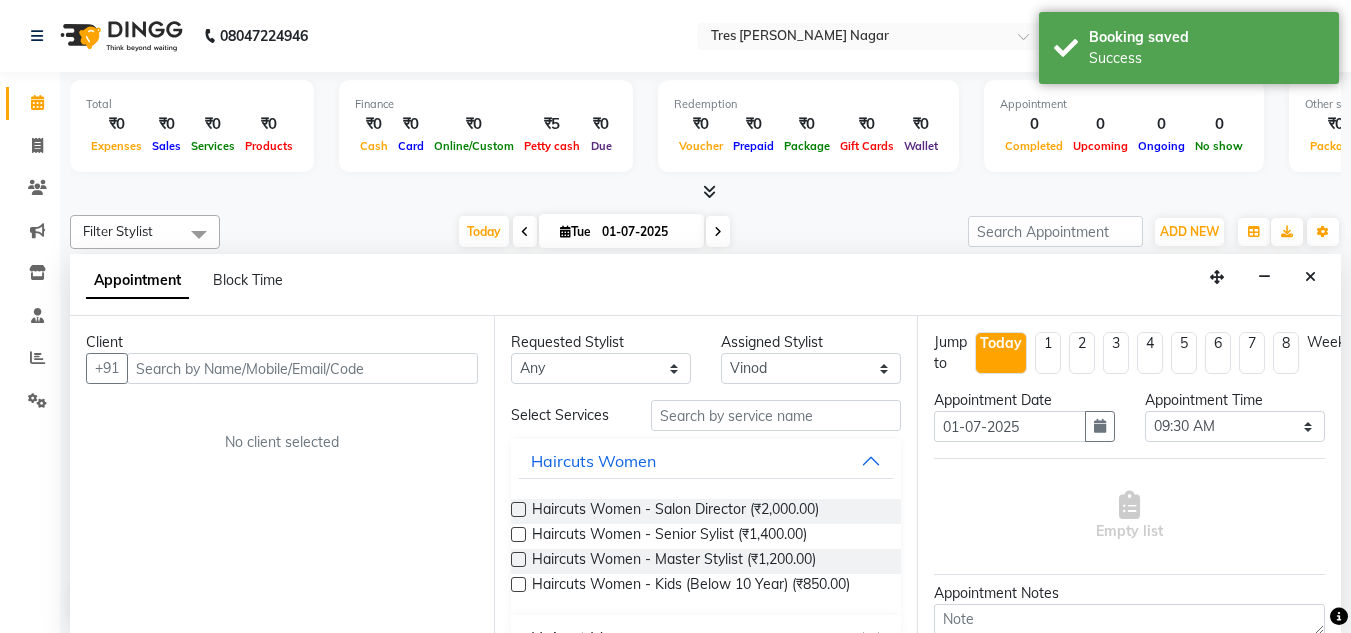 scroll, scrollTop: 1, scrollLeft: 0, axis: vertical 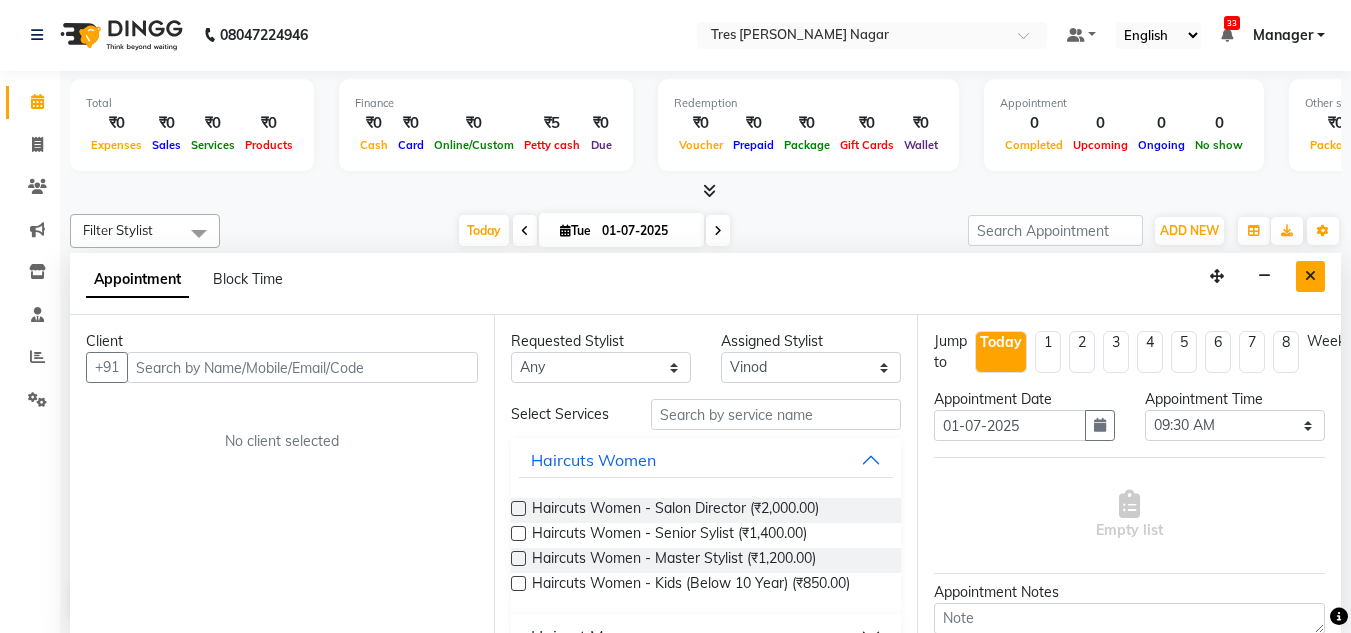 click at bounding box center [1310, 276] 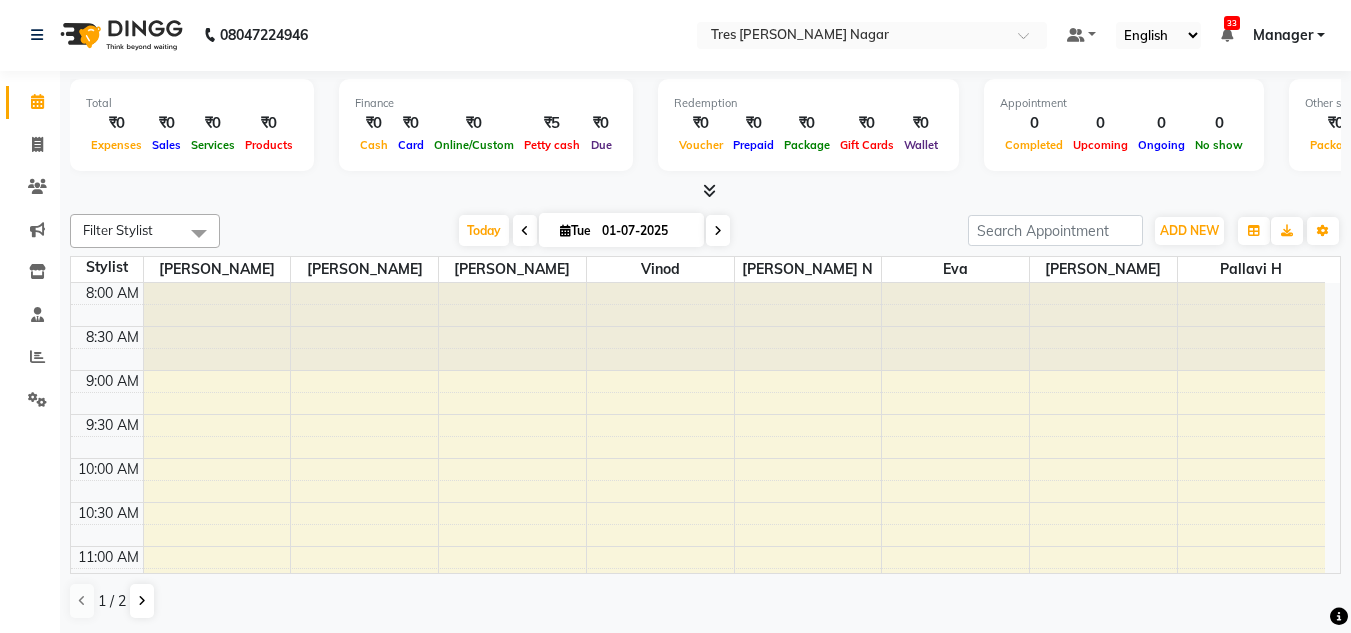 scroll, scrollTop: 0, scrollLeft: 0, axis: both 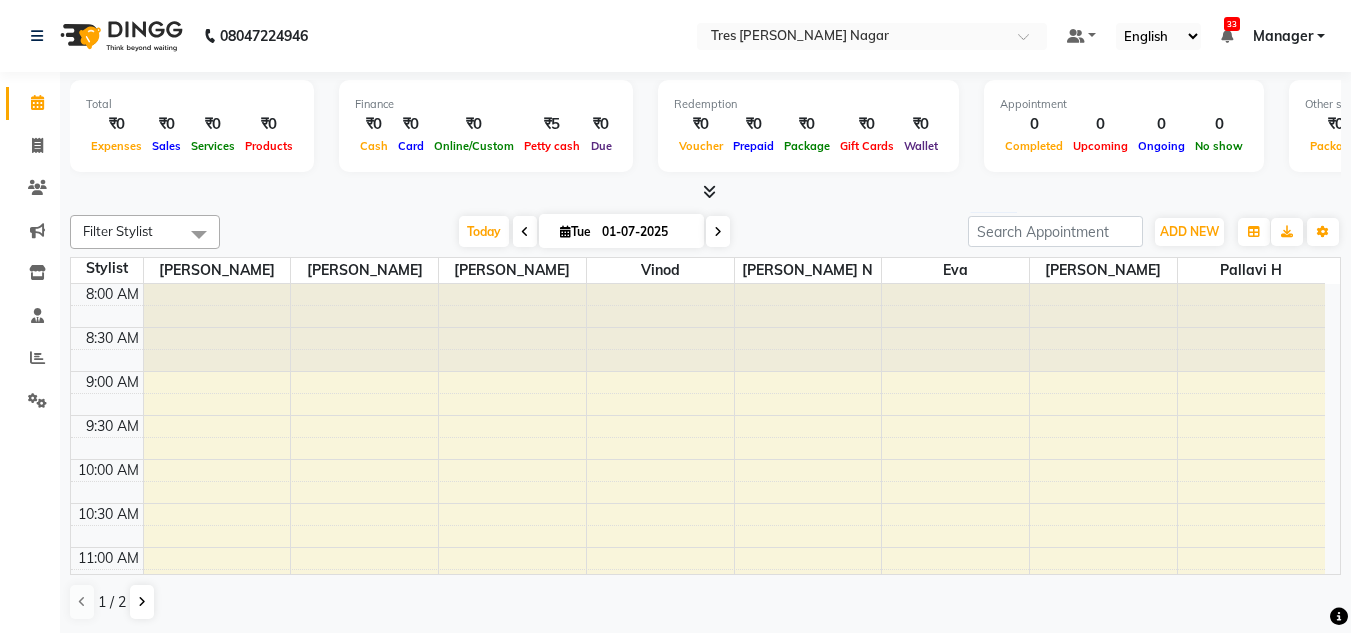 drag, startPoint x: 1019, startPoint y: 242, endPoint x: 868, endPoint y: 236, distance: 151.11916 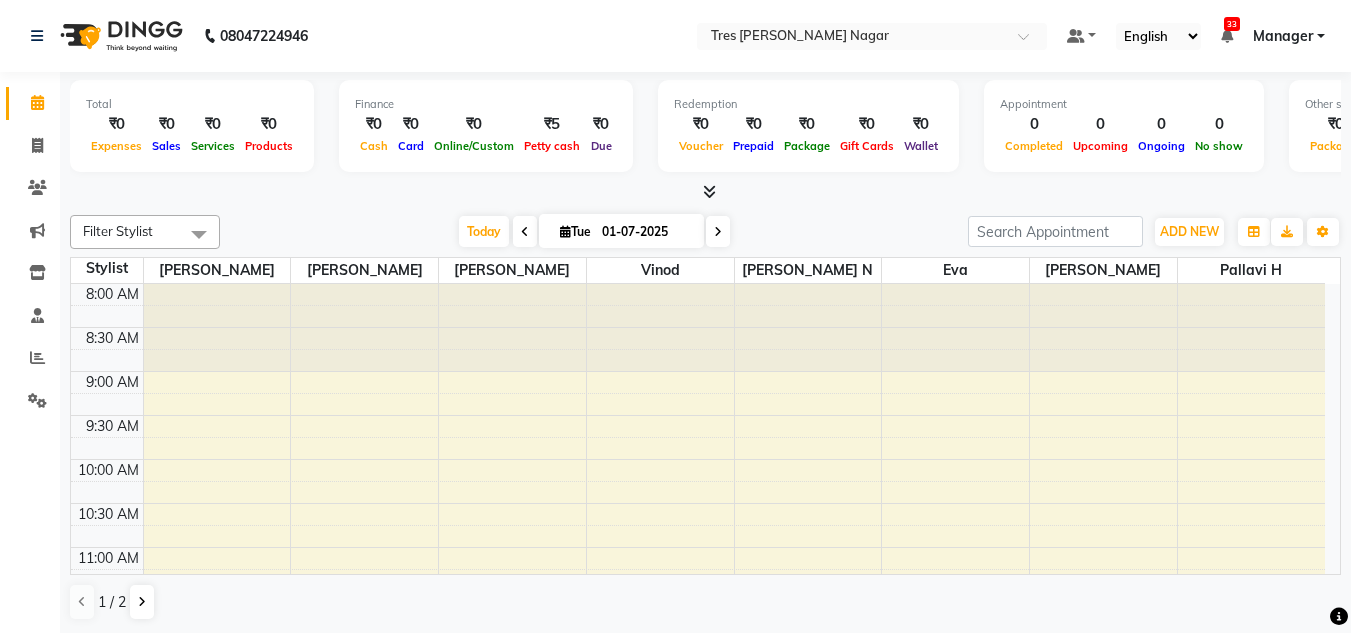 click on "[DATE]  [DATE]" at bounding box center (594, 232) 